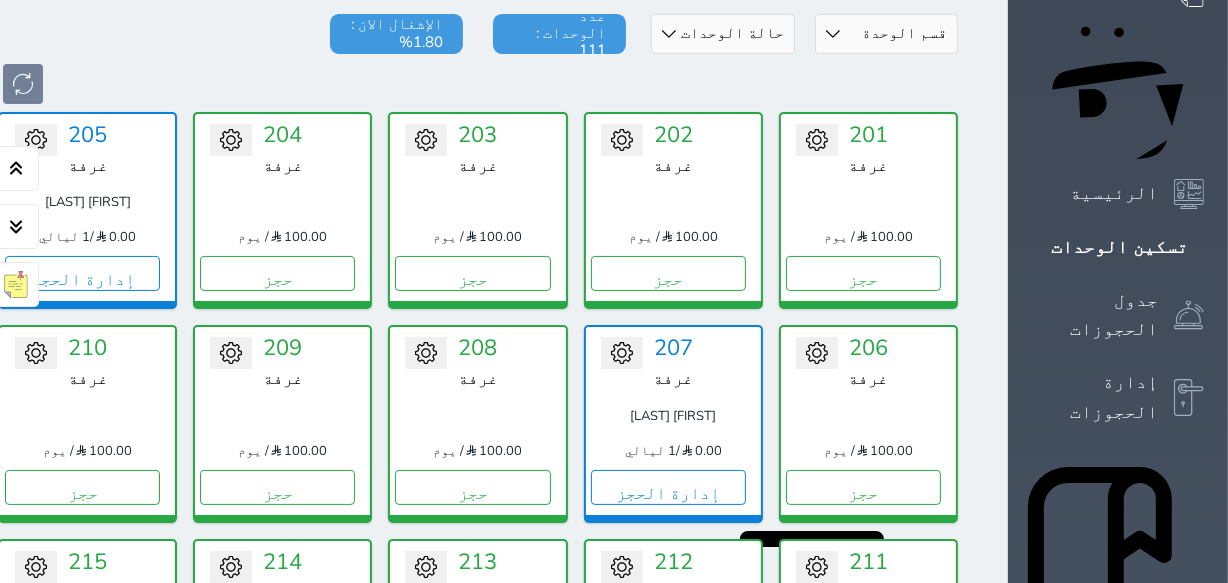 scroll, scrollTop: 181, scrollLeft: 0, axis: vertical 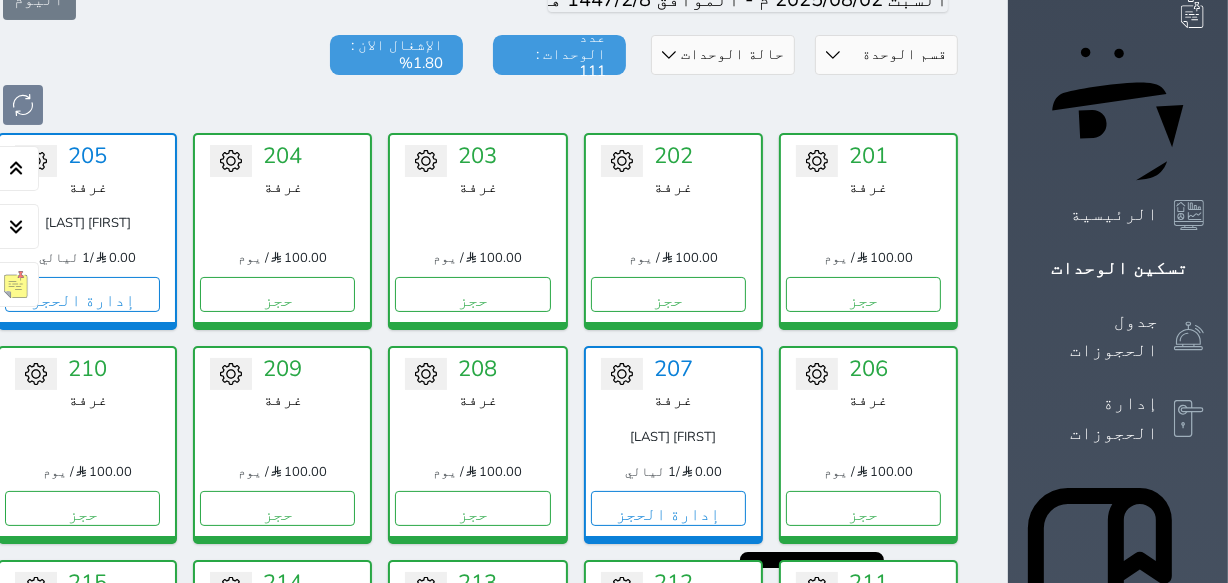 click on "حجز جماعي جديد   حجز جديد             الرئيسية     تسكين الوحدات     جدول الحجوزات     إدارة الحجوزات     POS     الإدارة المالية     العملاء     تقييمات العملاء     الوحدات     الخدمات     التقارير     الإعدادات     الدعم الفني" at bounding box center [1118, 2659] 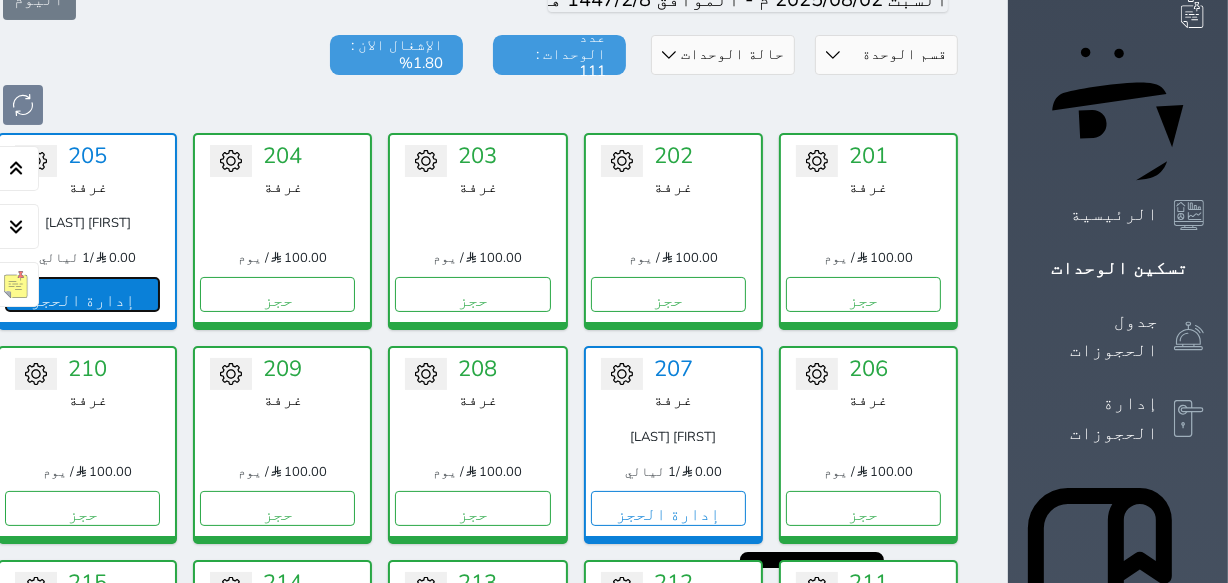 click on "إدارة الحجز" at bounding box center [82, 294] 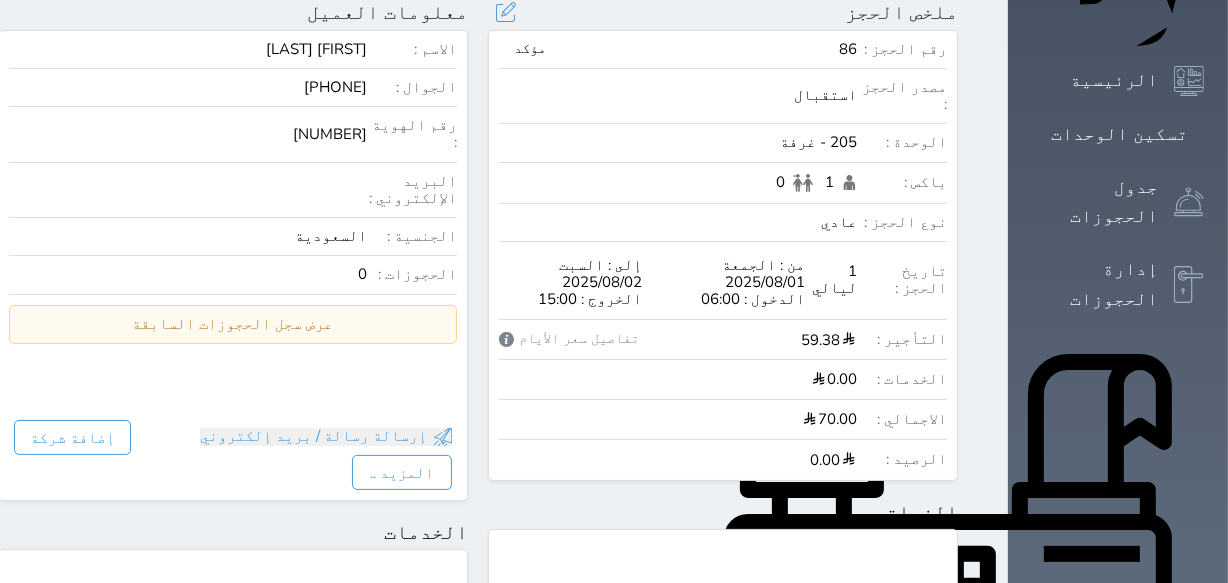 scroll, scrollTop: 245, scrollLeft: 0, axis: vertical 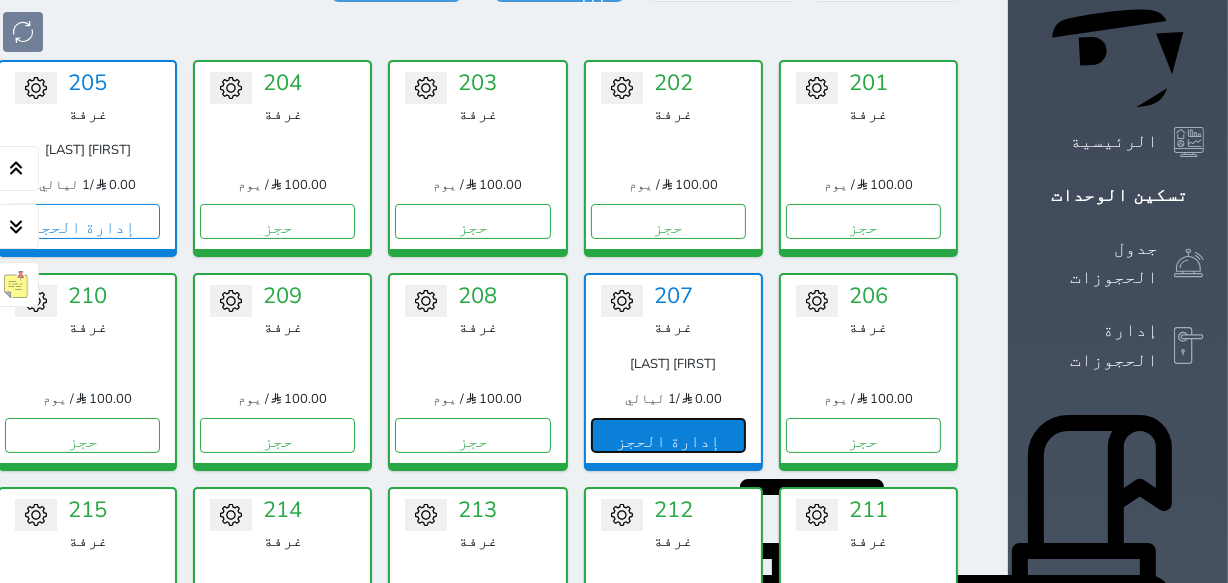 click on "إدارة الحجز" at bounding box center [668, 435] 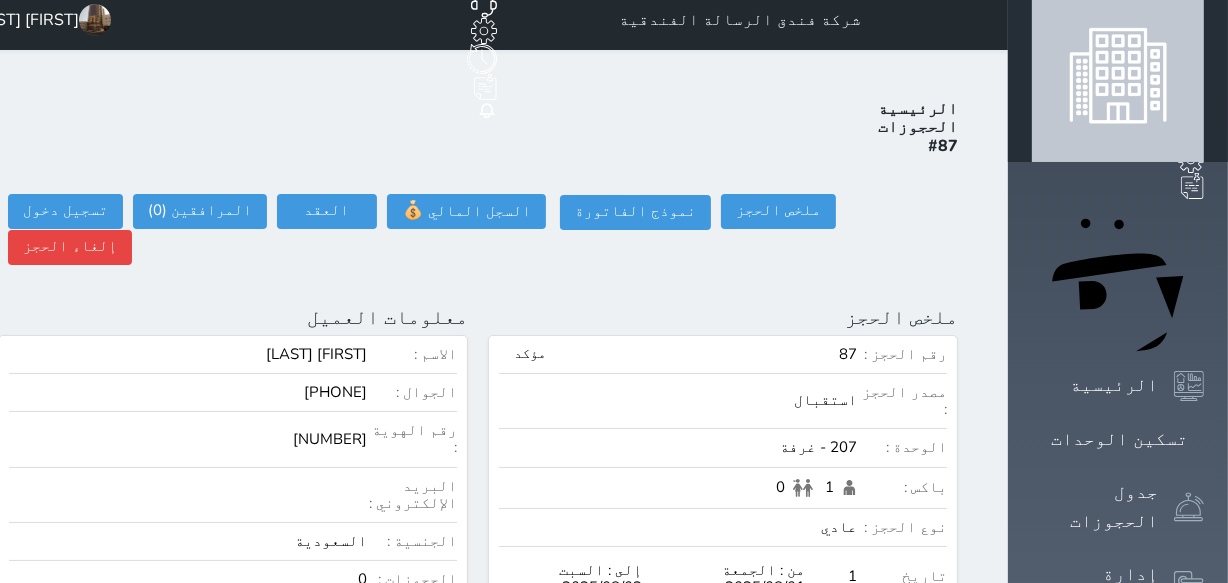 scroll, scrollTop: 0, scrollLeft: 0, axis: both 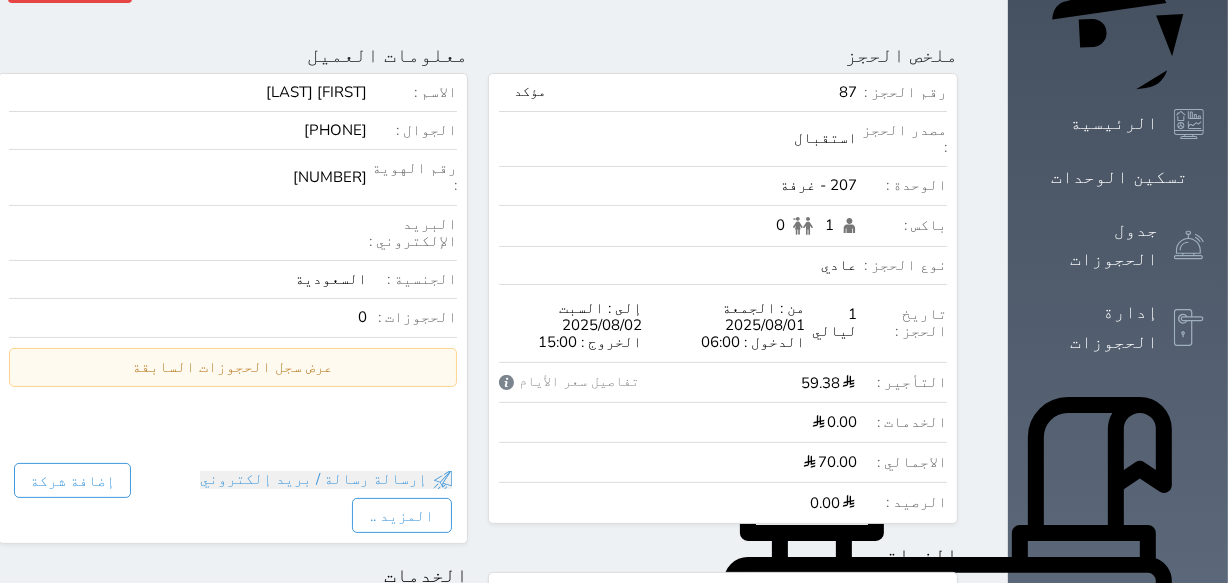 drag, startPoint x: 722, startPoint y: 403, endPoint x: 740, endPoint y: 432, distance: 34.132095 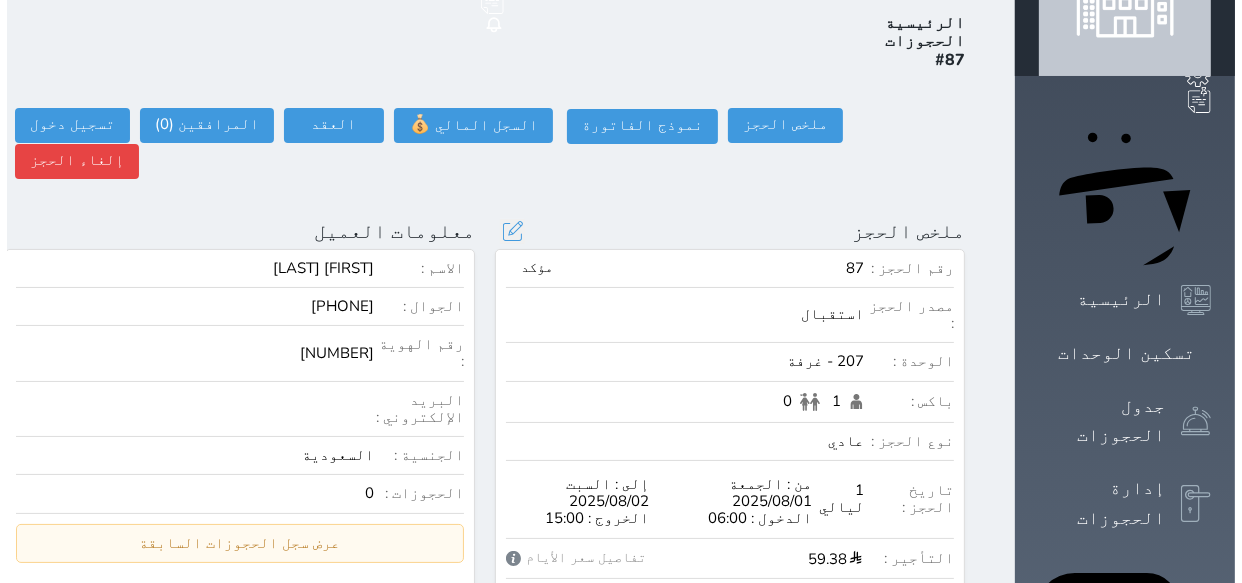 scroll, scrollTop: 63, scrollLeft: 0, axis: vertical 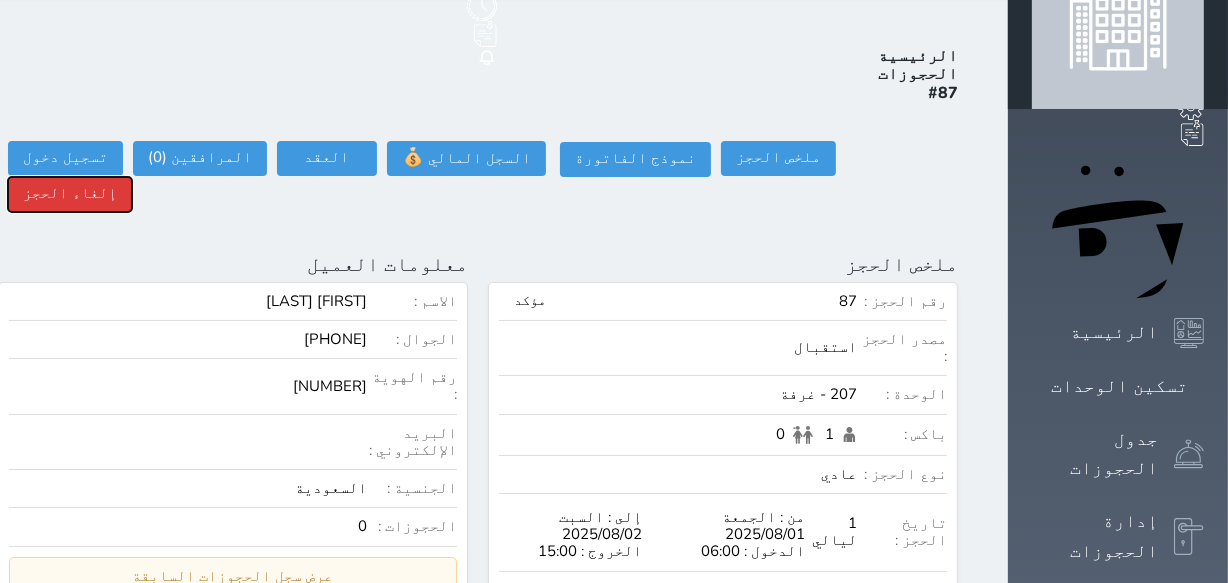 click on "إلغاء الحجز" at bounding box center (70, 194) 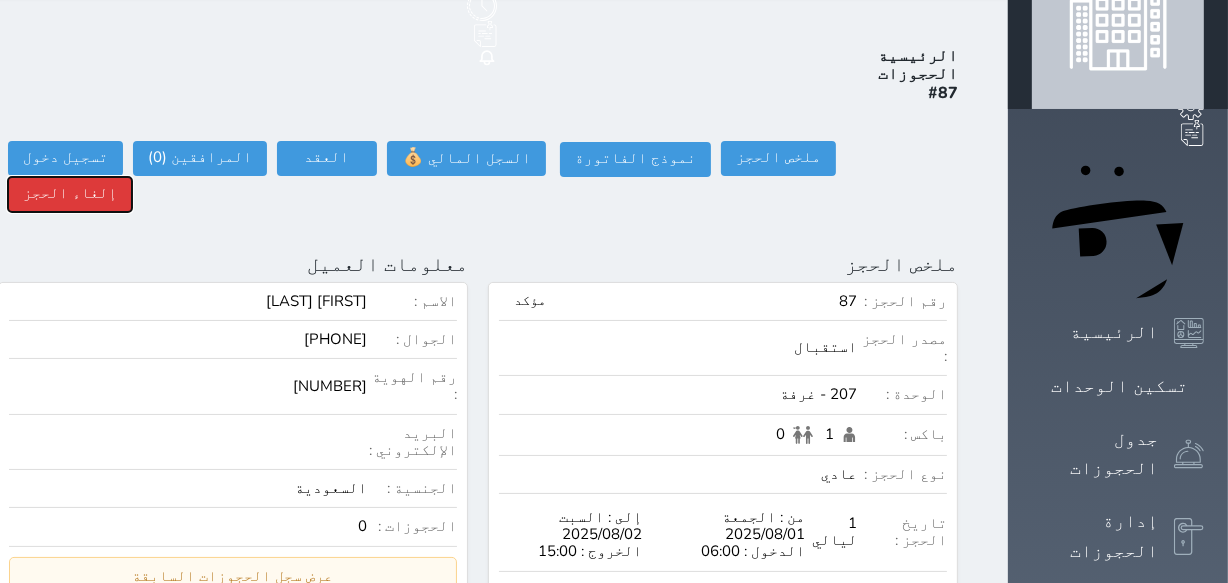 click on "إلغاء الحجز" at bounding box center [70, 194] 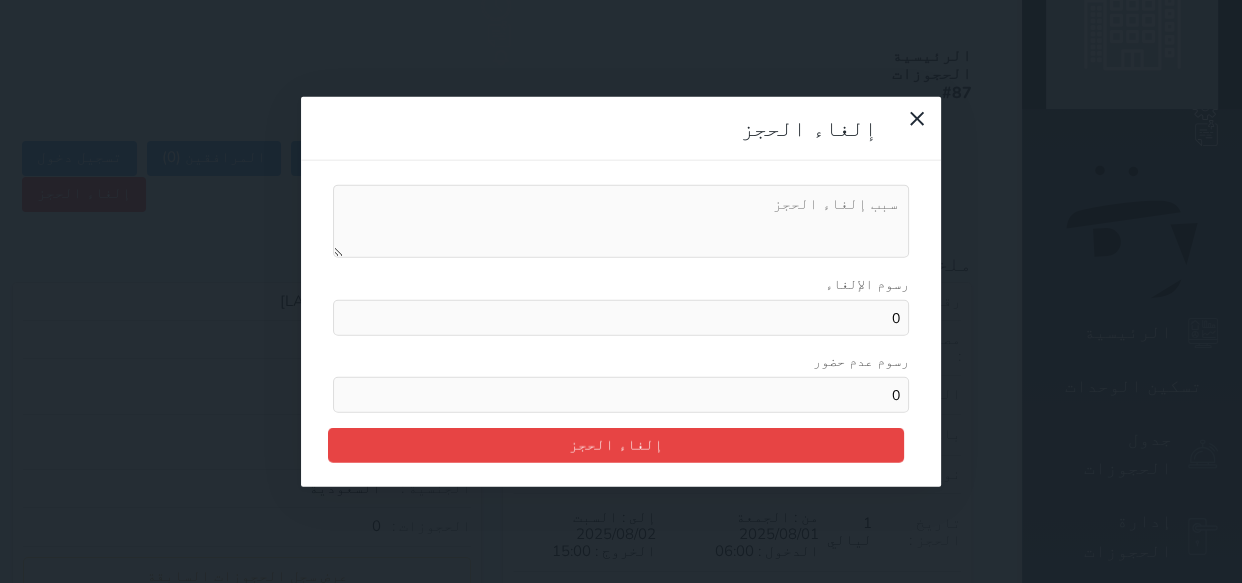 click on "رسوم الإلغاء" at bounding box center (621, 221) 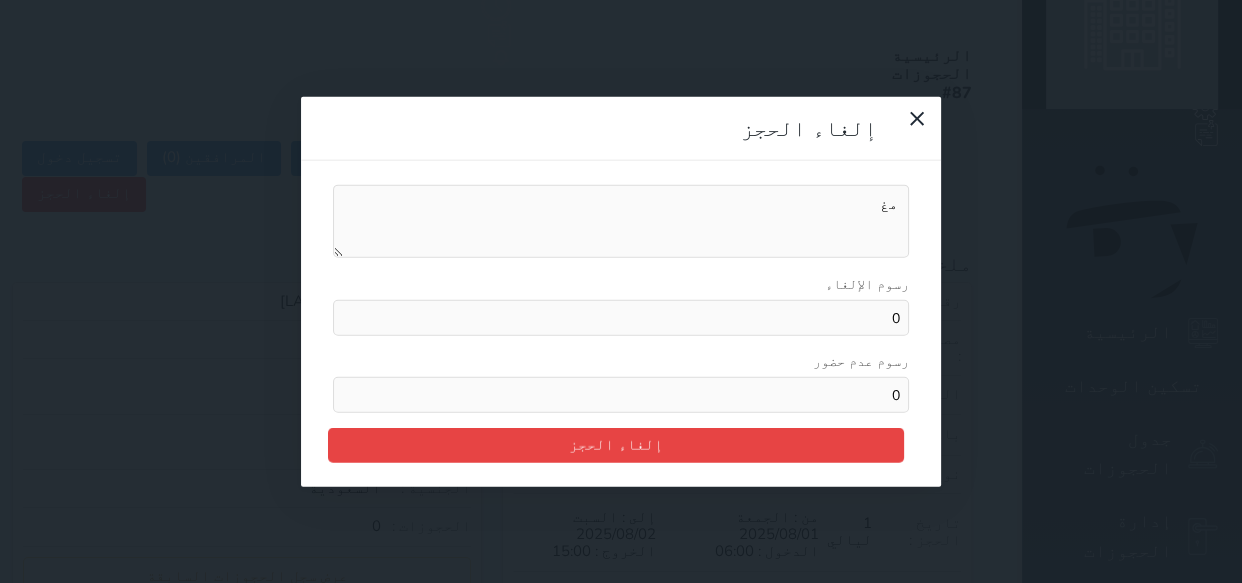 type on "م" 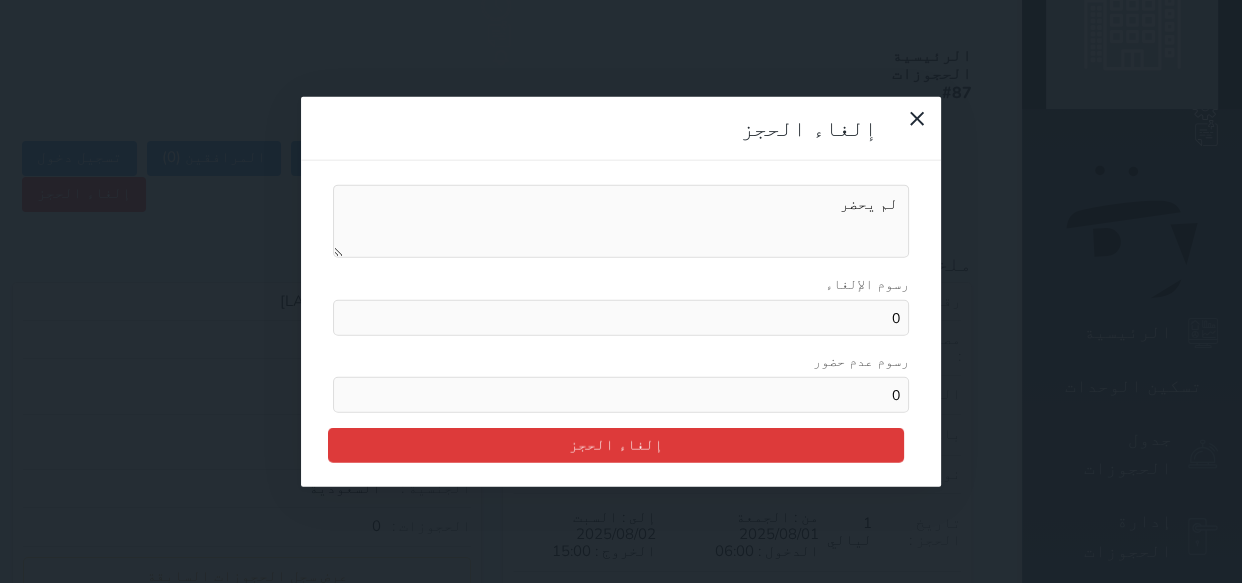type on "لم يحضر" 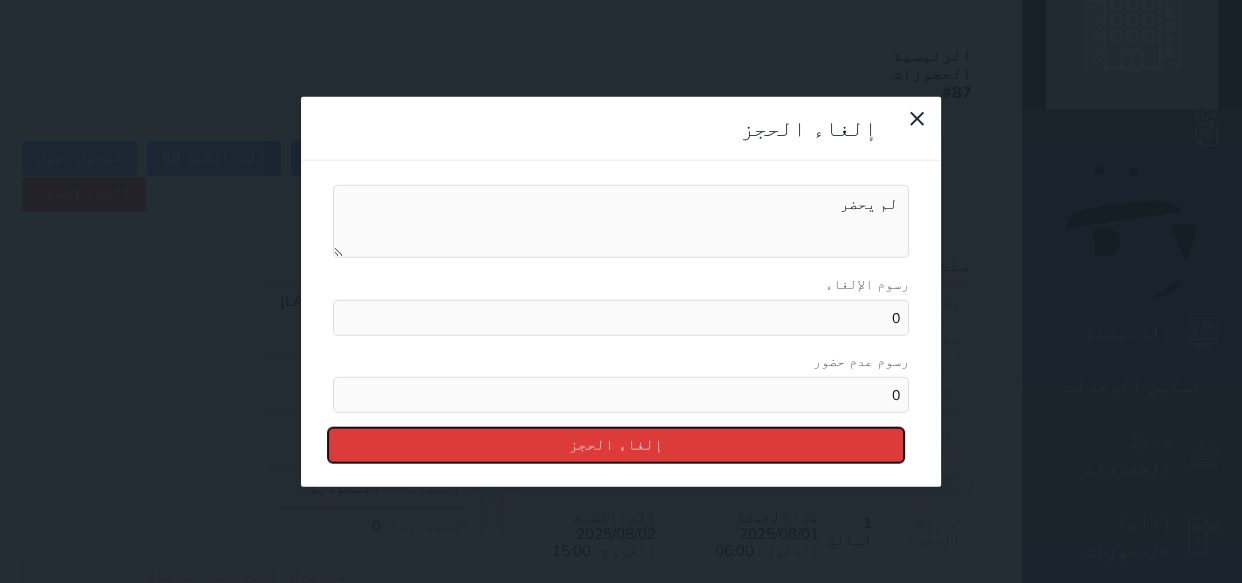 click on "إلغاء الحجز" at bounding box center [616, 445] 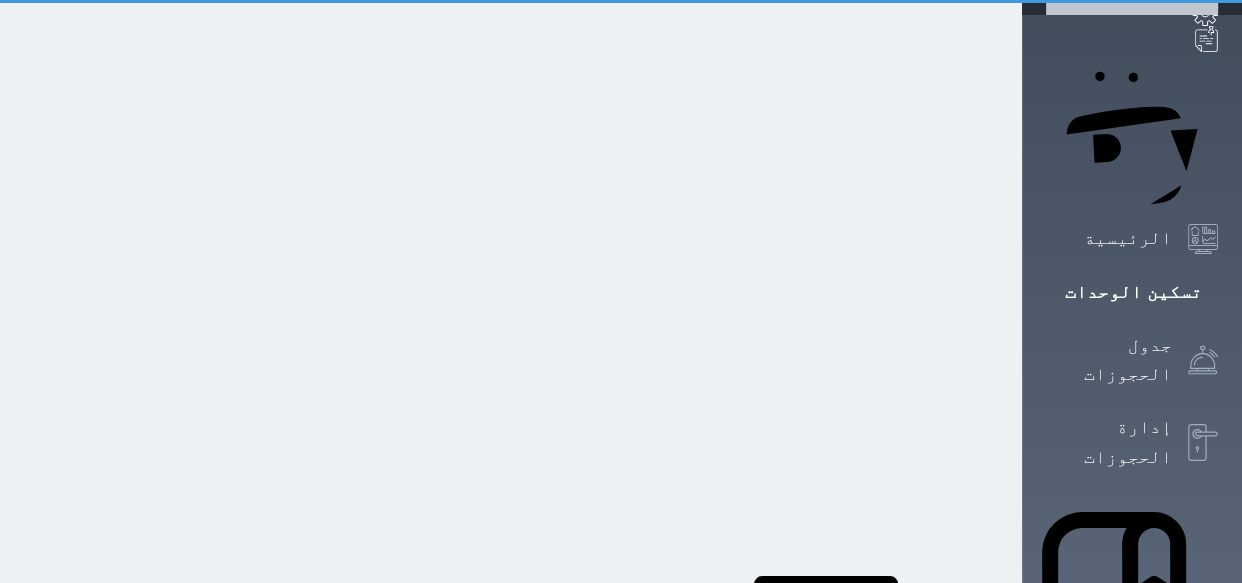 scroll, scrollTop: 0, scrollLeft: 0, axis: both 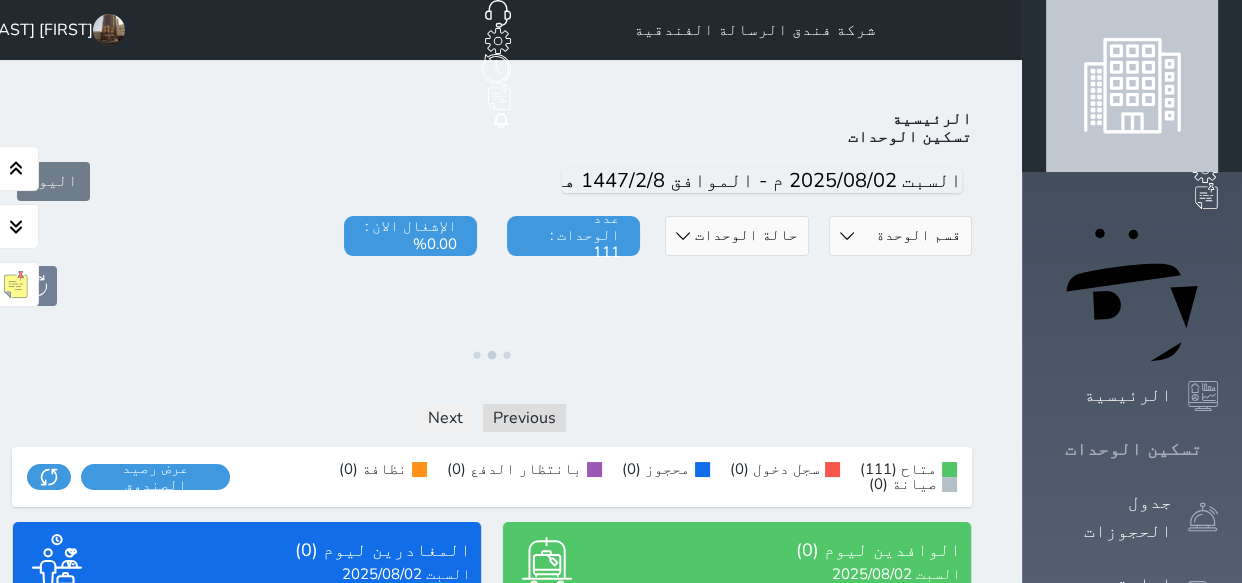 click at bounding box center [1218, 449] 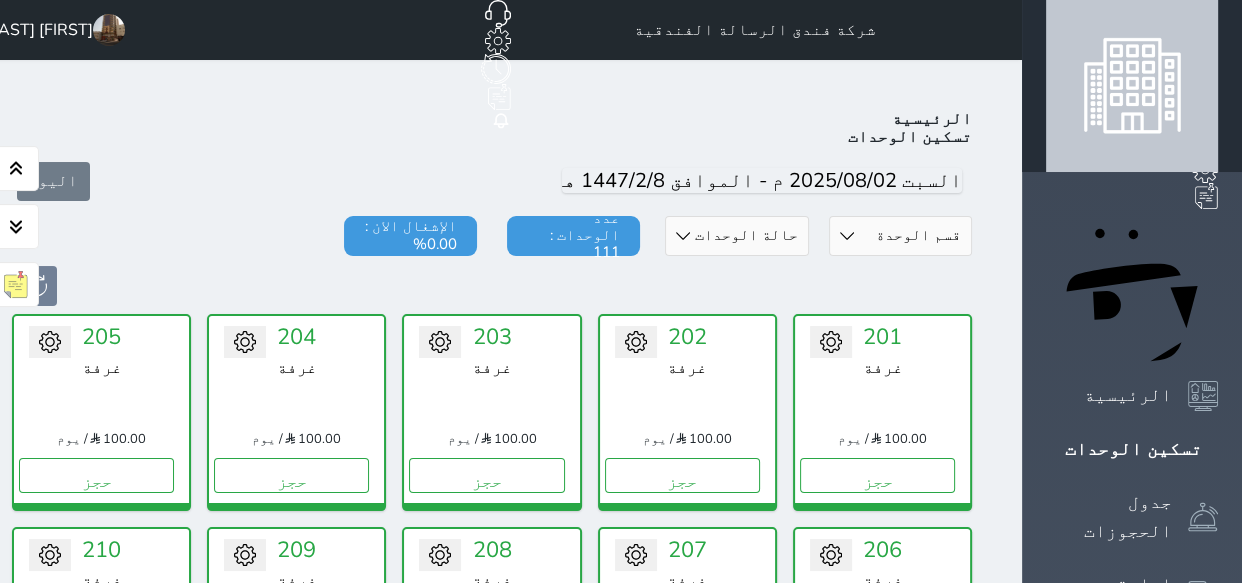 scroll, scrollTop: 78, scrollLeft: 0, axis: vertical 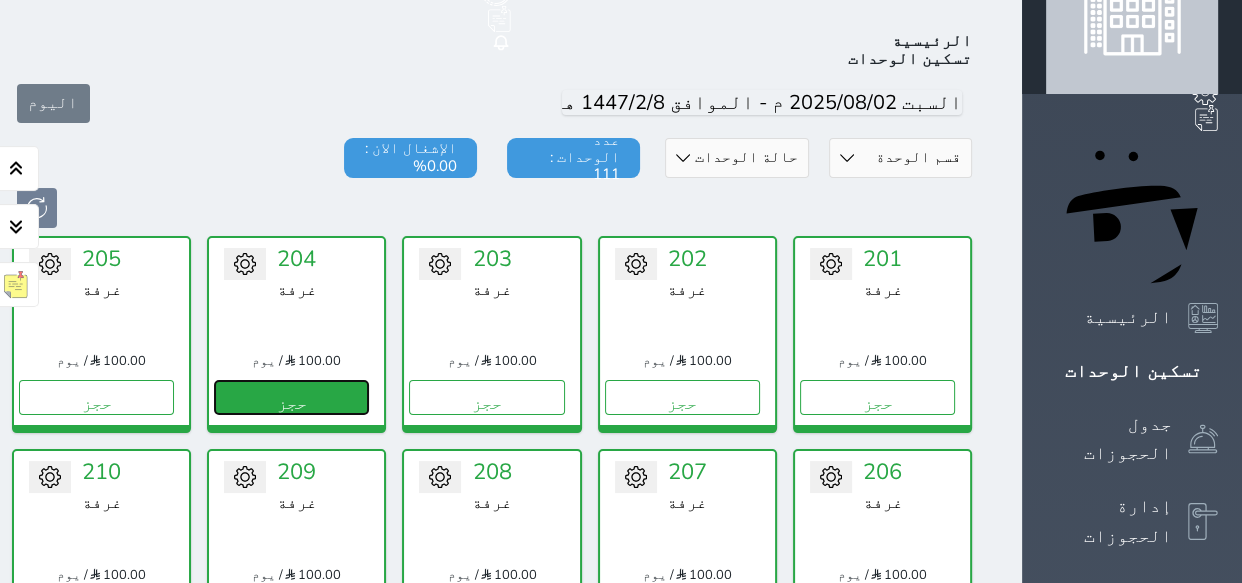 click on "حجز" at bounding box center (291, 397) 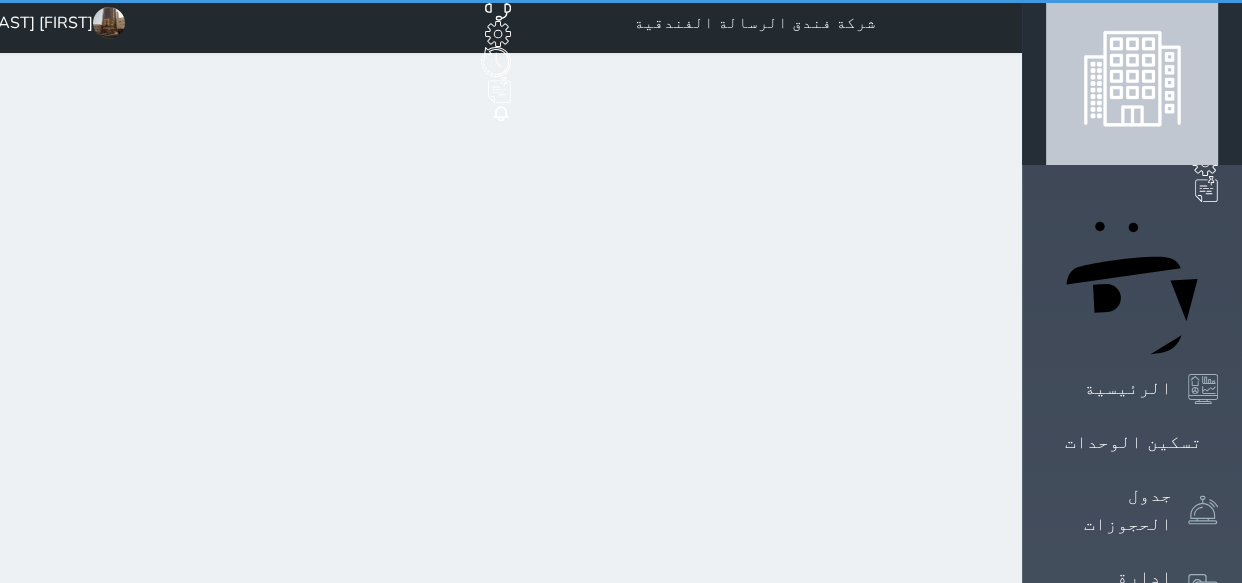 scroll, scrollTop: 0, scrollLeft: 0, axis: both 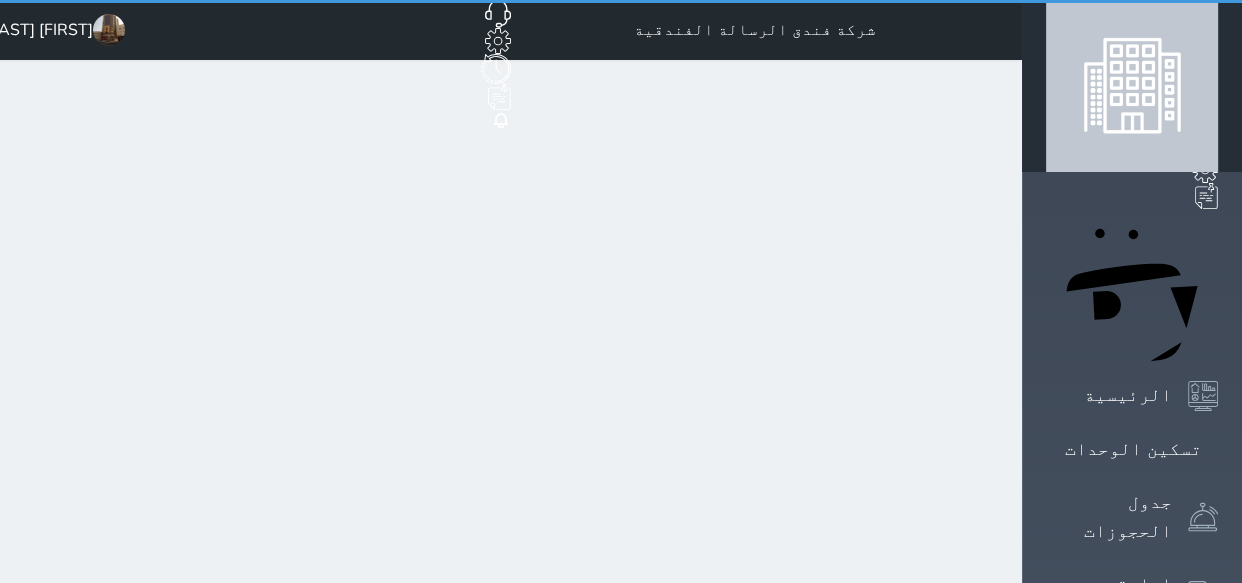 select on "1" 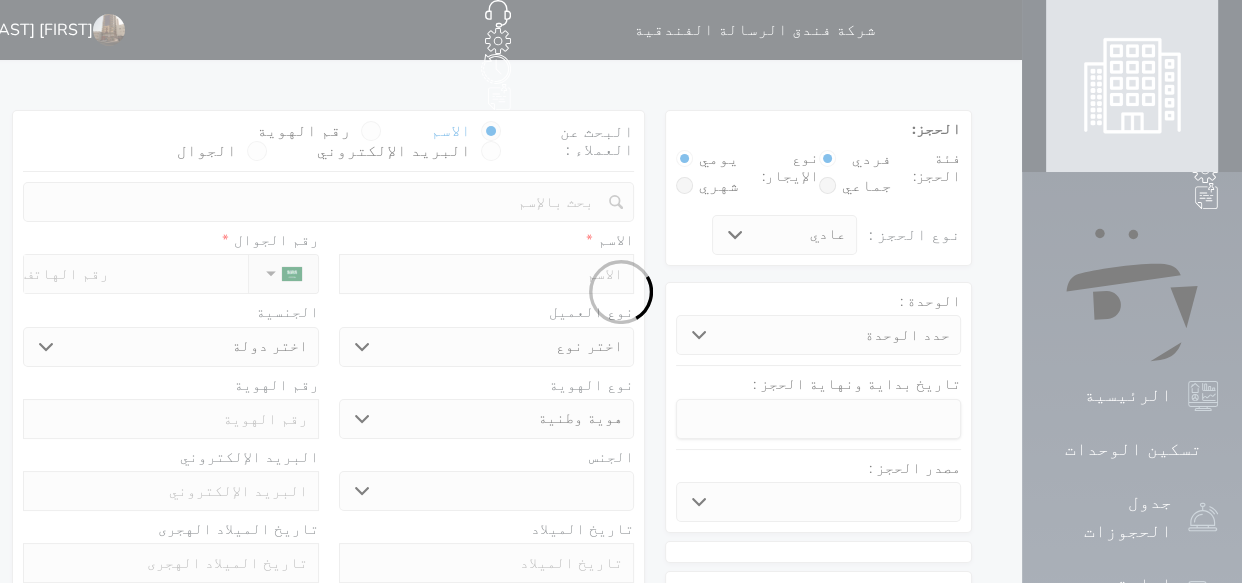 select 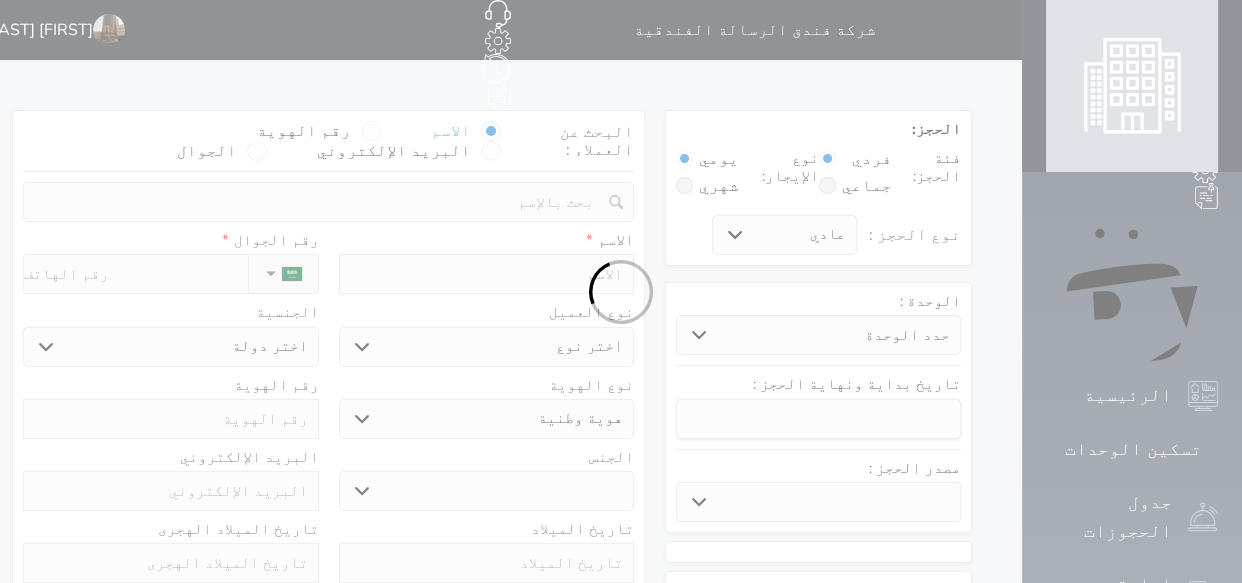 select 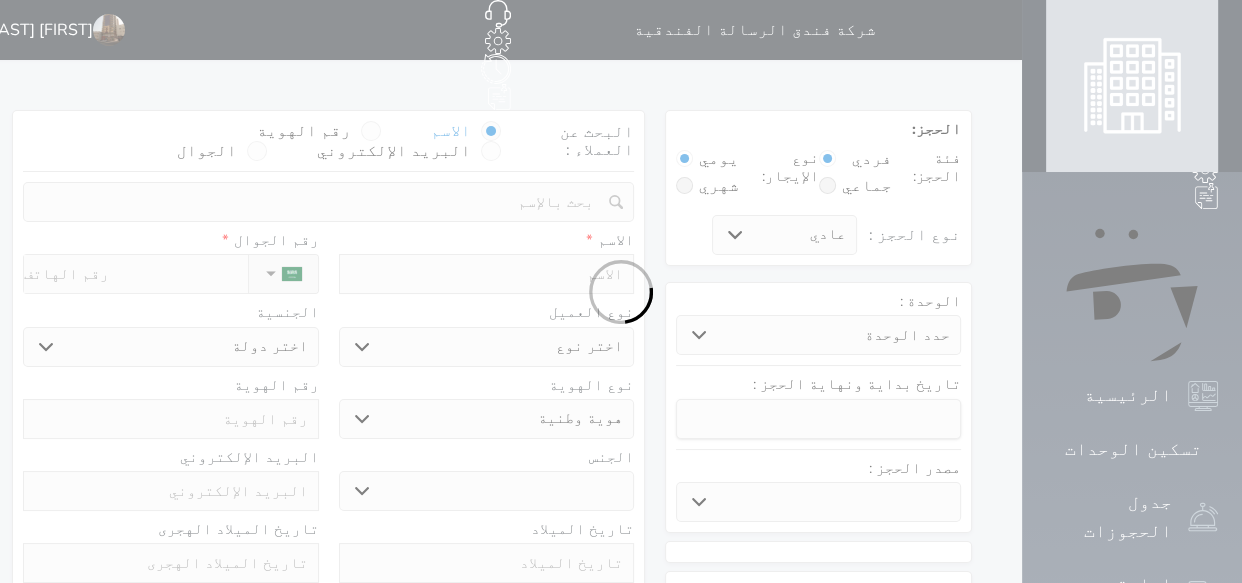select 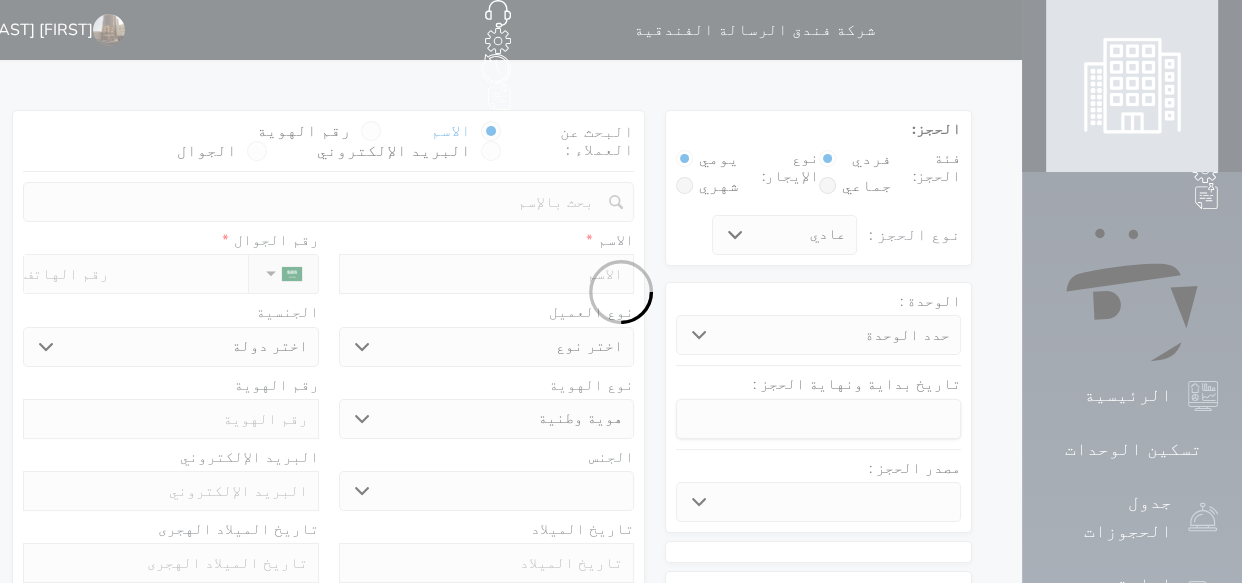 select 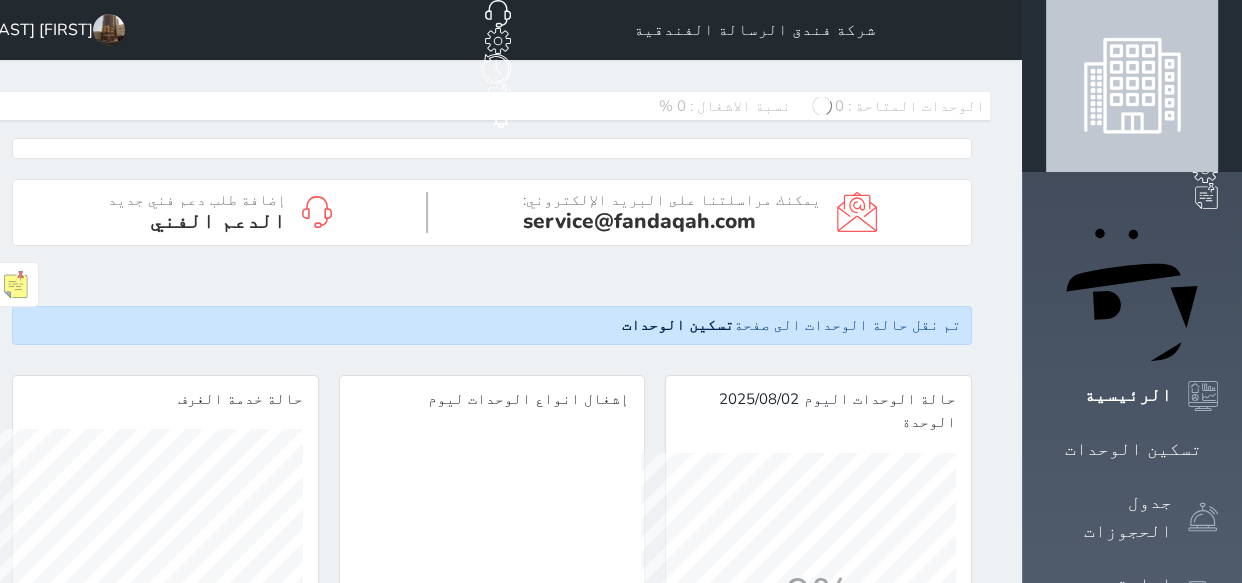 scroll, scrollTop: 999684, scrollLeft: 999684, axis: both 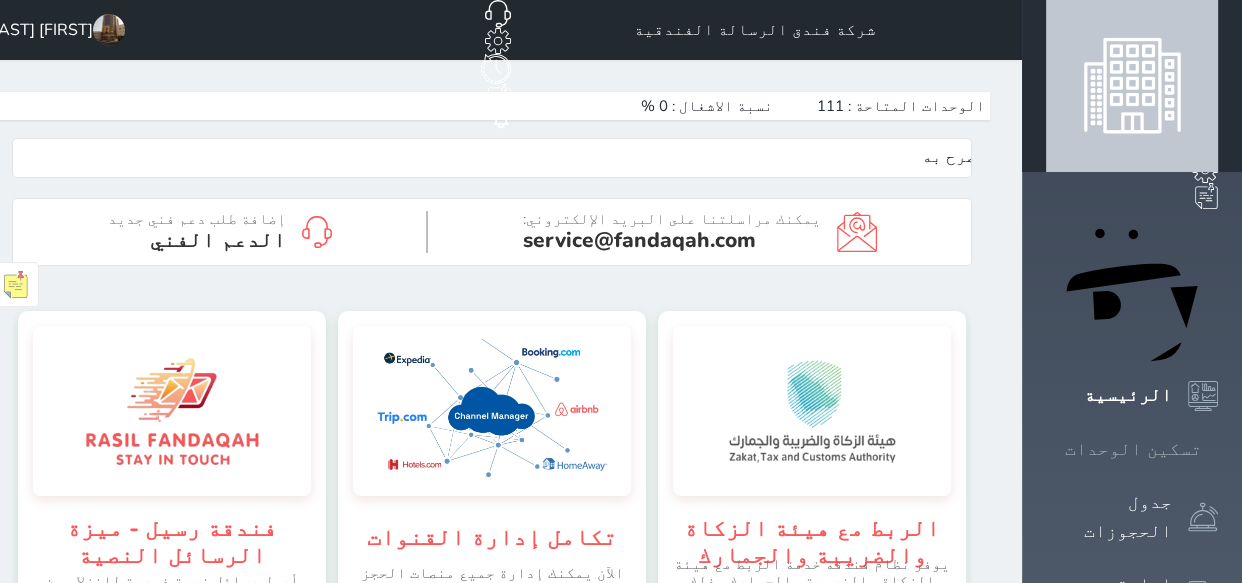 click 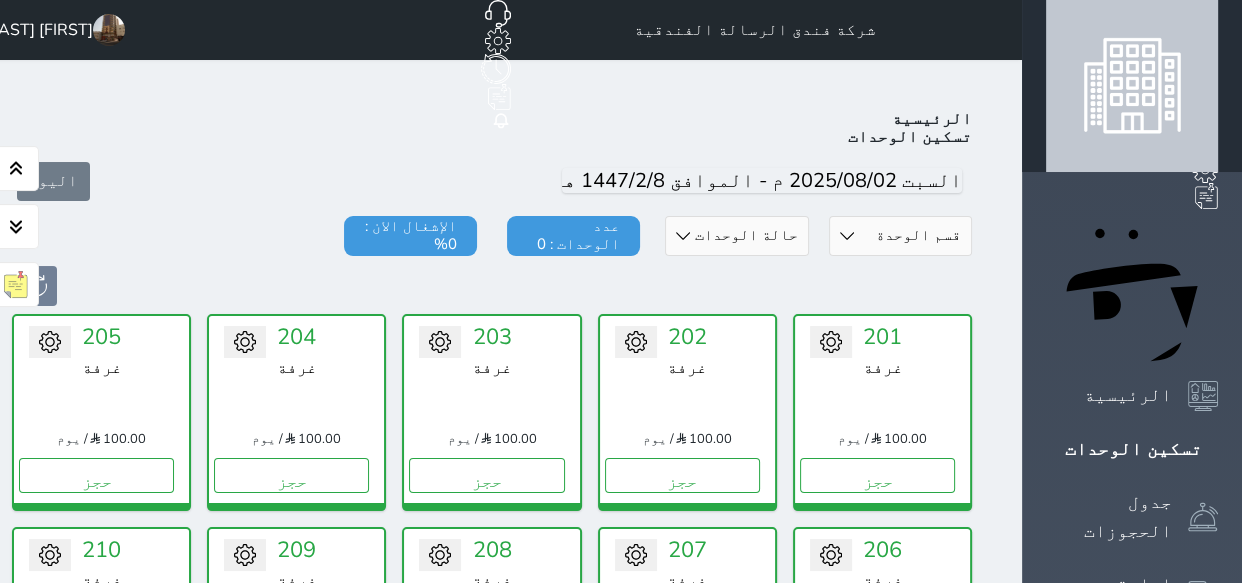 scroll, scrollTop: 78, scrollLeft: 0, axis: vertical 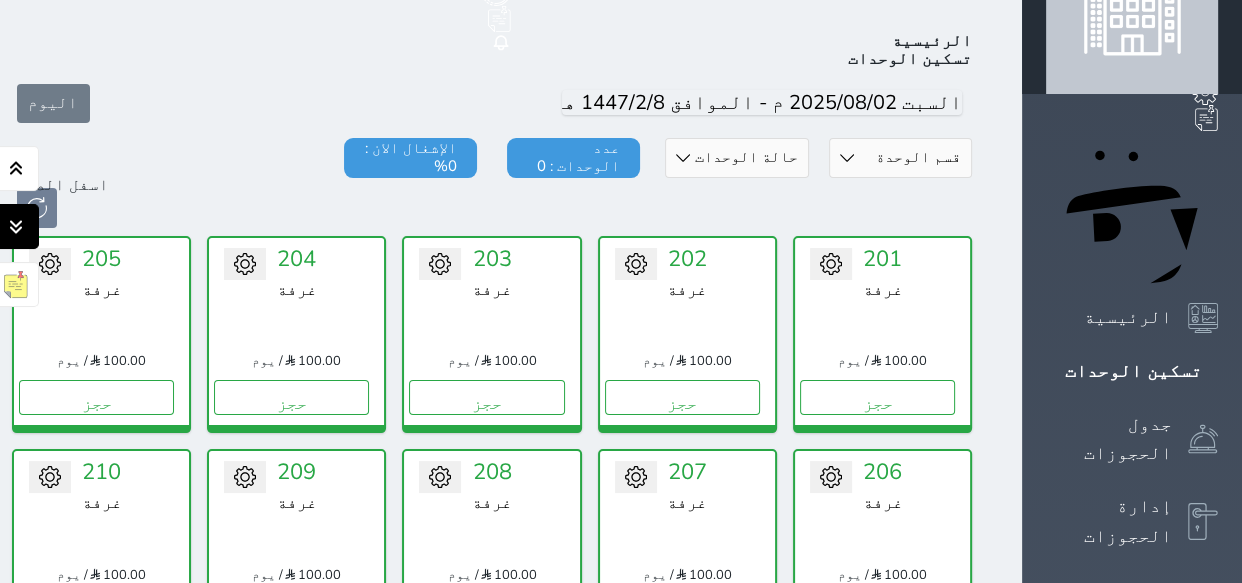 click 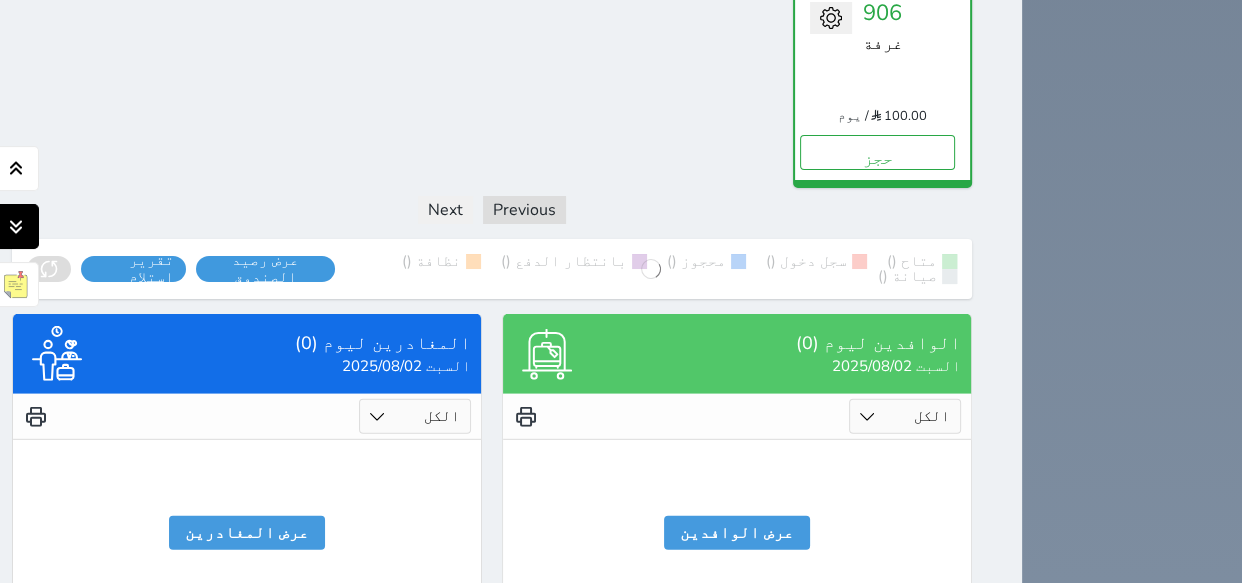 scroll, scrollTop: 5023, scrollLeft: 0, axis: vertical 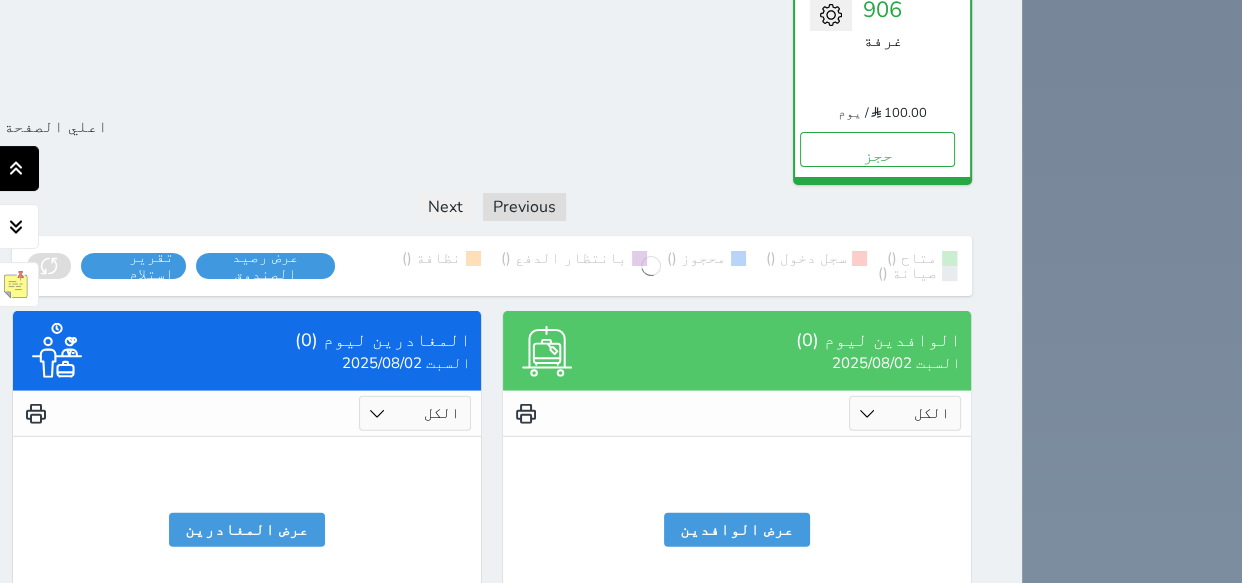 click at bounding box center [16, 168] 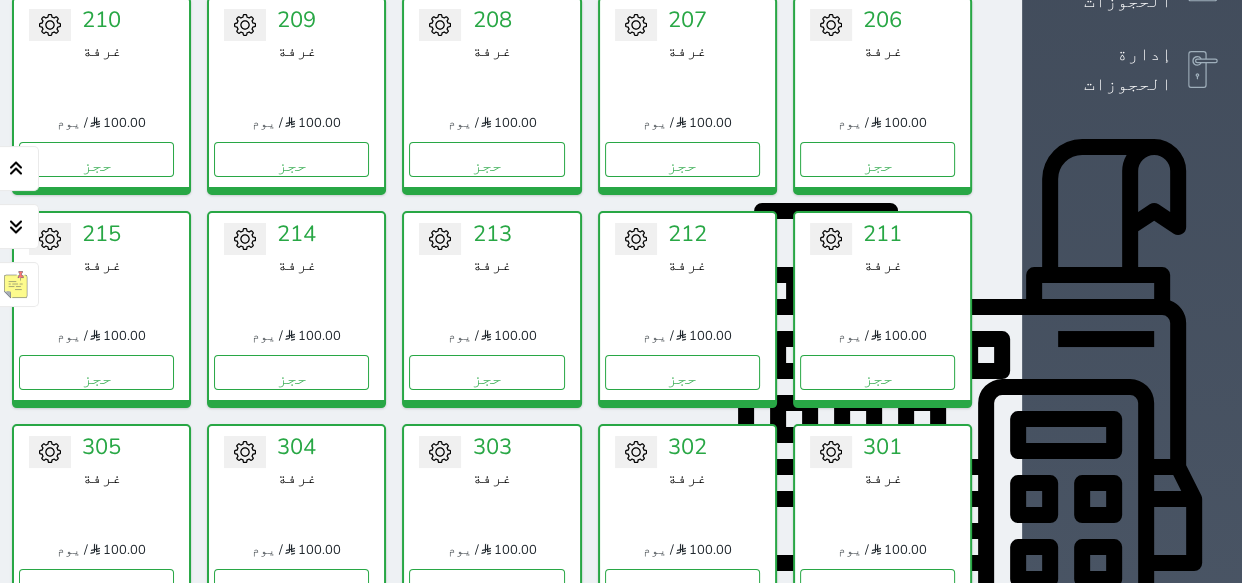 scroll, scrollTop: 78, scrollLeft: 0, axis: vertical 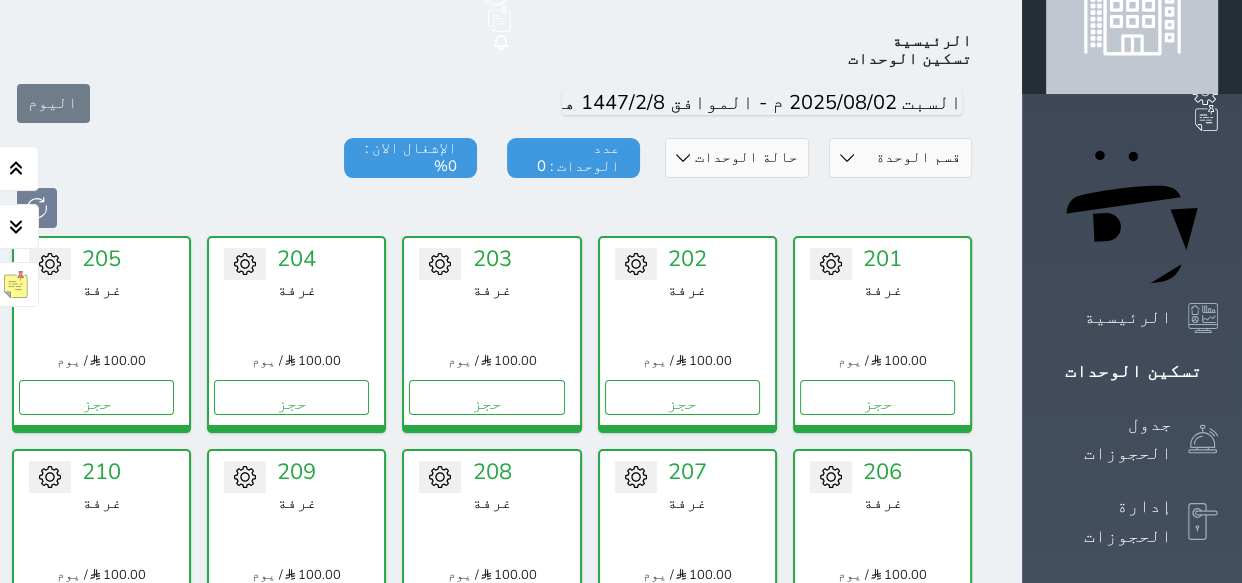 drag, startPoint x: 300, startPoint y: 135, endPoint x: 277, endPoint y: 119, distance: 28.01785 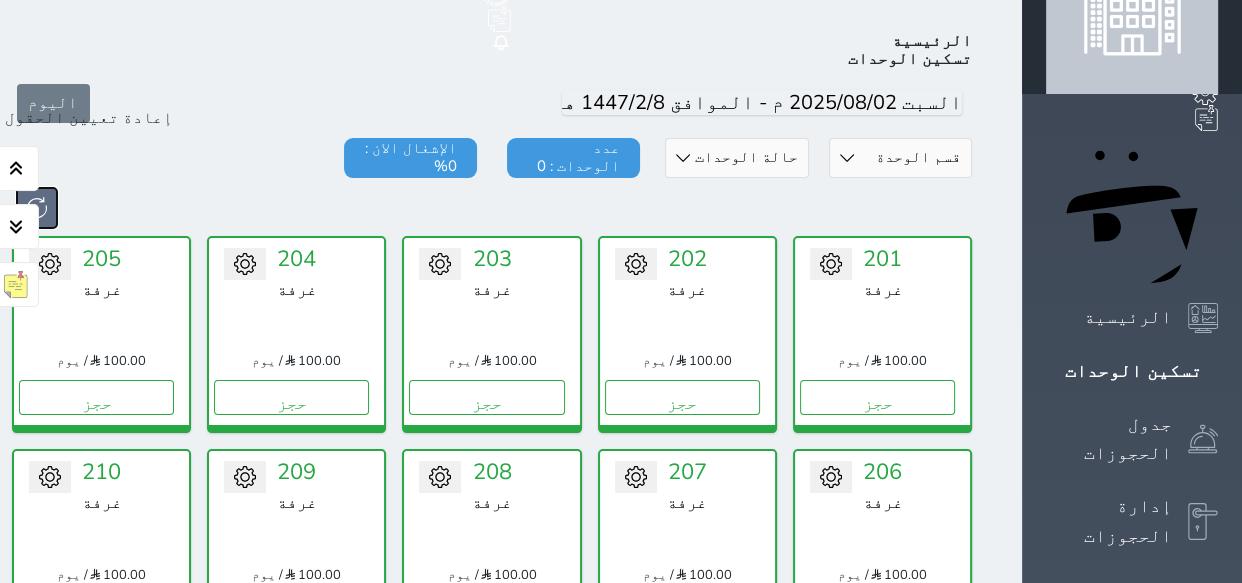 click at bounding box center [37, 208] 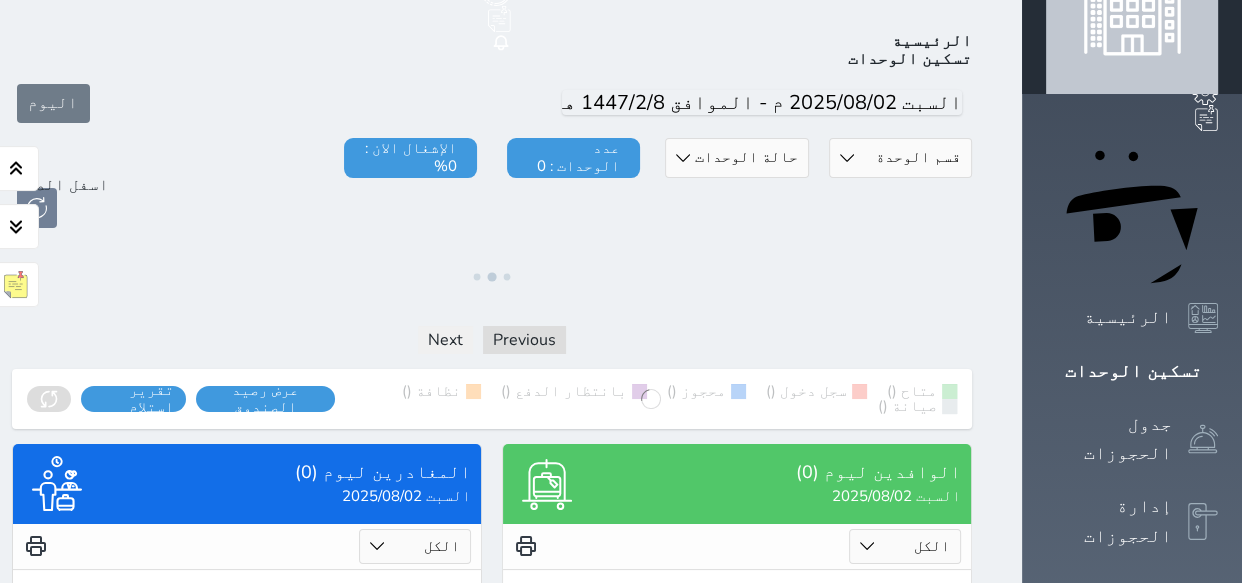 click at bounding box center (492, 208) 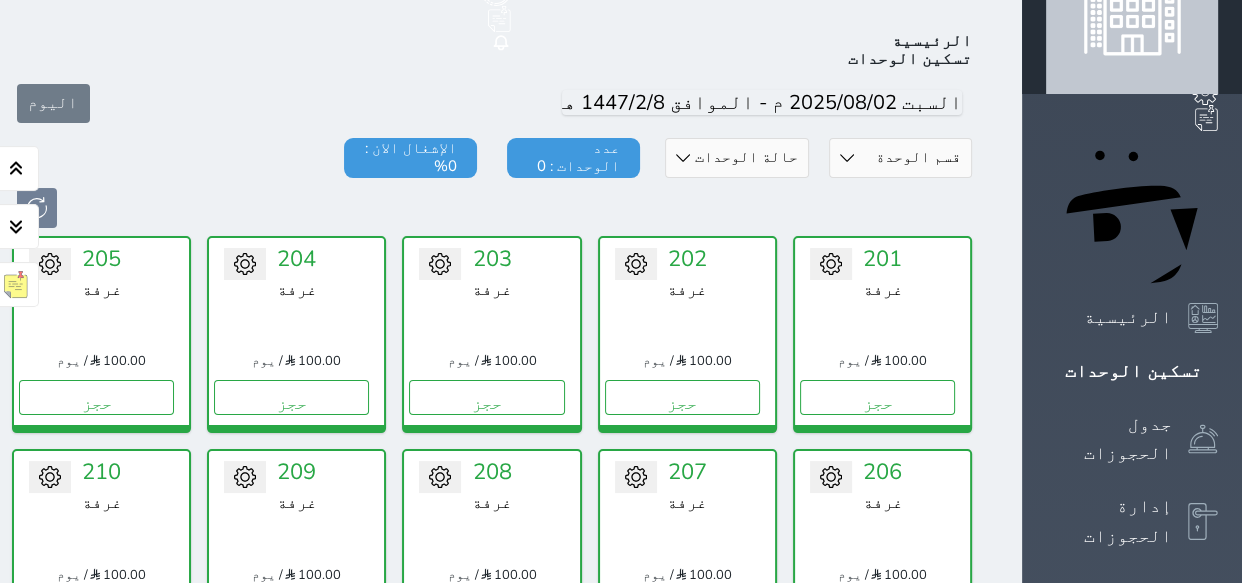 click on "حالة الوحدات متاح تحت التنظيف تحت الصيانة سجل دخول  لم يتم تسجيل الدخول" at bounding box center [736, 158] 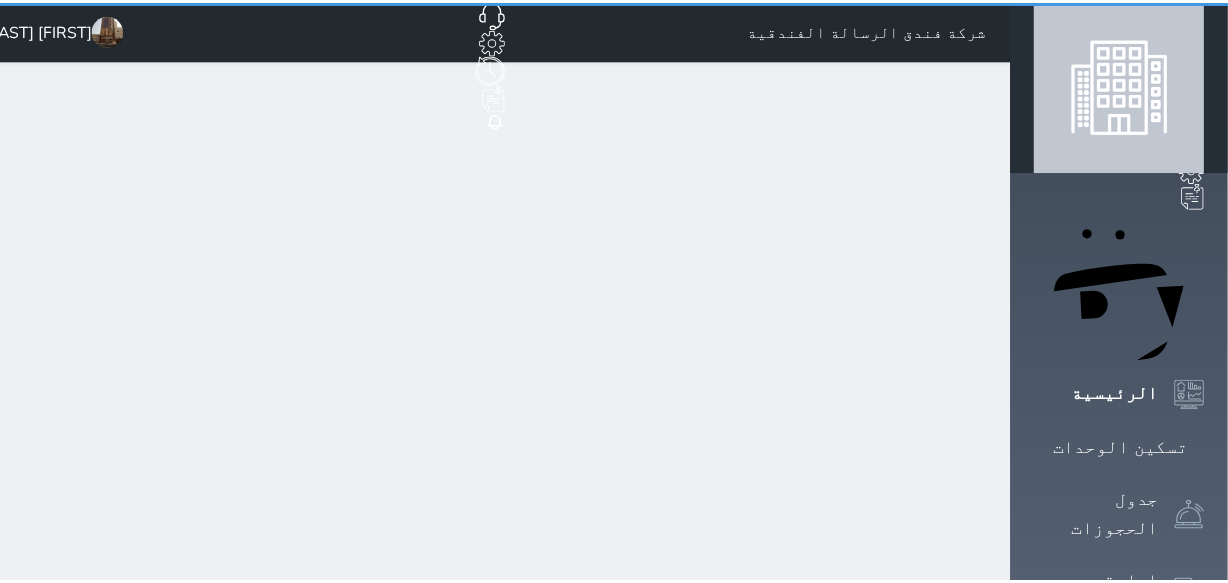 scroll, scrollTop: 0, scrollLeft: 0, axis: both 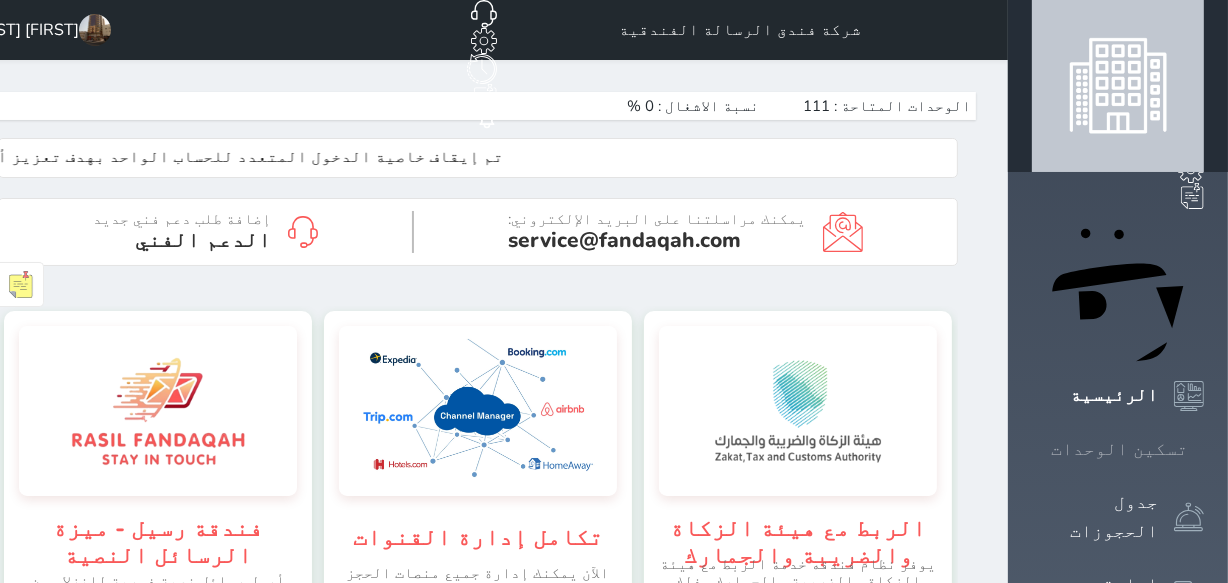 click at bounding box center [1204, 449] 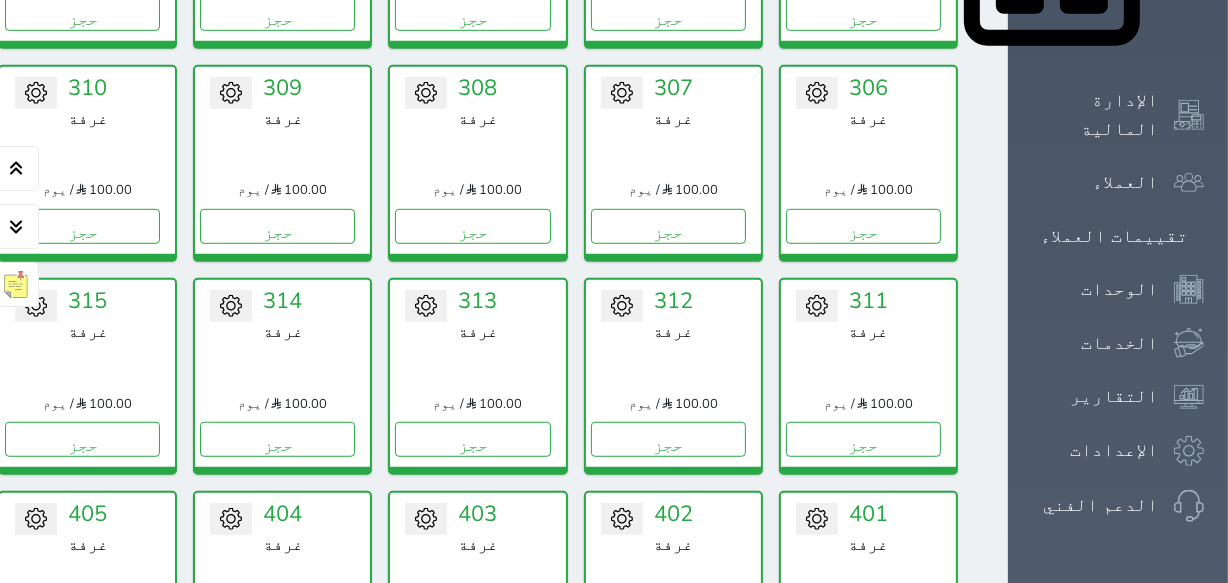 scroll, scrollTop: 1169, scrollLeft: 0, axis: vertical 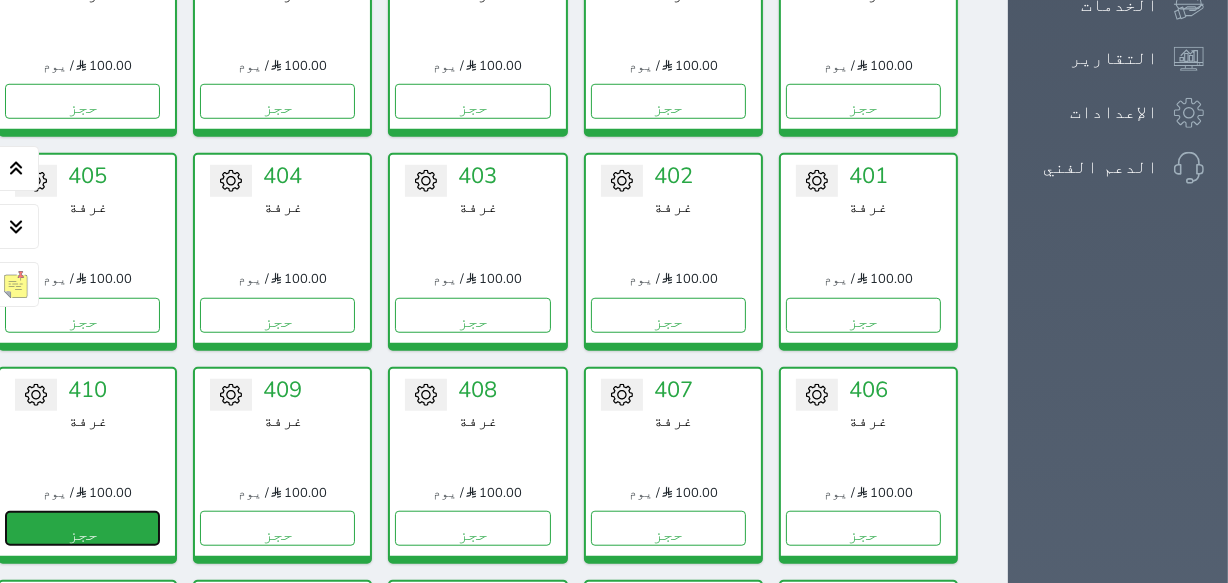 click on "حجز" at bounding box center (82, 528) 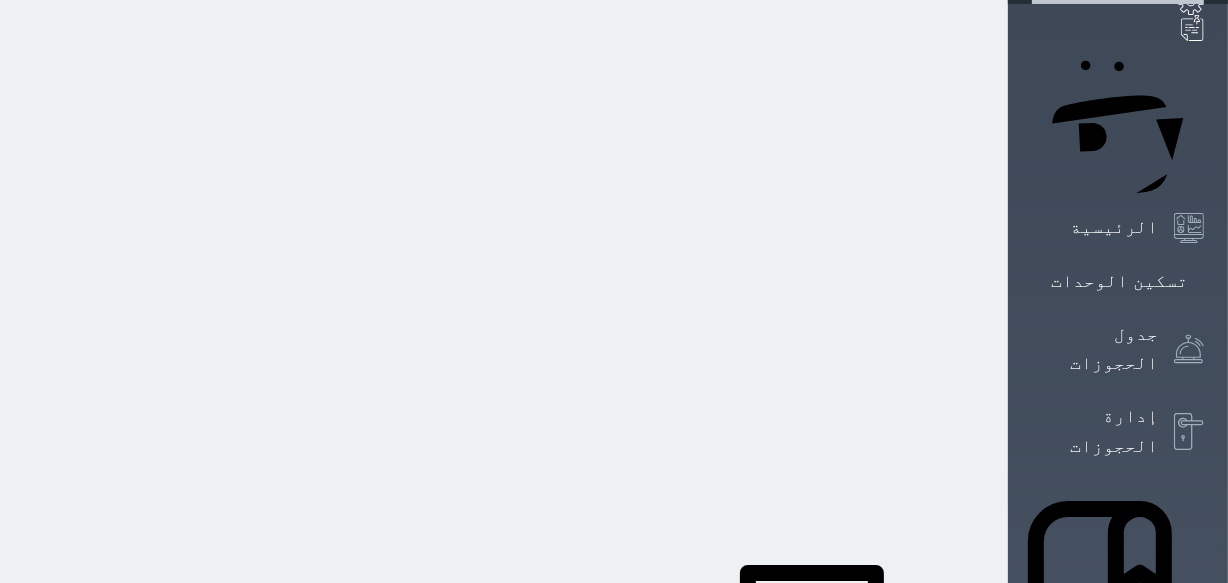 scroll, scrollTop: 0, scrollLeft: 0, axis: both 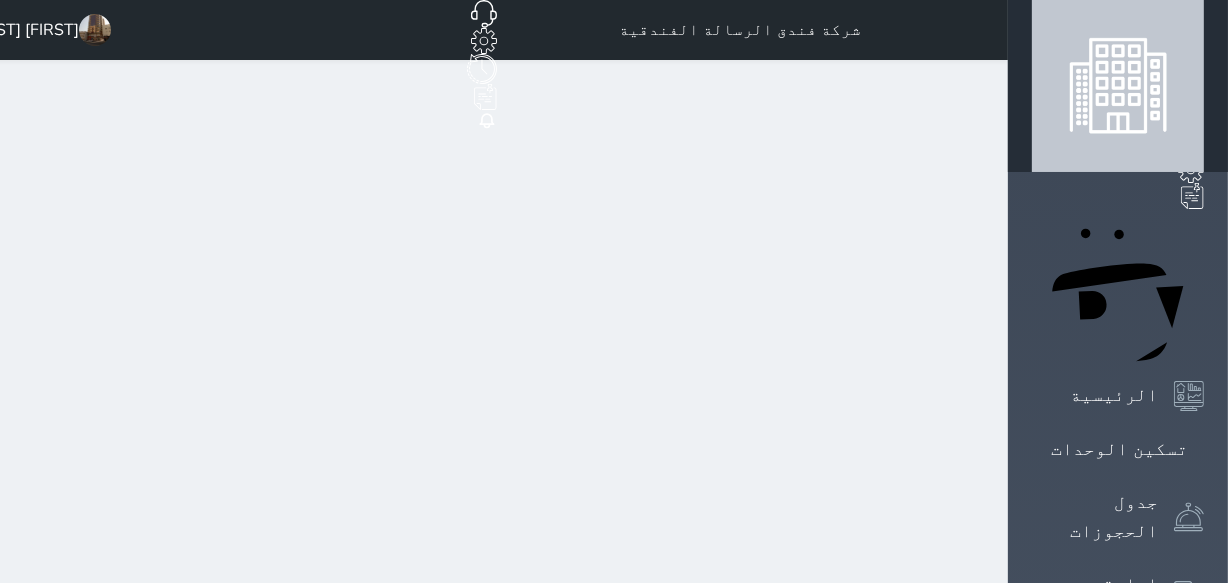 select on "1" 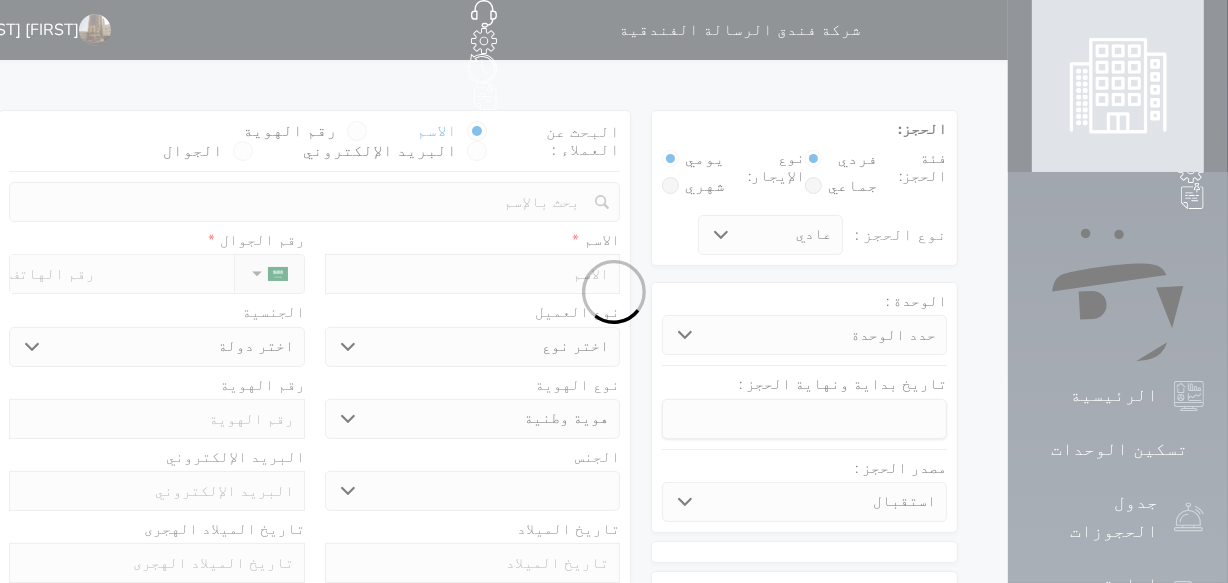 select 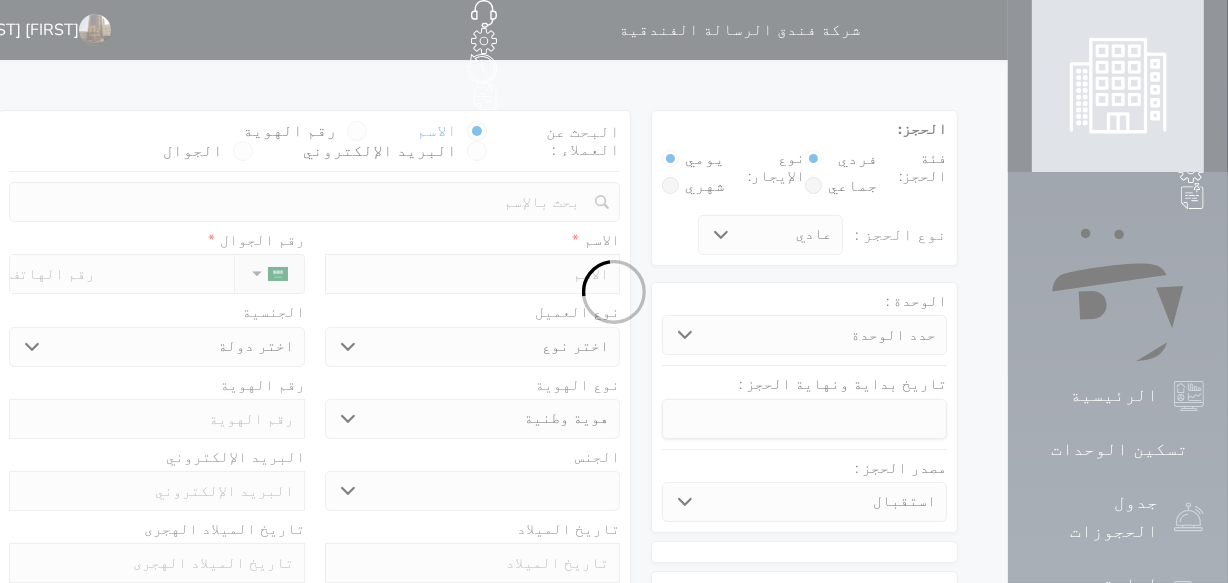 select 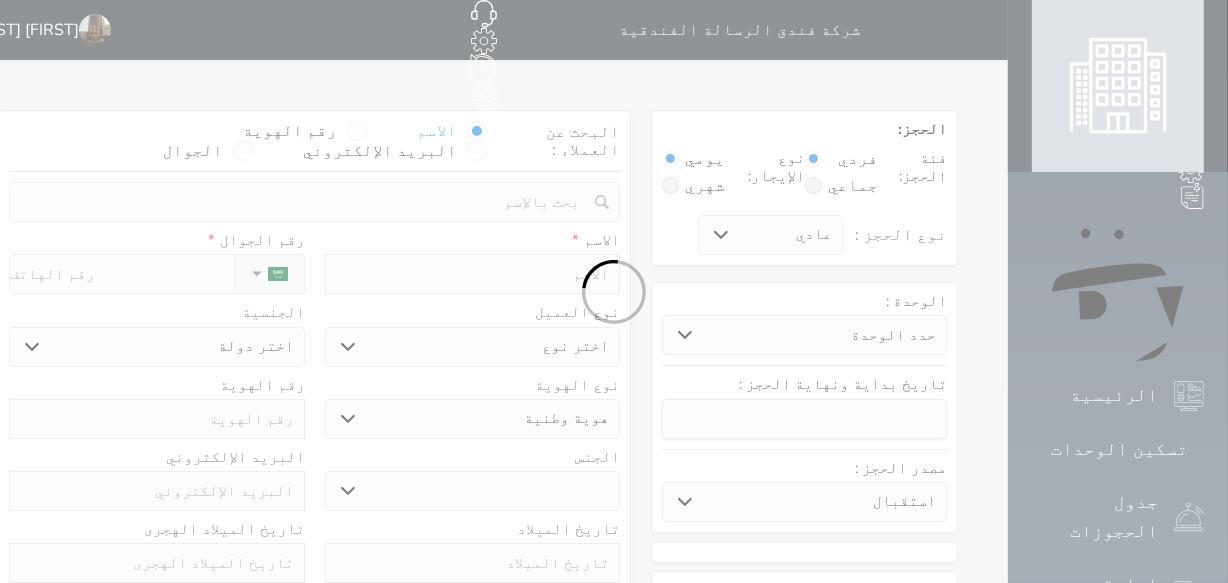 select 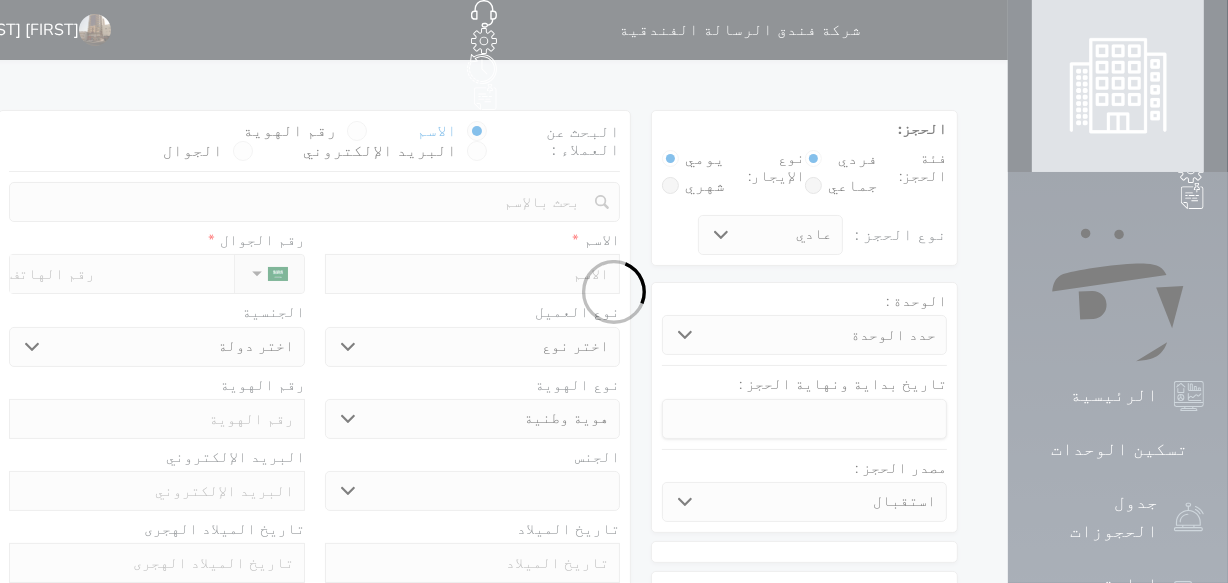 select 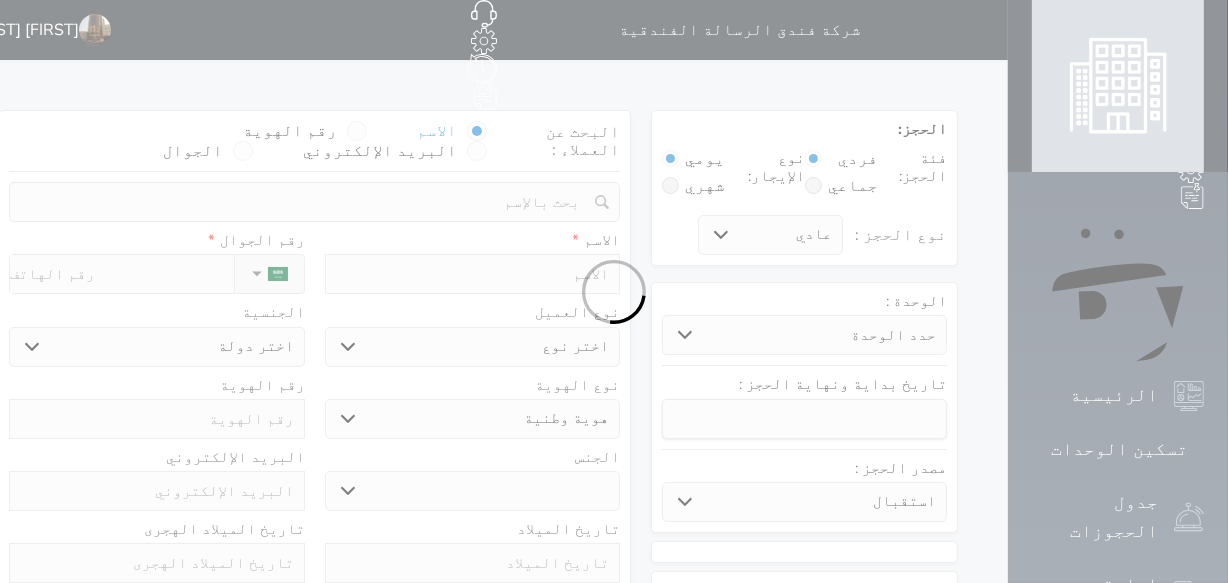 select 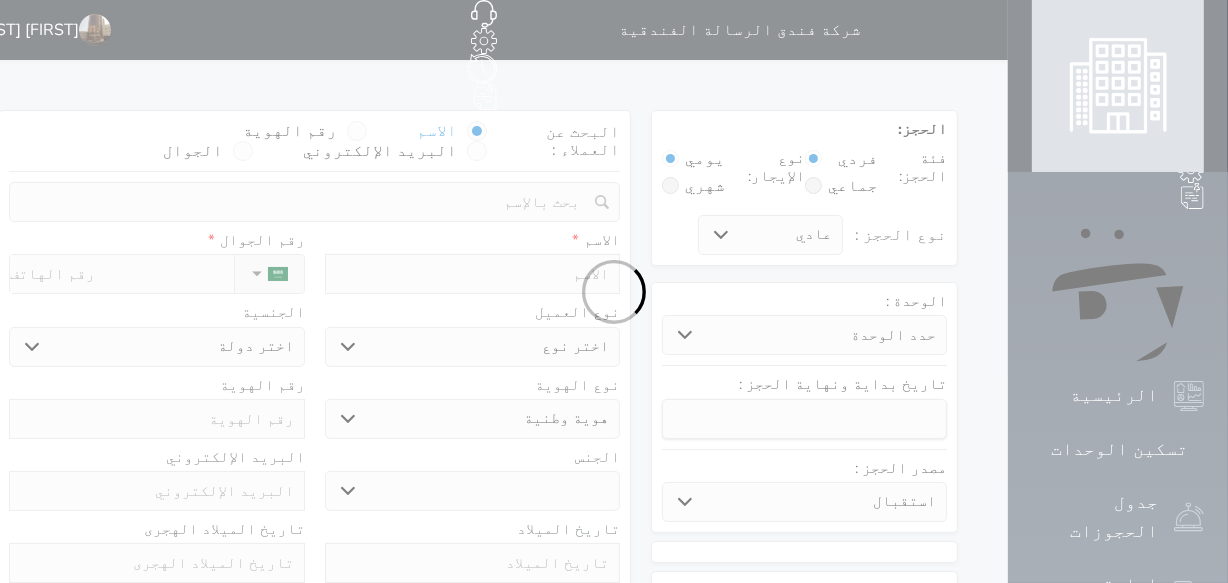 click at bounding box center [614, 291] 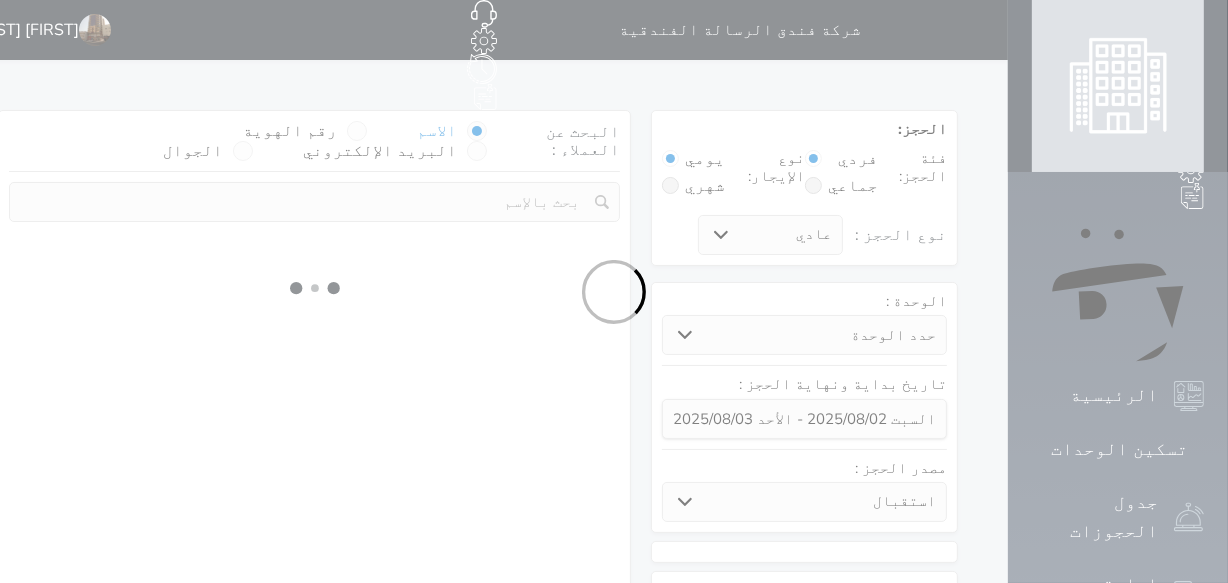 click at bounding box center (614, 291) 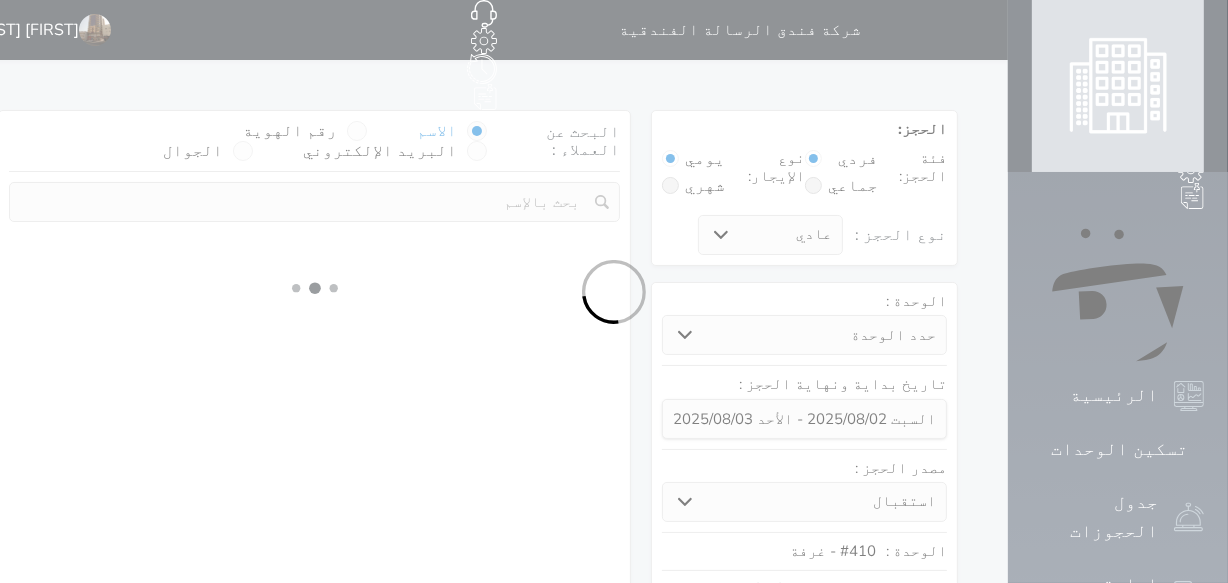select 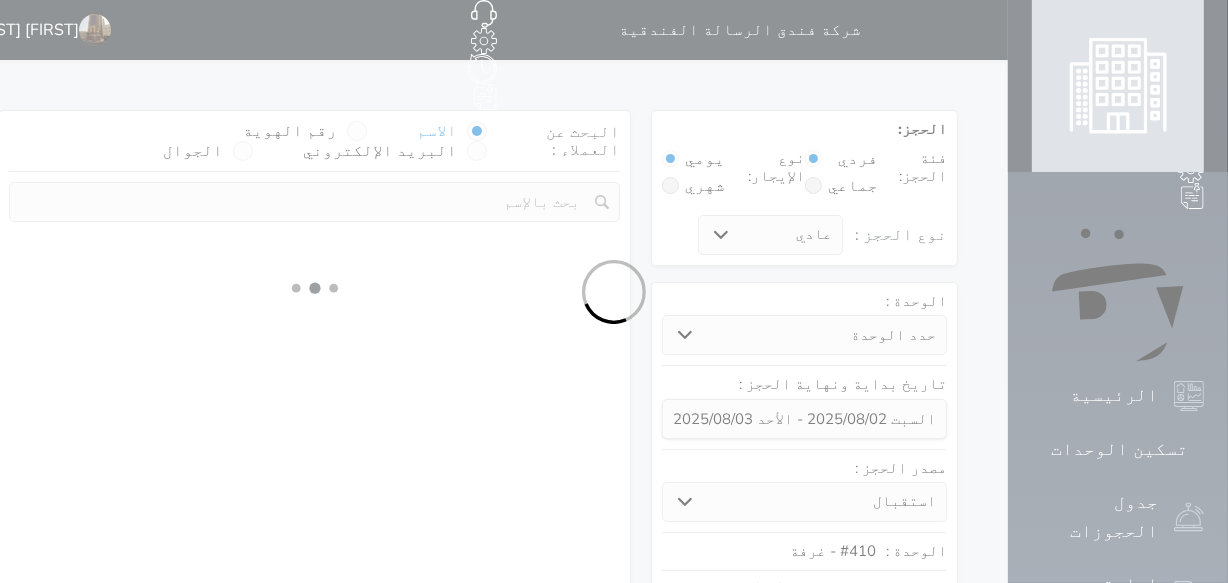 select on "113" 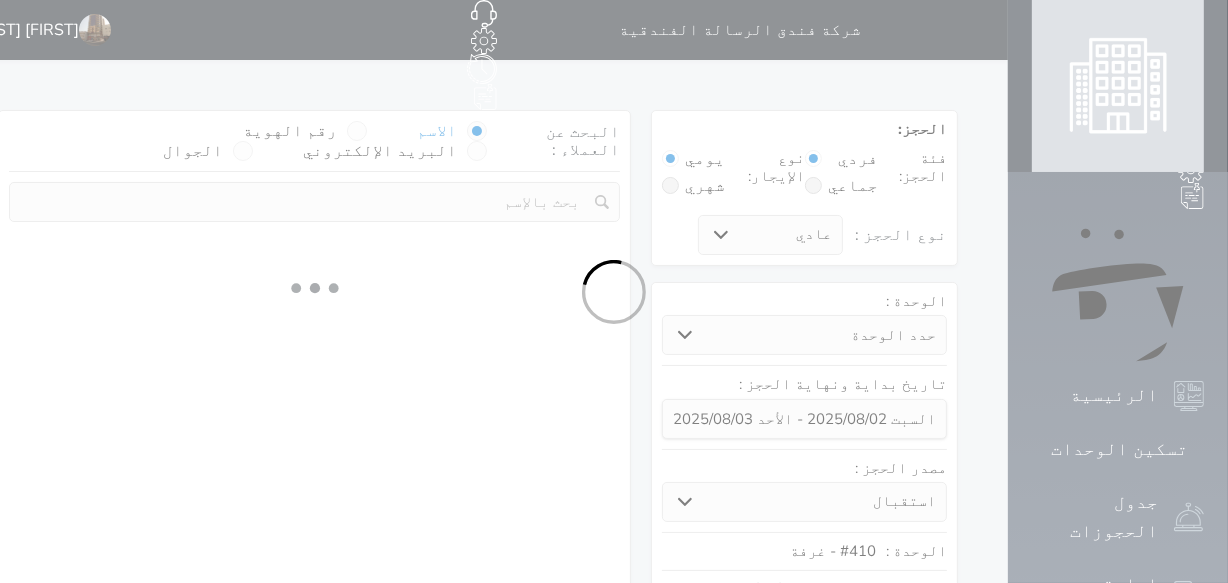 select on "1" 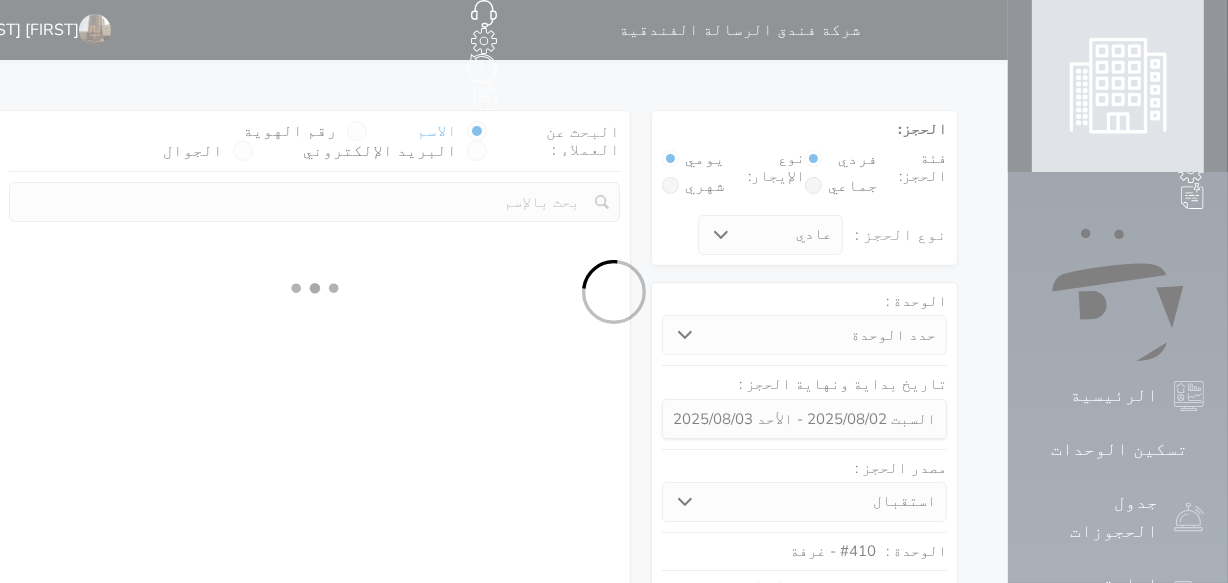select 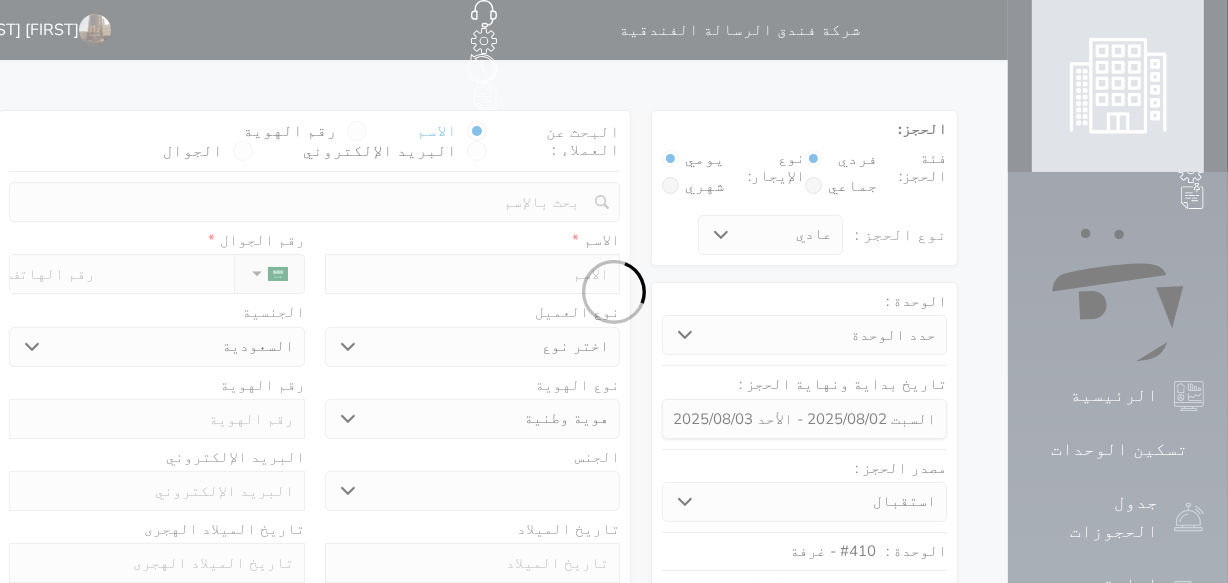 select 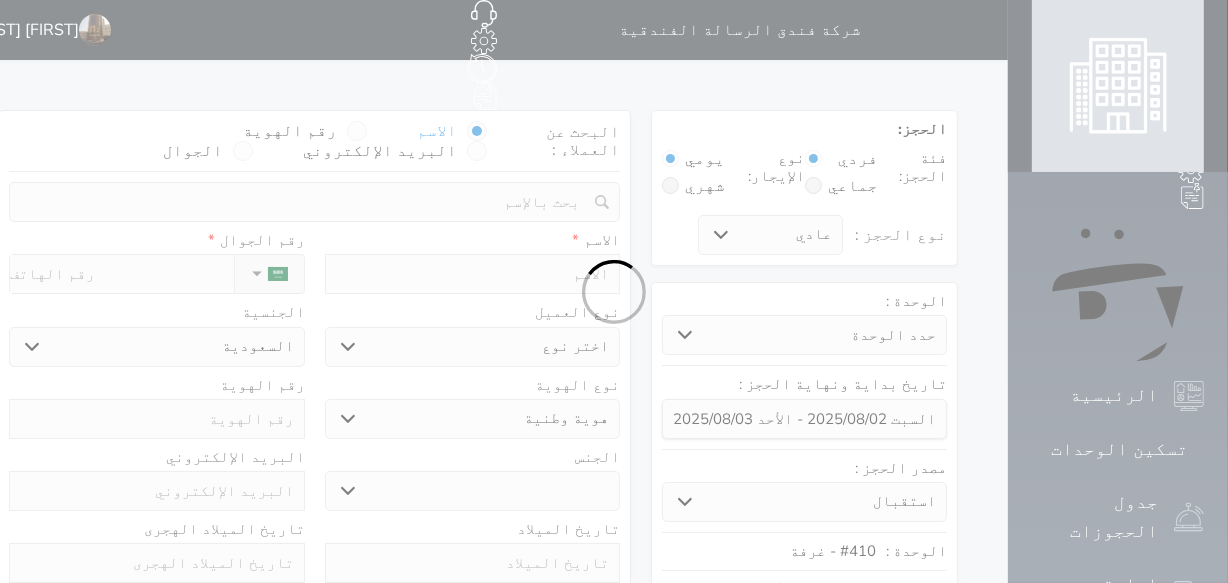 select 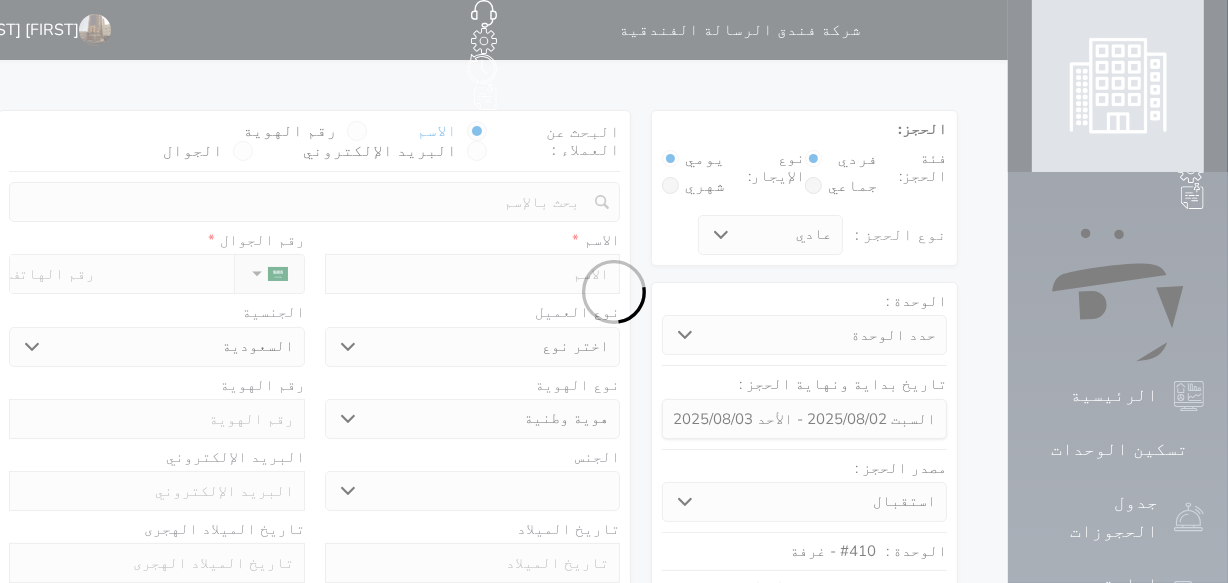 select 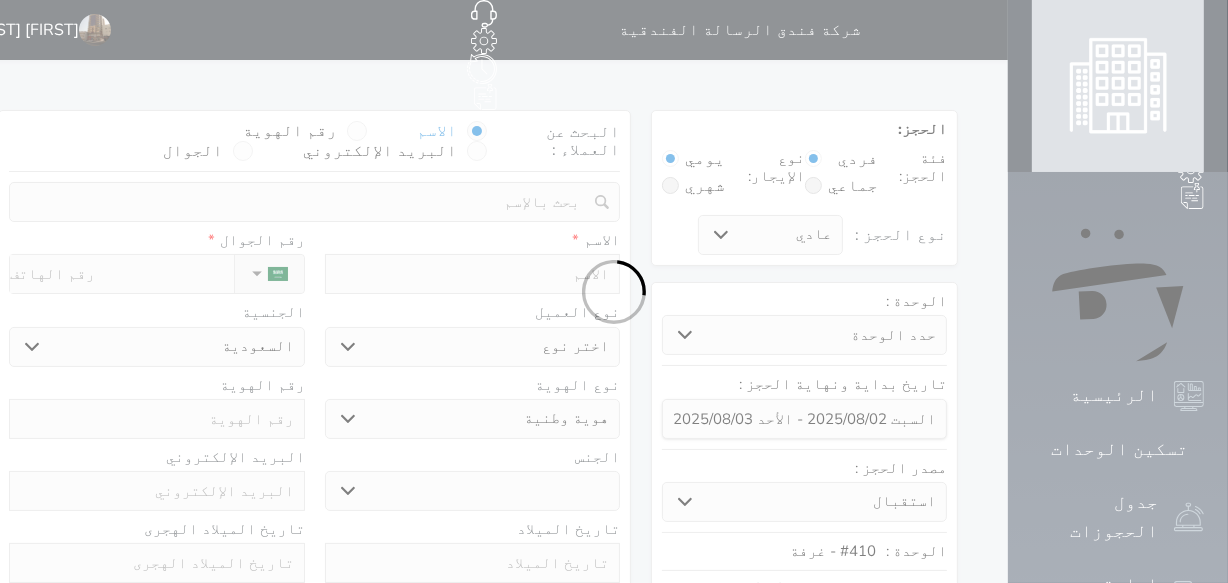 select 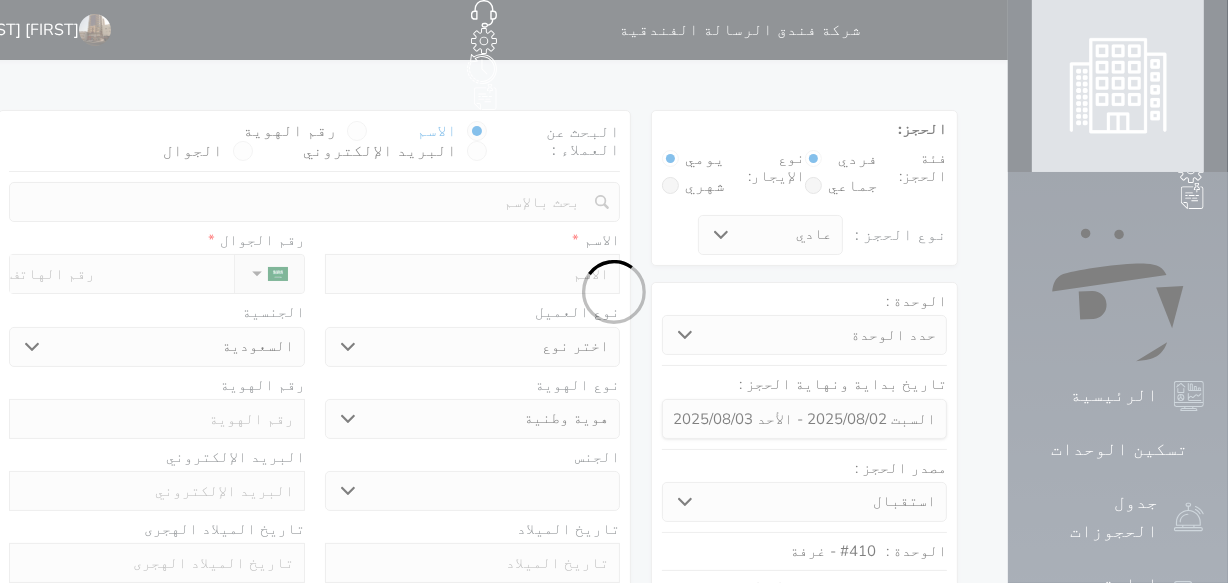 select 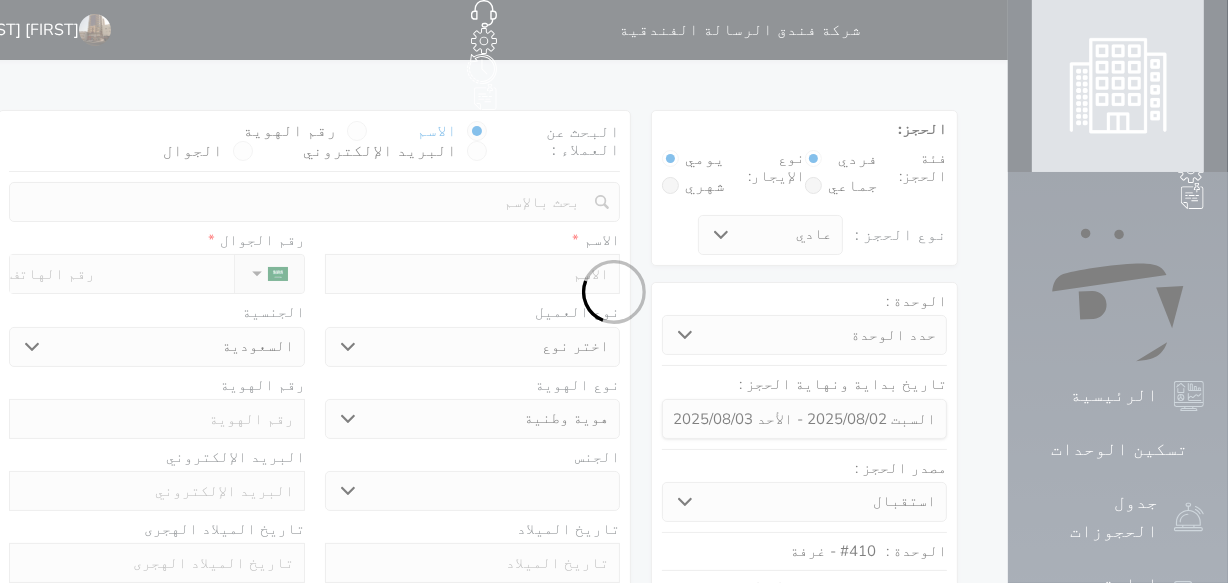 select 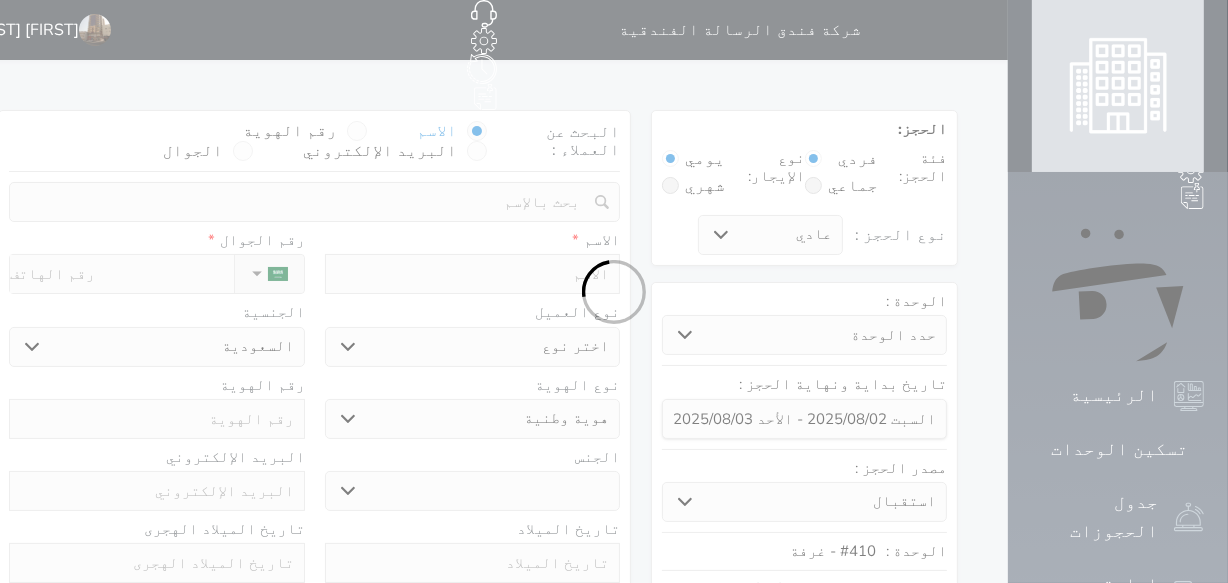 select 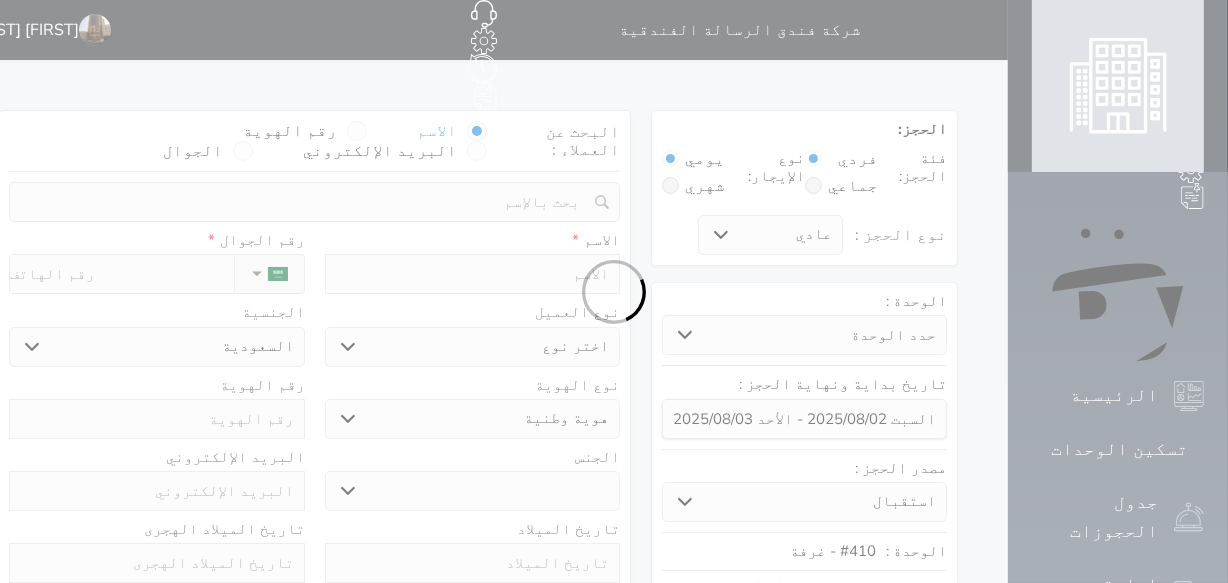 select on "1" 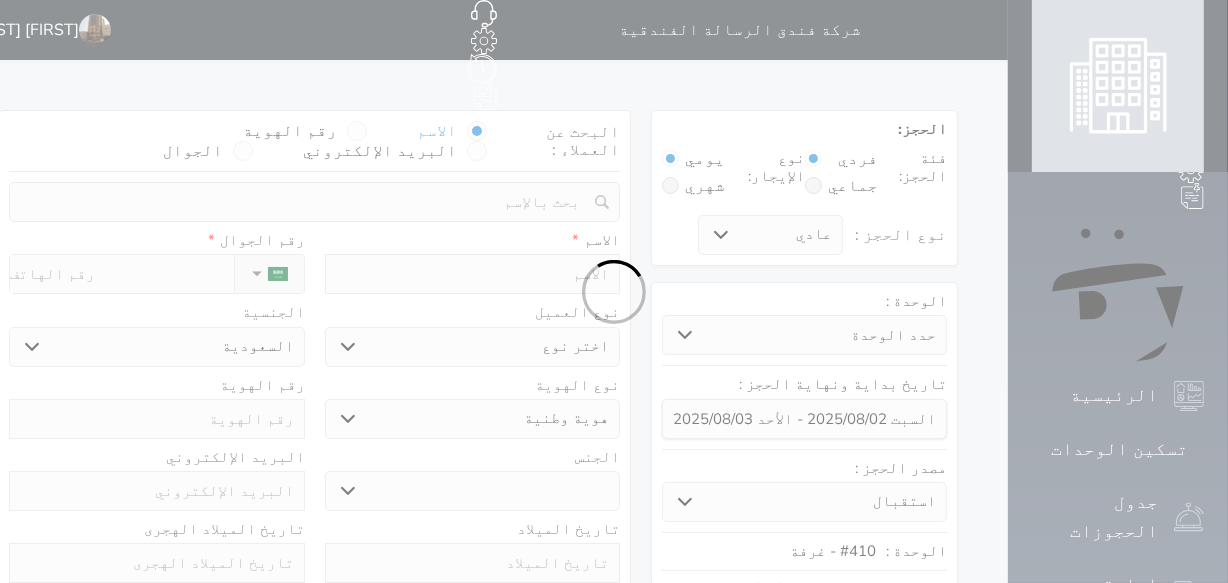 select on "7" 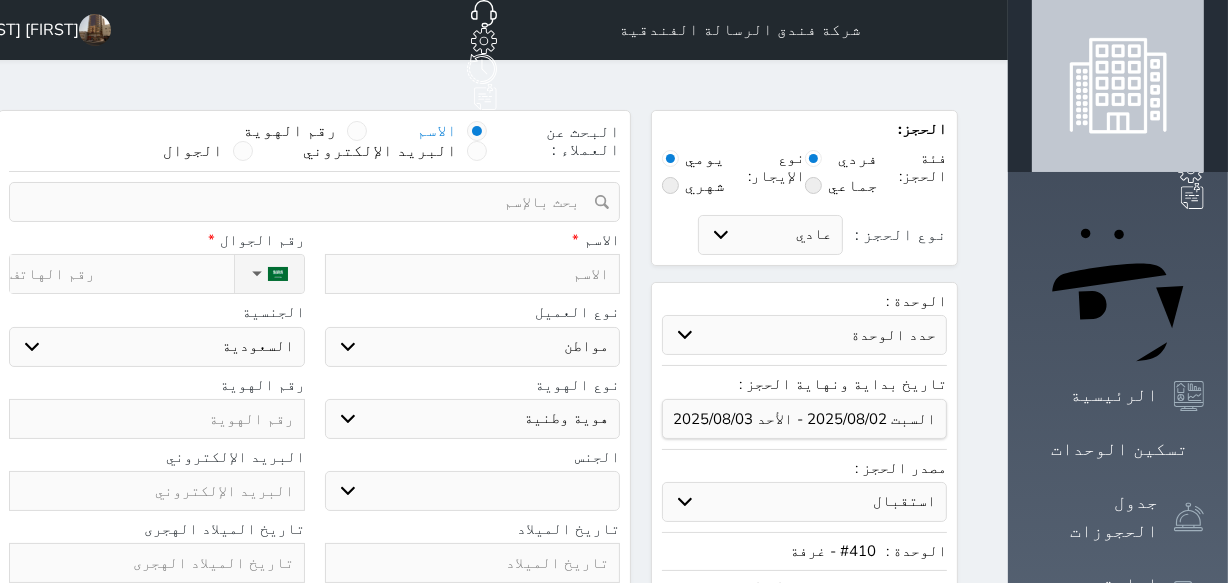 drag, startPoint x: 535, startPoint y: 207, endPoint x: 535, endPoint y: 219, distance: 12 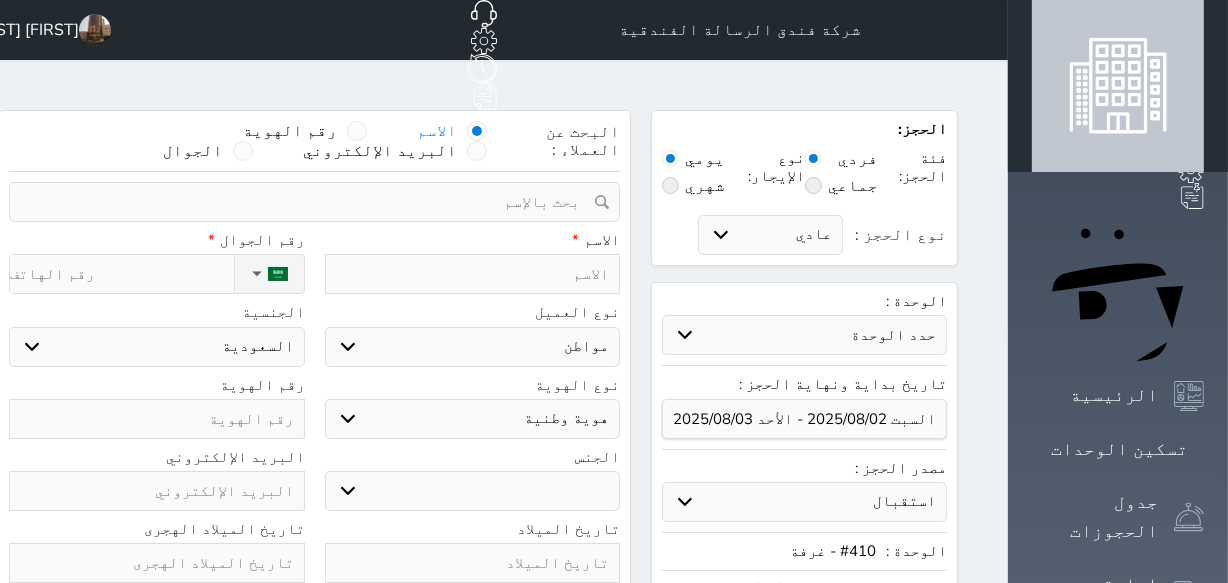 type on "ع" 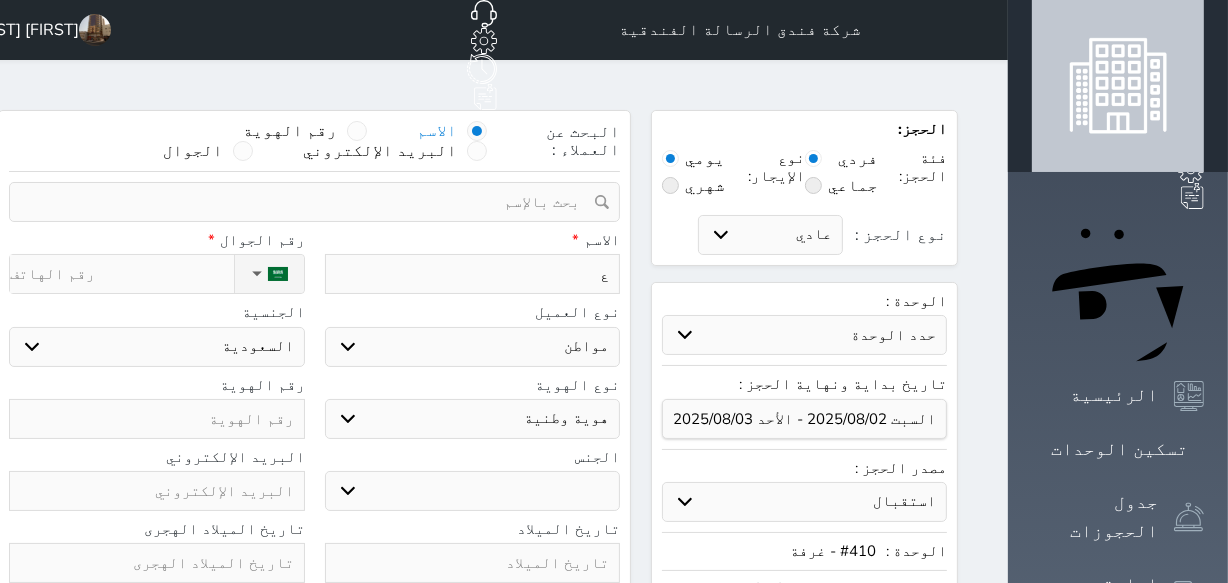 select 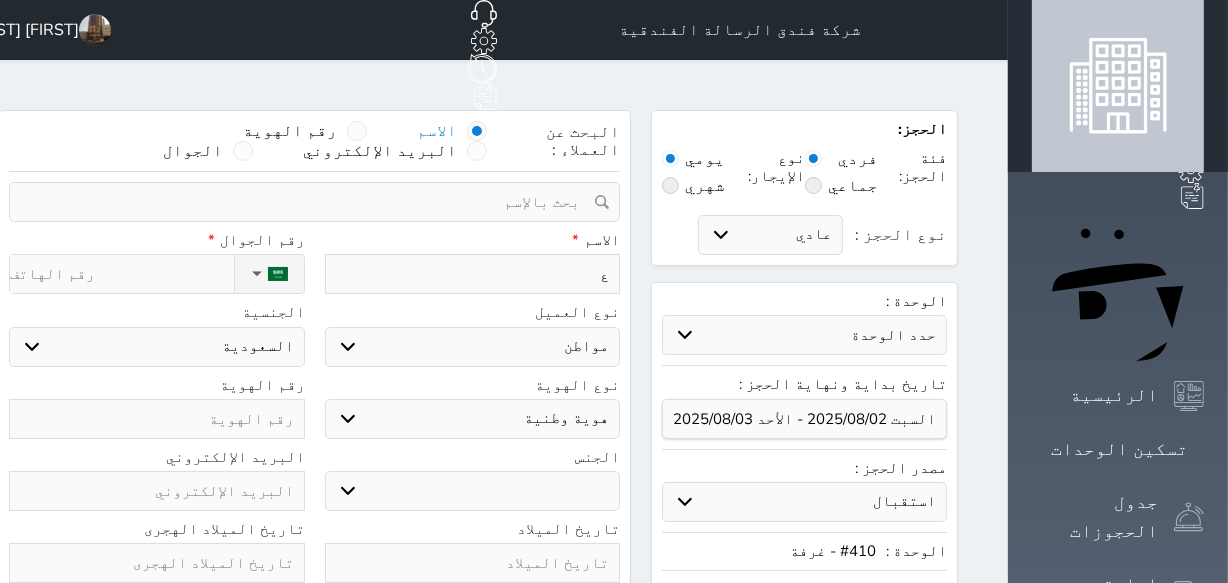 type on "عب" 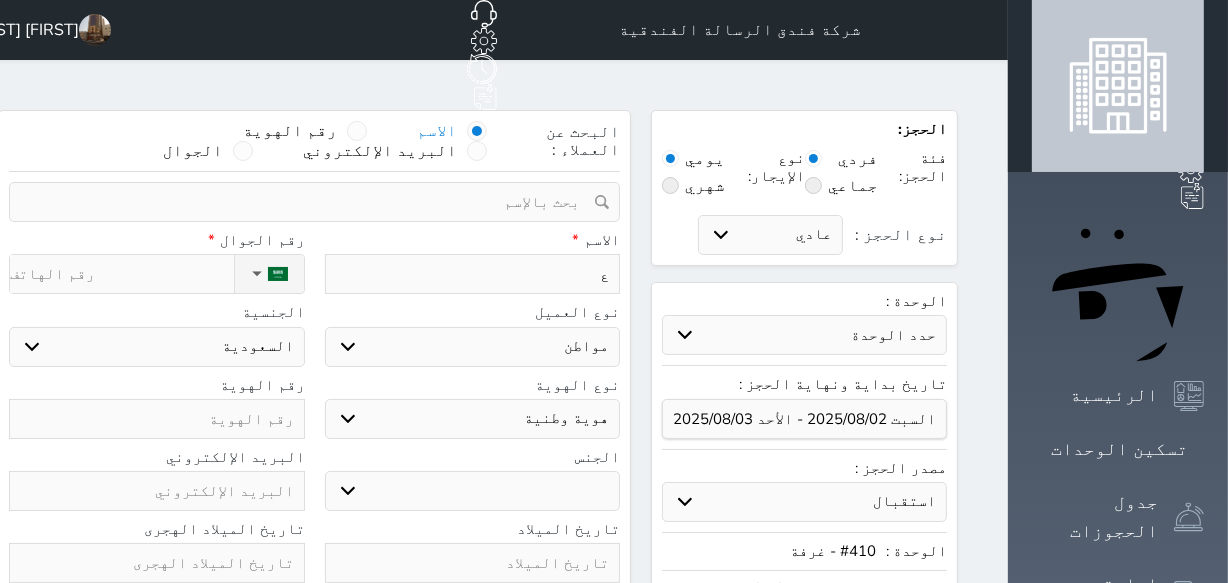 select 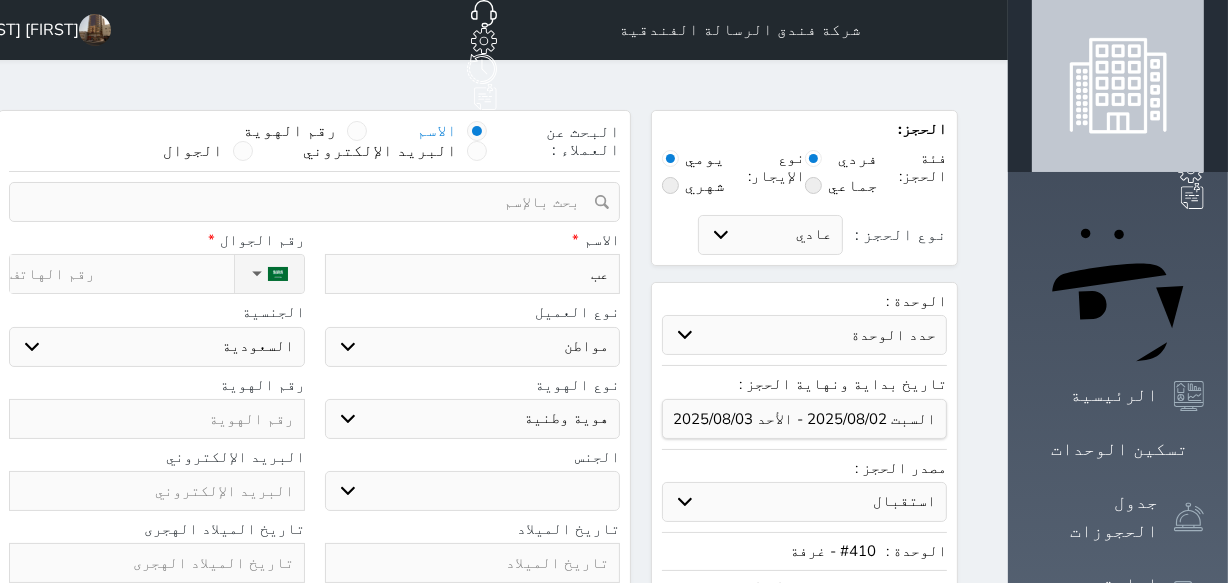 type on "عبد" 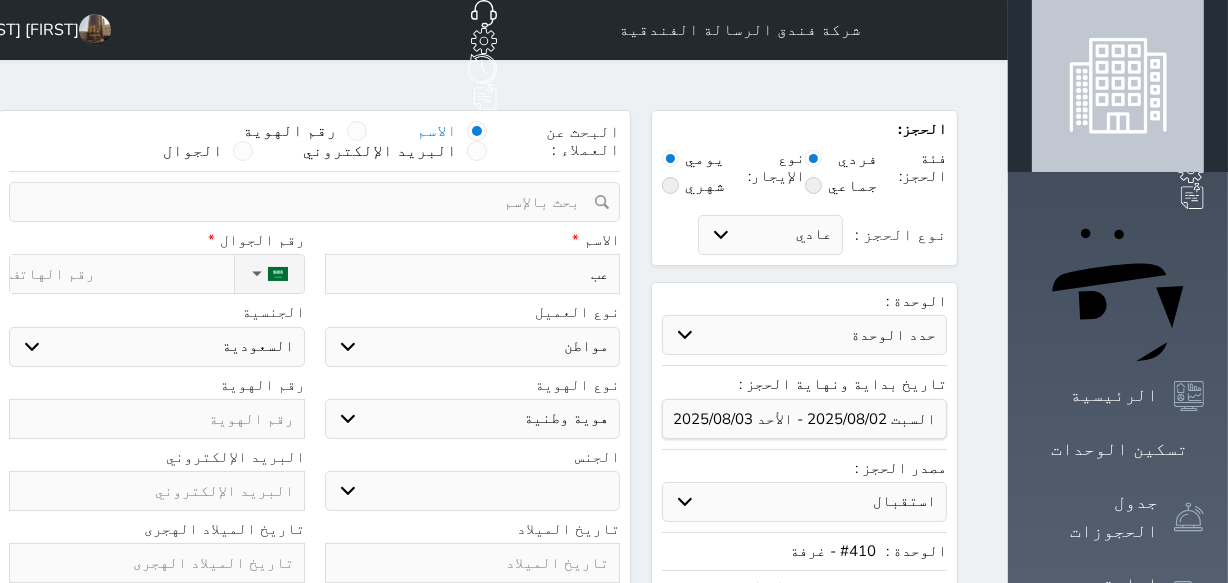 select 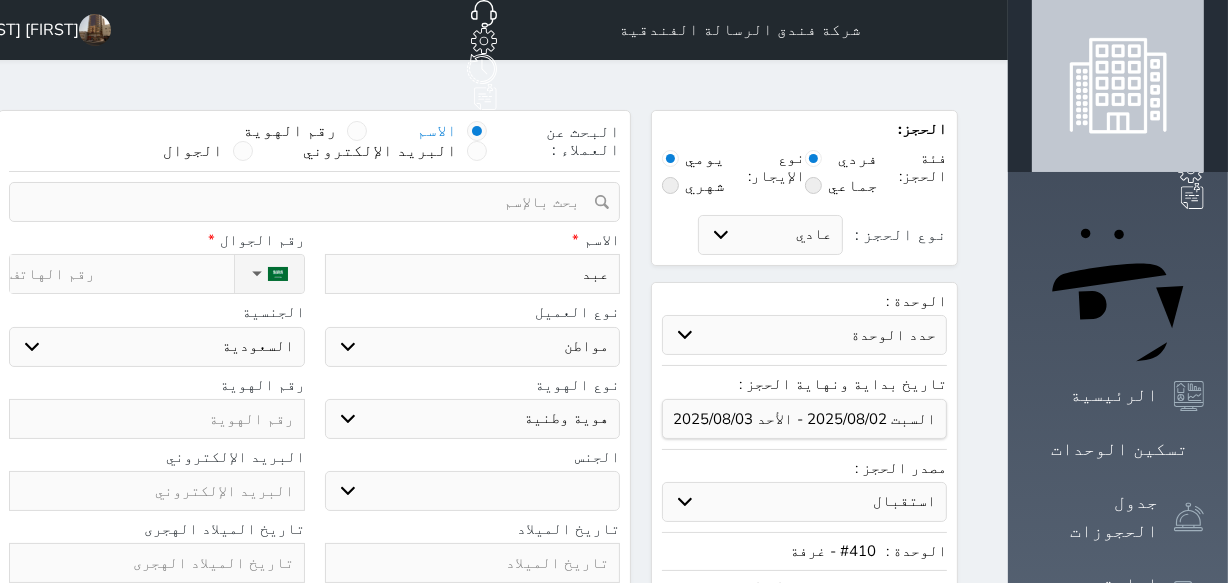 type on "عبدا" 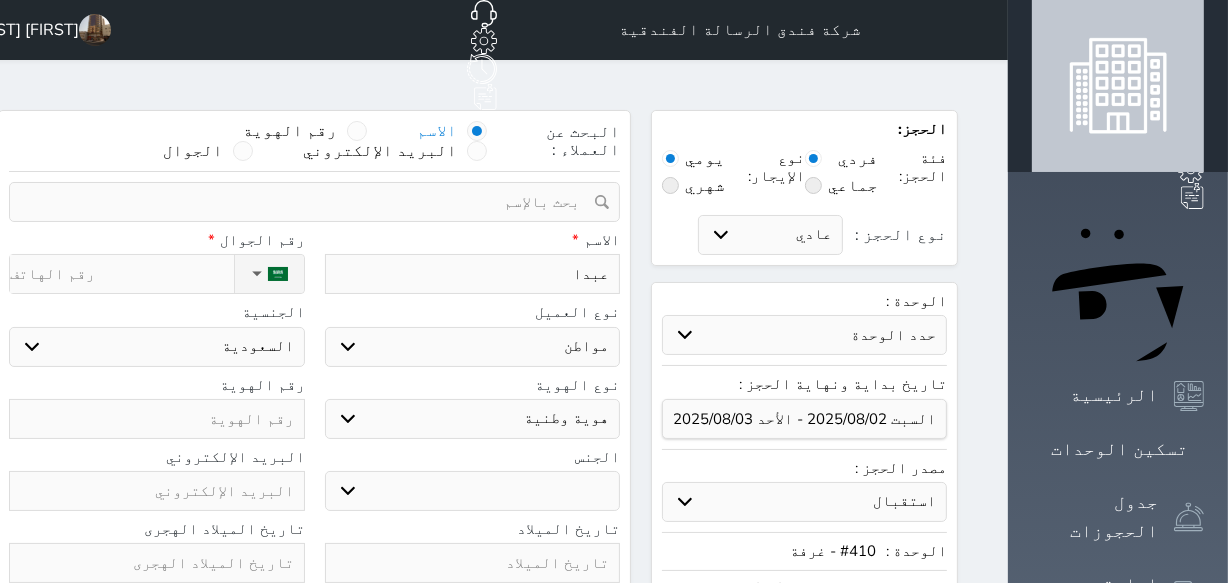 select 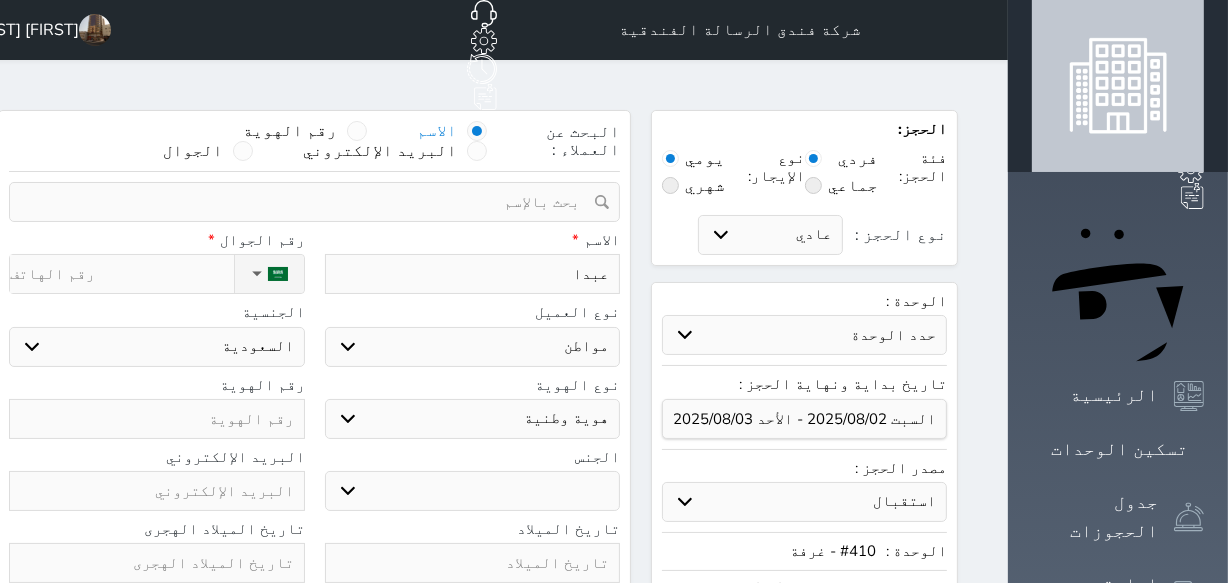 type on "عبدال" 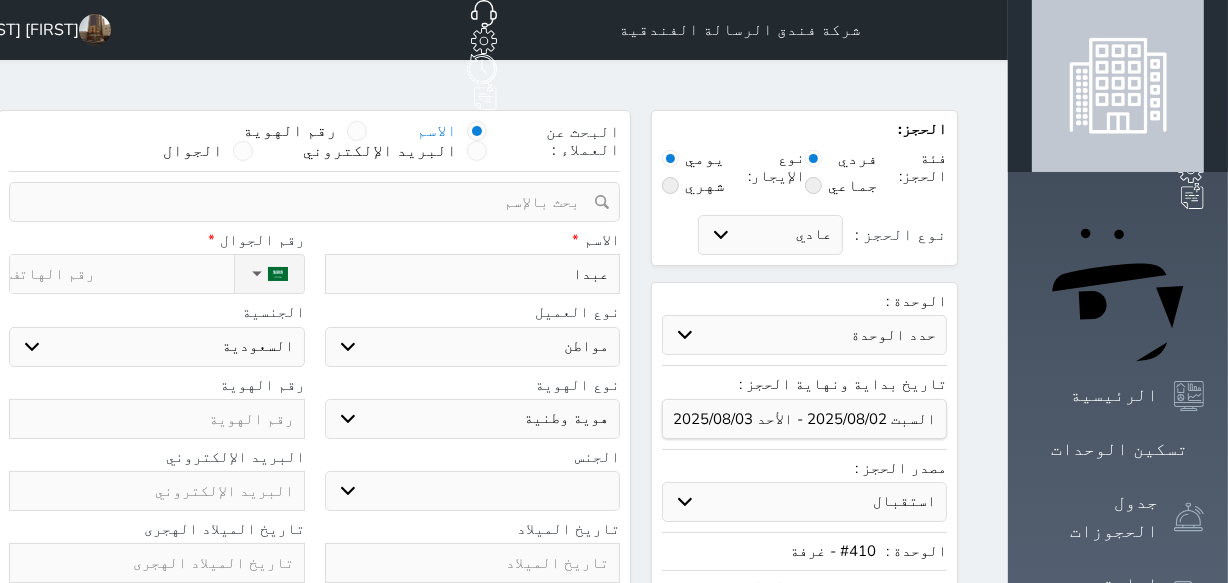 select 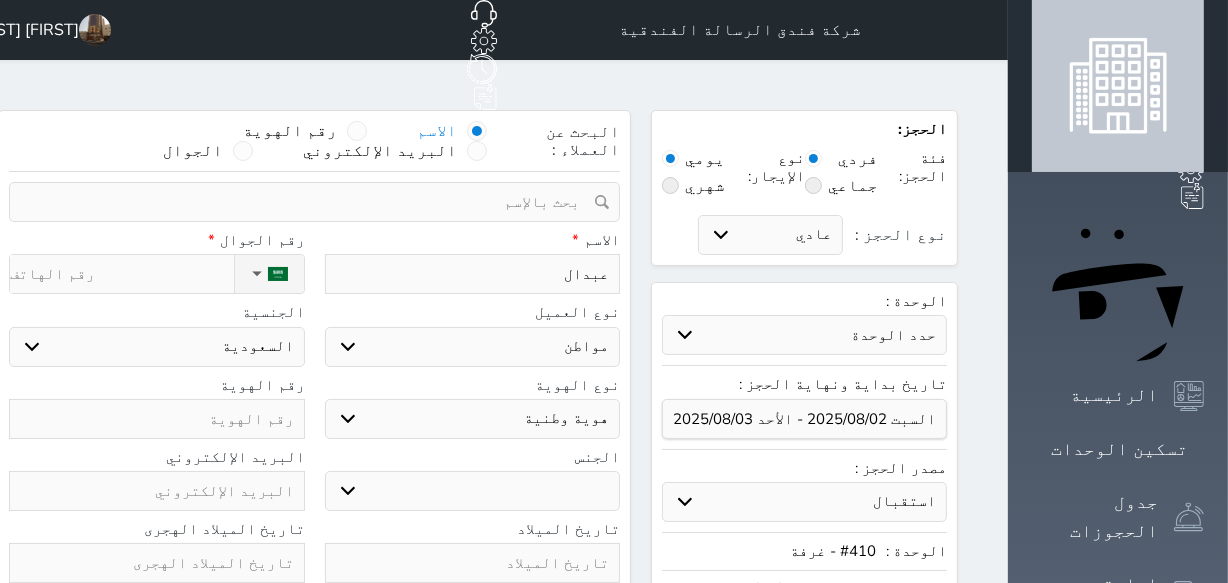type on "عبدالل" 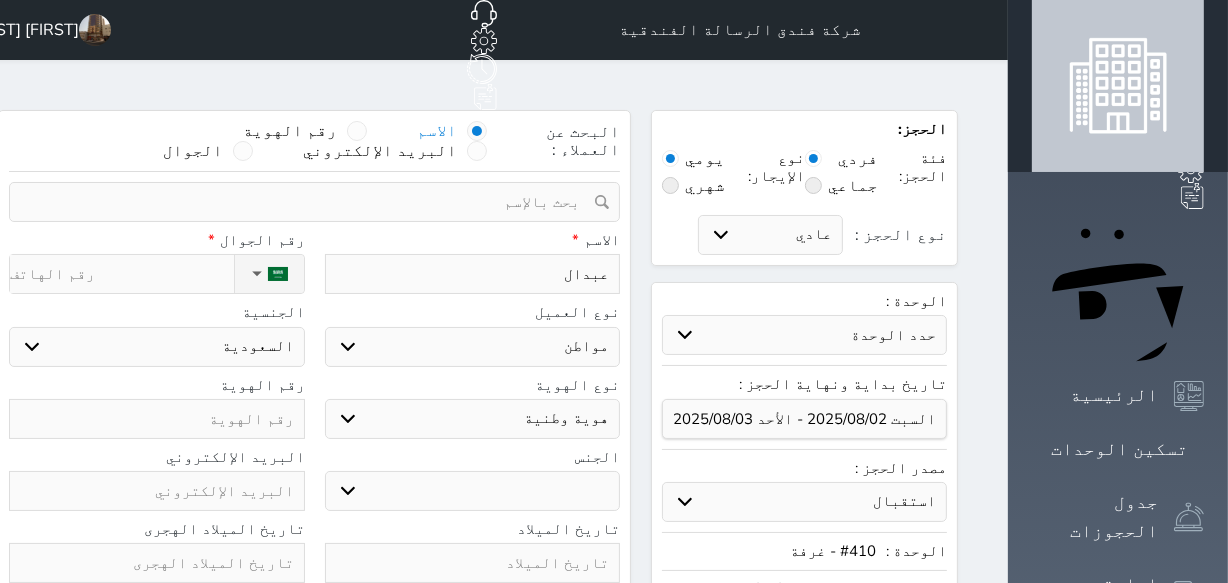 select 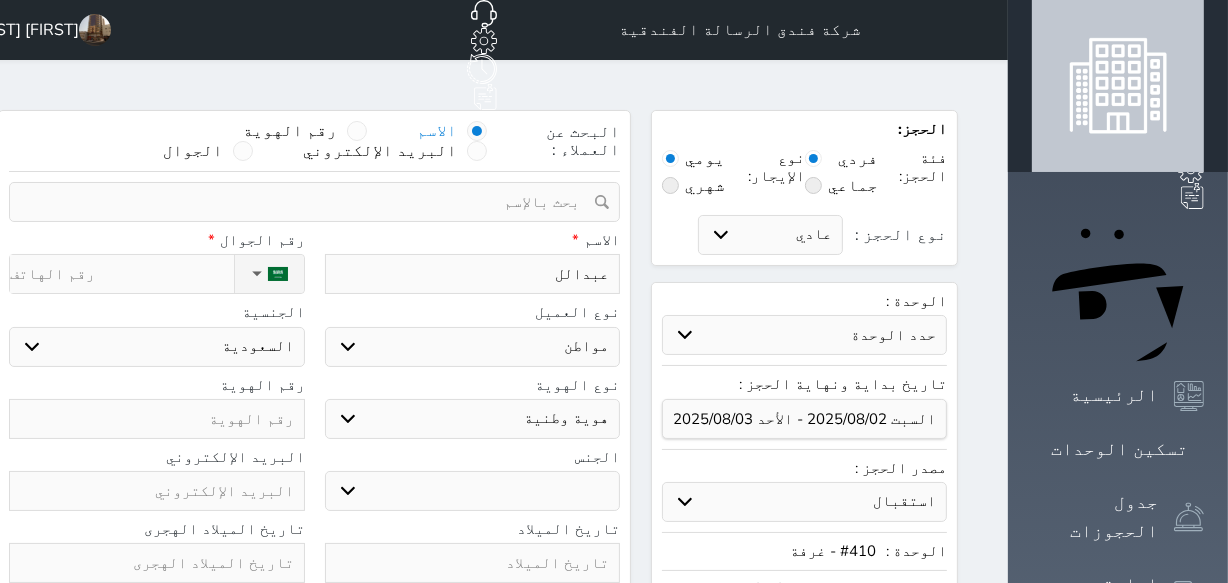 type on "عبدالله" 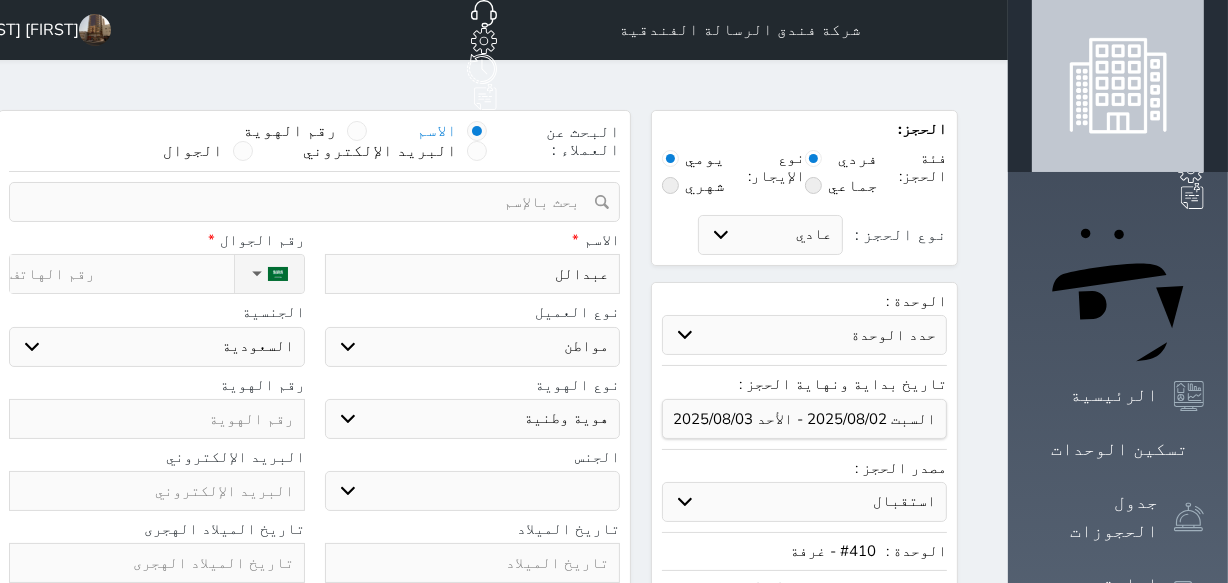 select 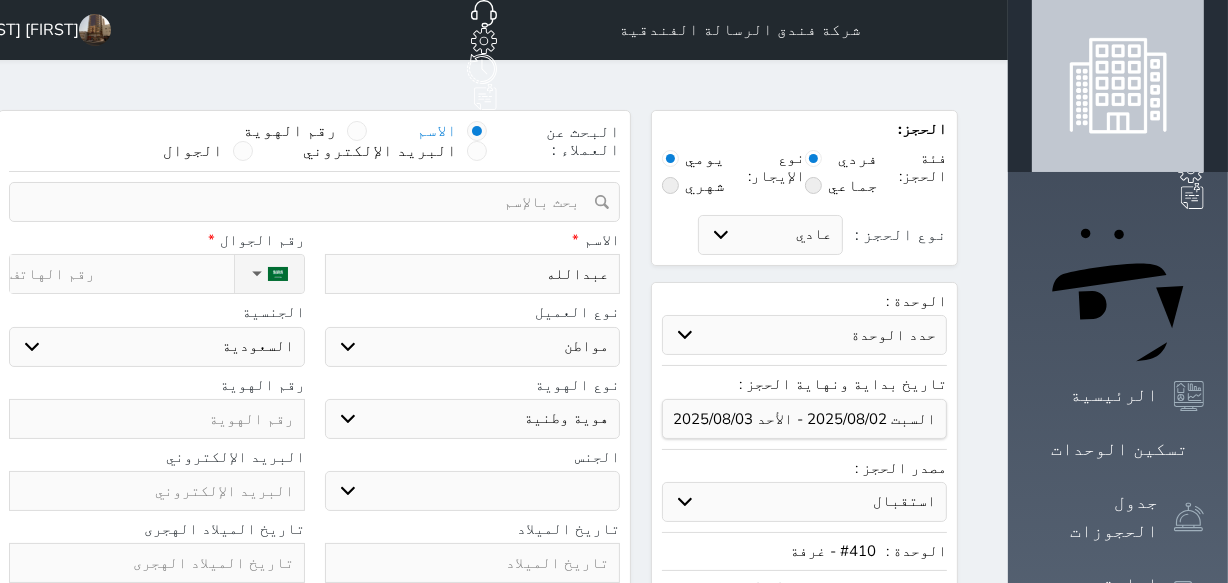 type on "عبدالله" 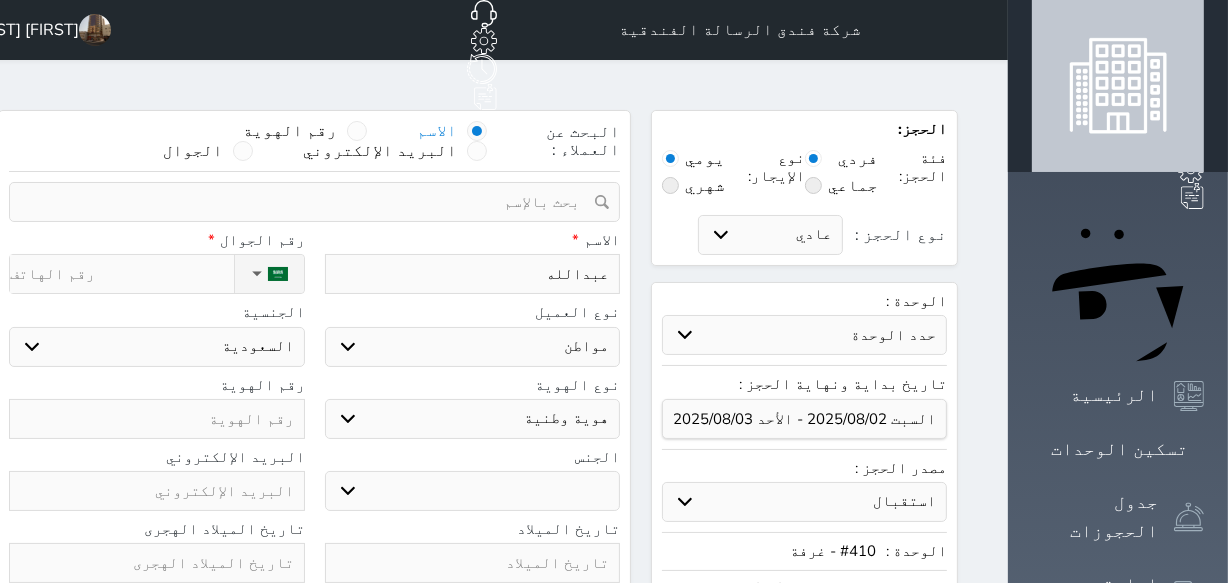 select 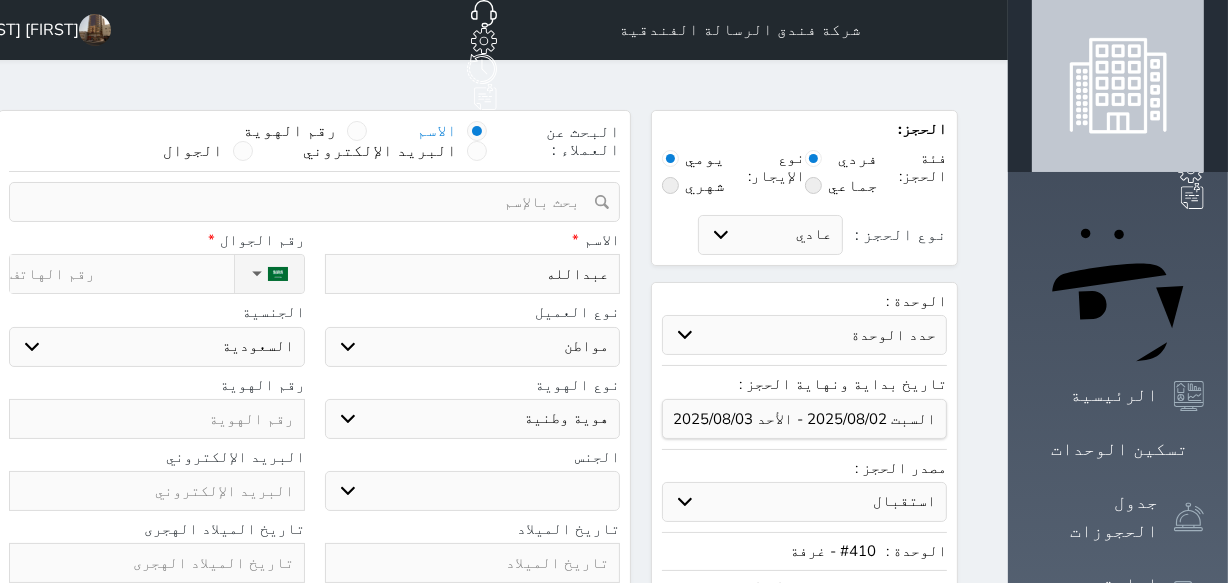 type on "[FIRST] ب" 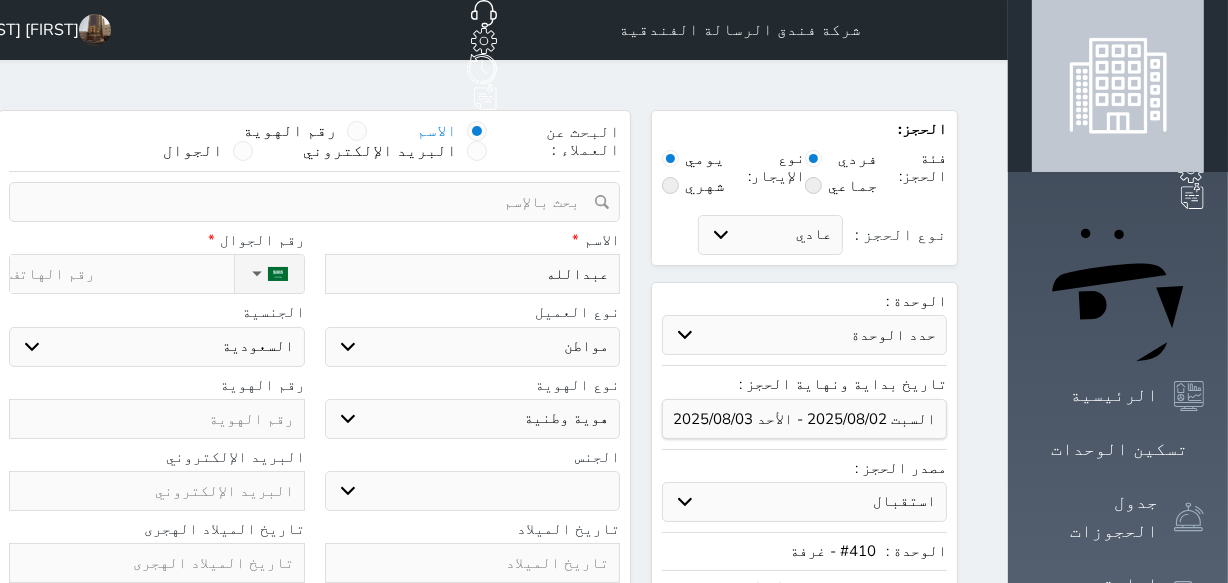 select 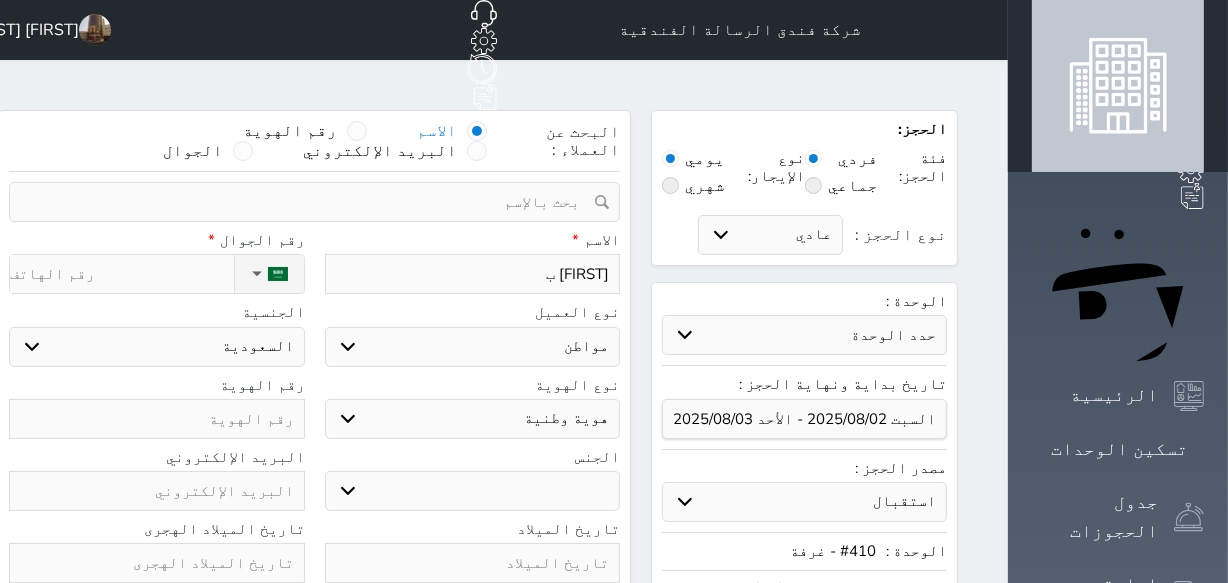 type on "[FIRST] [LAST]" 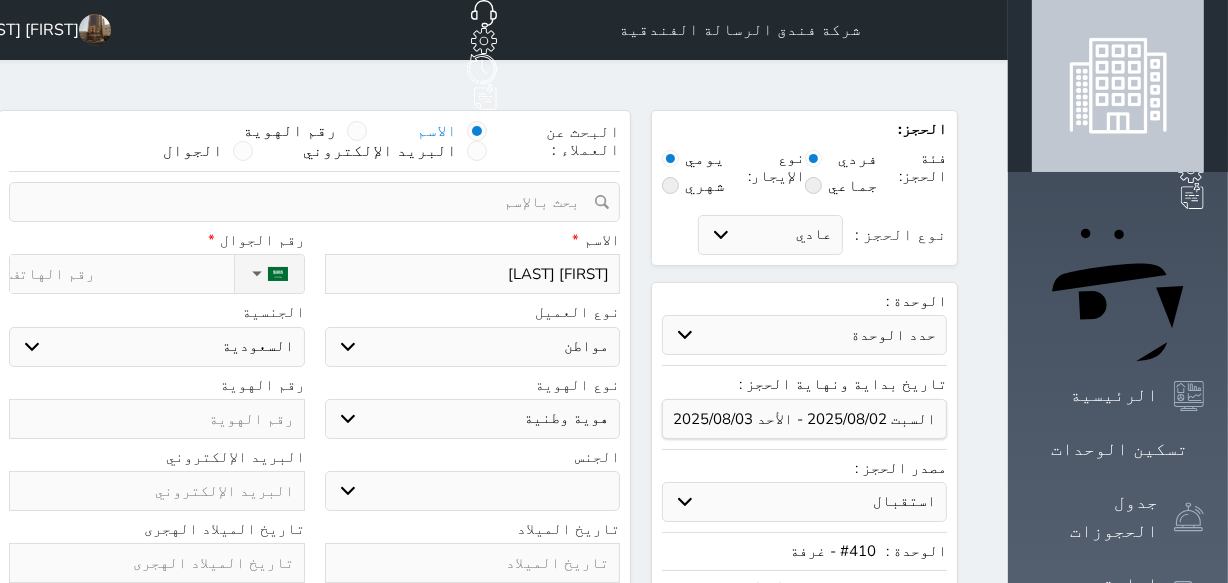 select 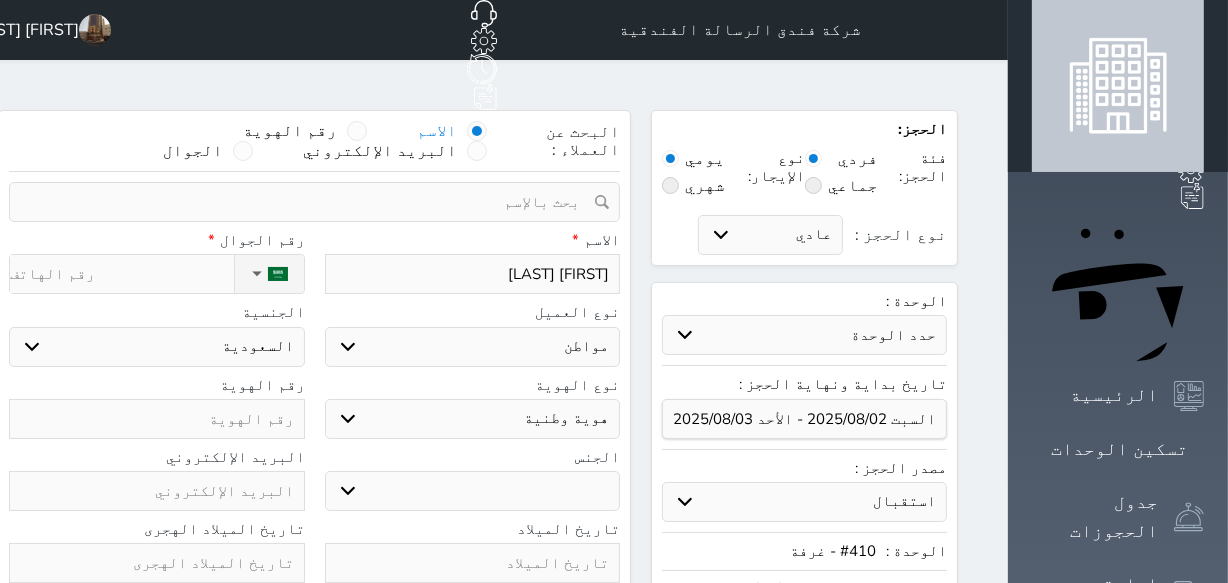 type on "[FIRST] [LAST]" 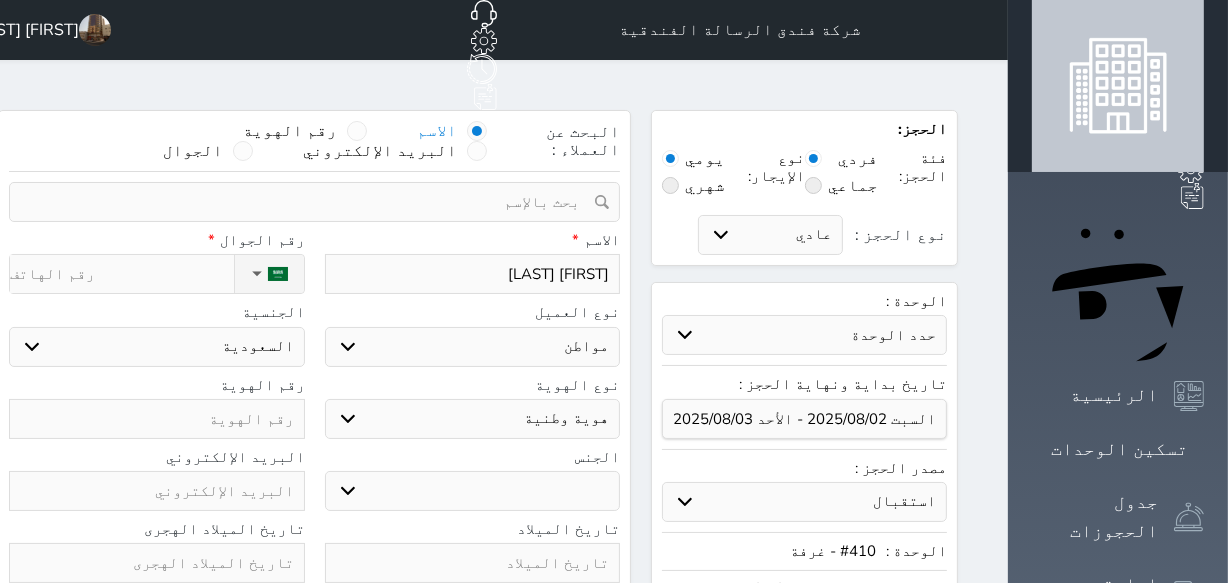 select 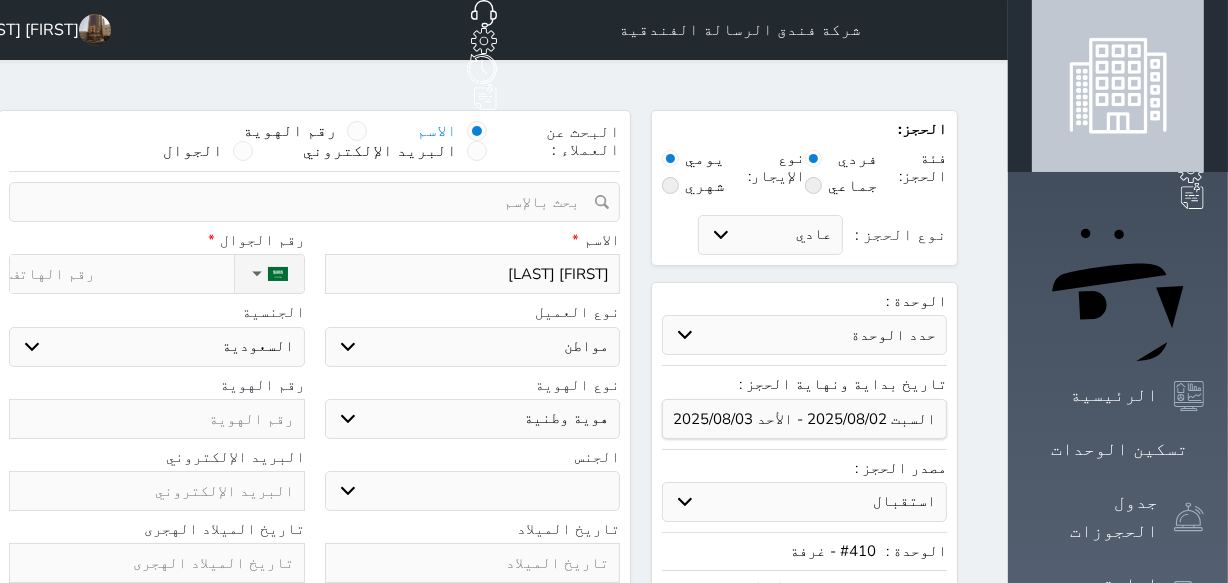 type on "[FIRST] [LAST]" 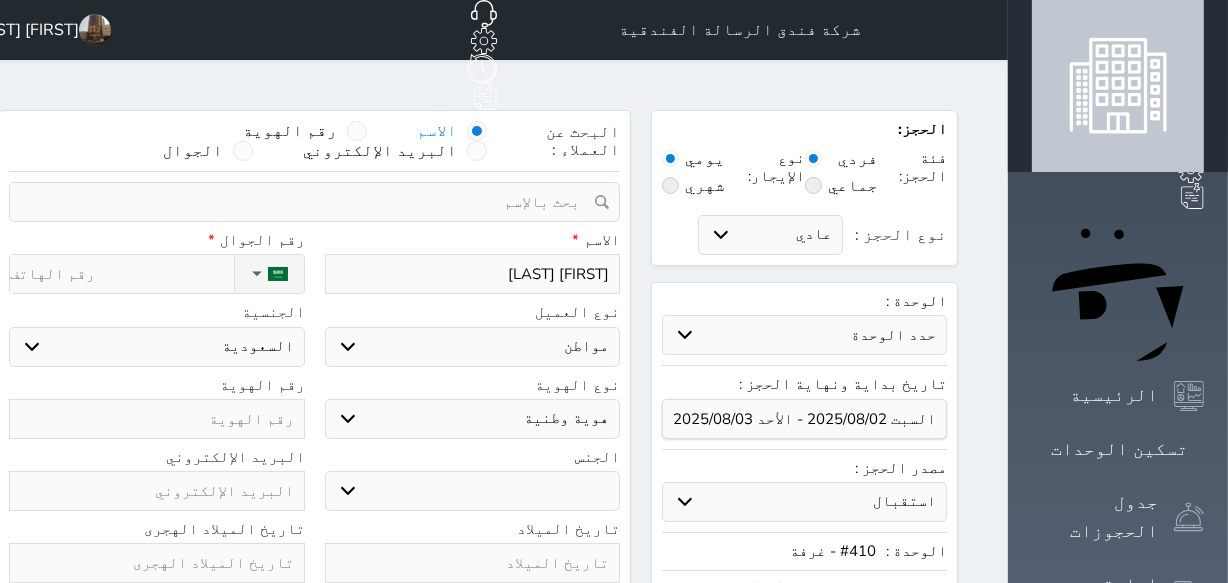 select 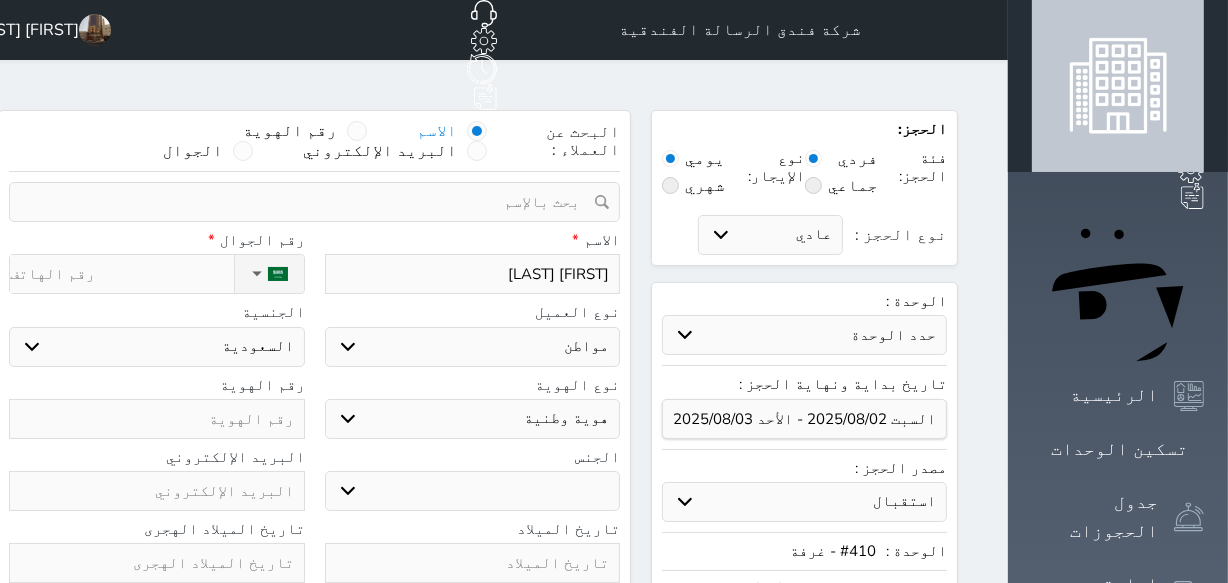 type on "[FIRST] [LAST]" 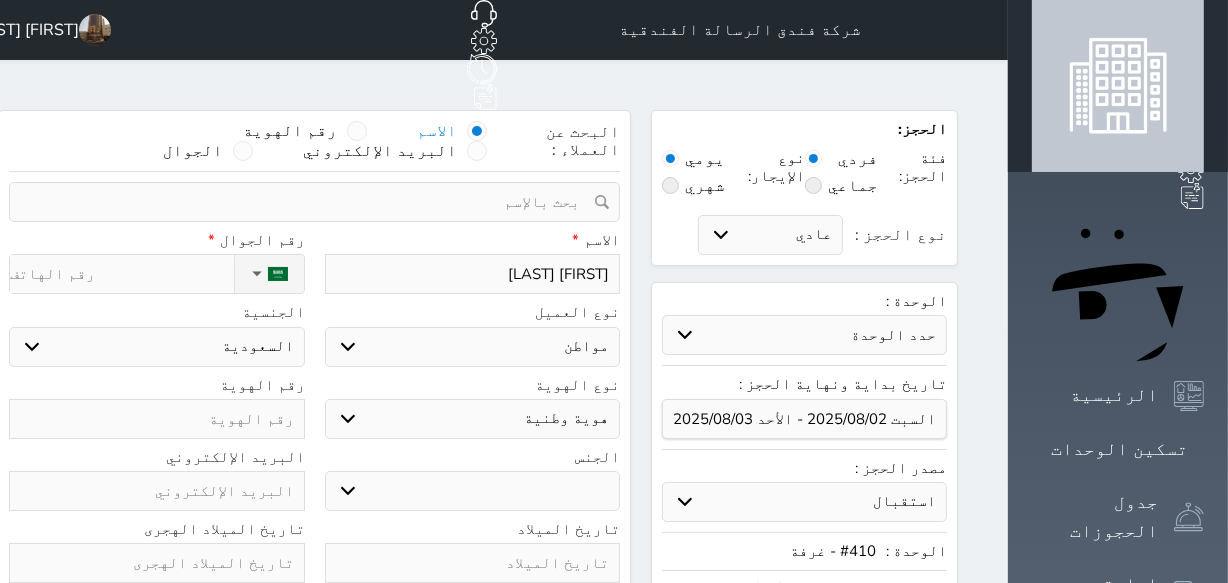 select 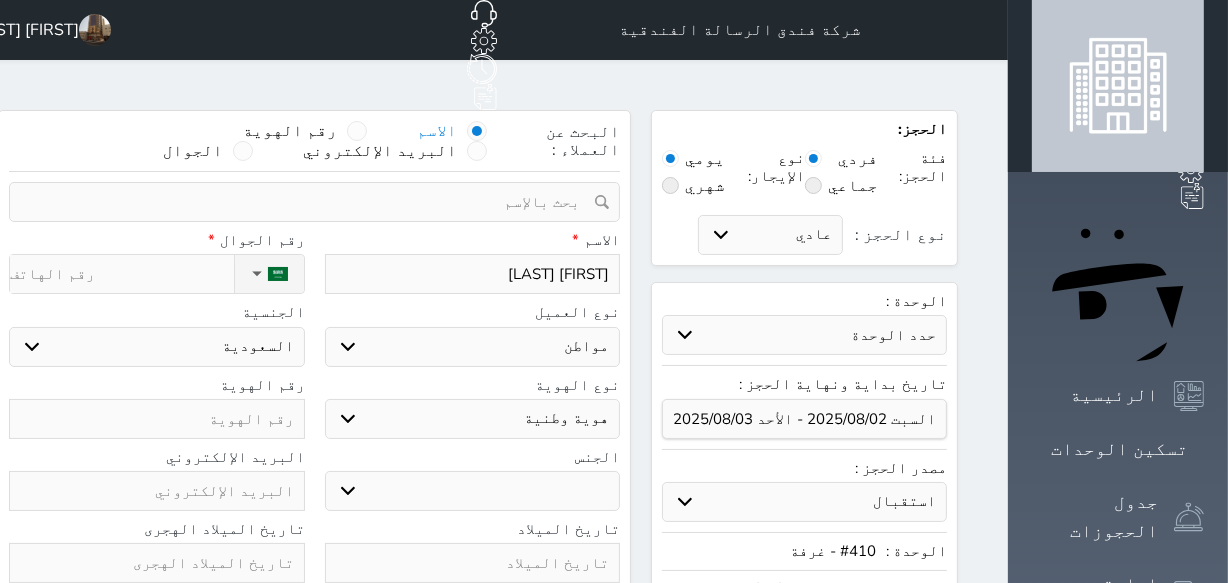 type on "[FIRST] [LAST]" 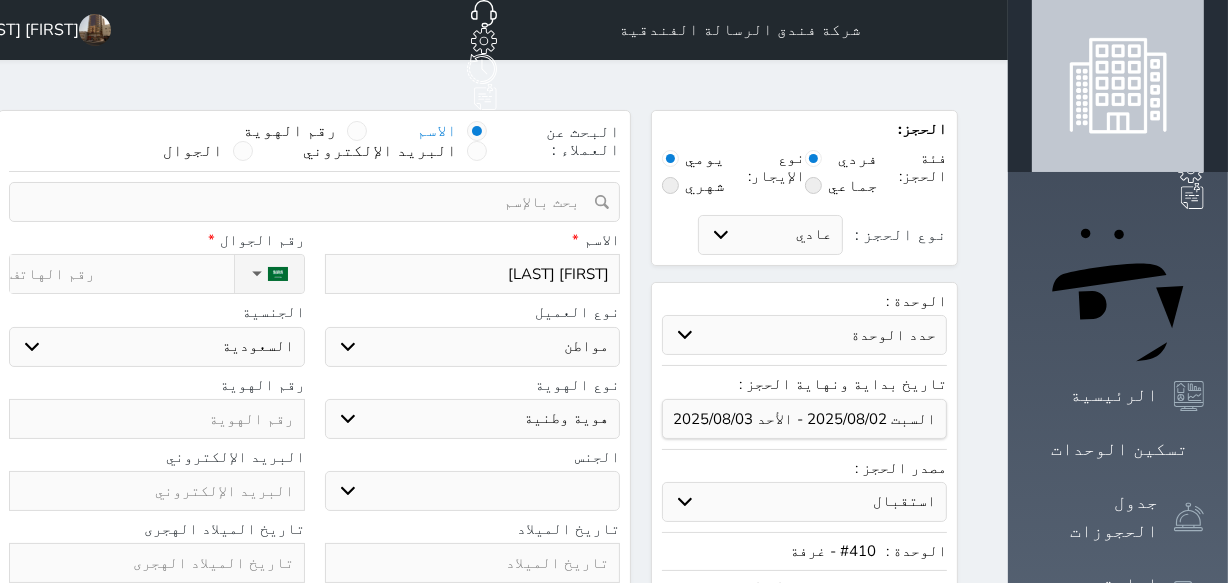 select 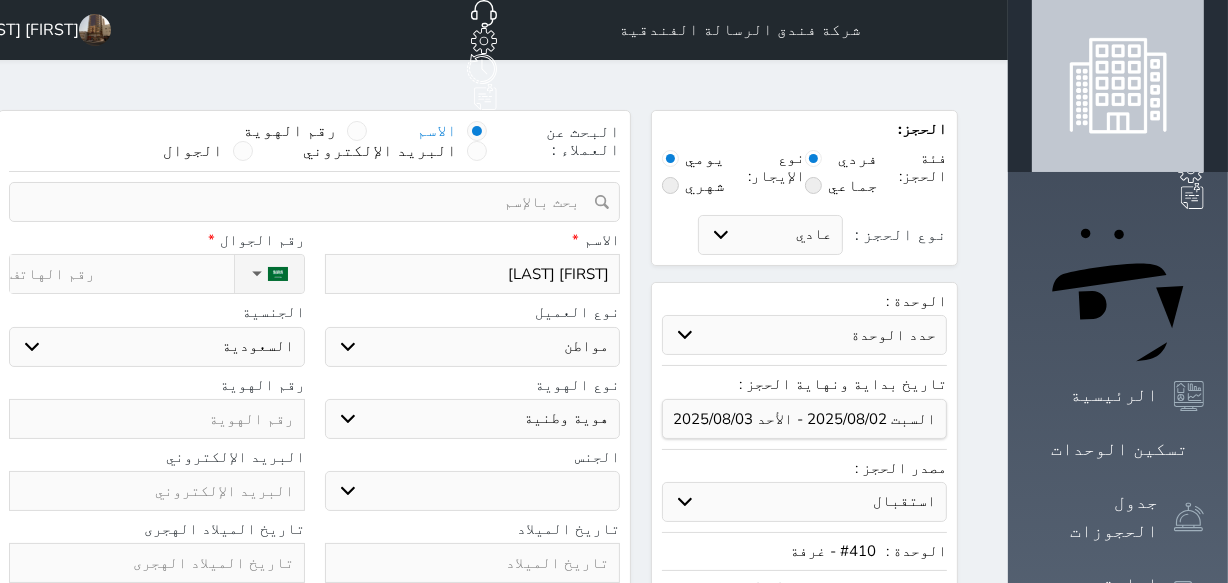 type on "[FIRST] [LAST] ا" 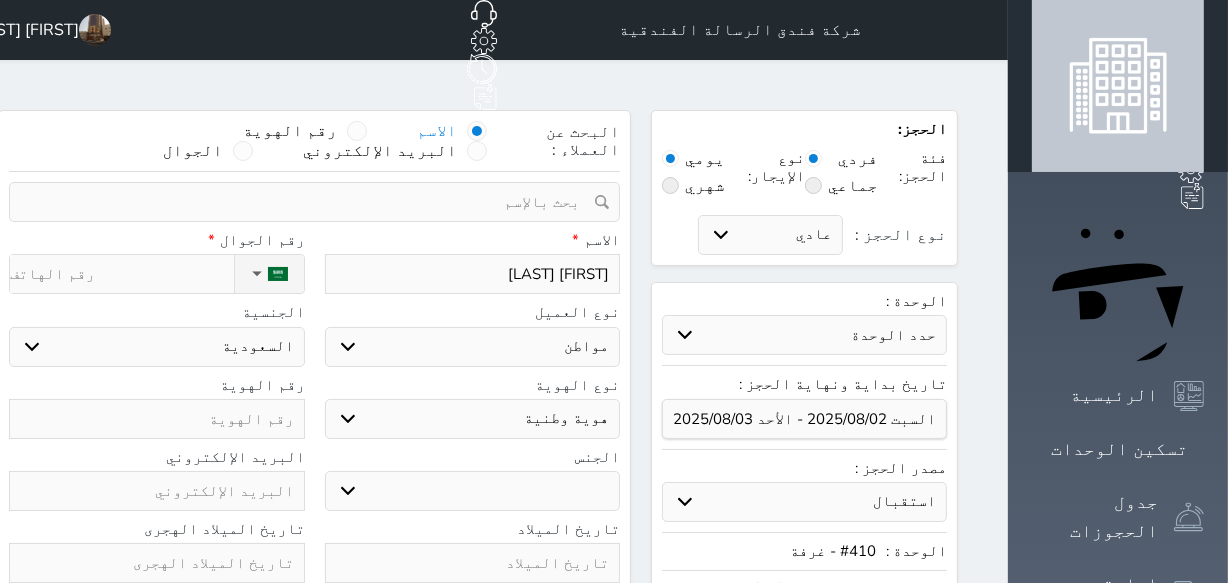 select 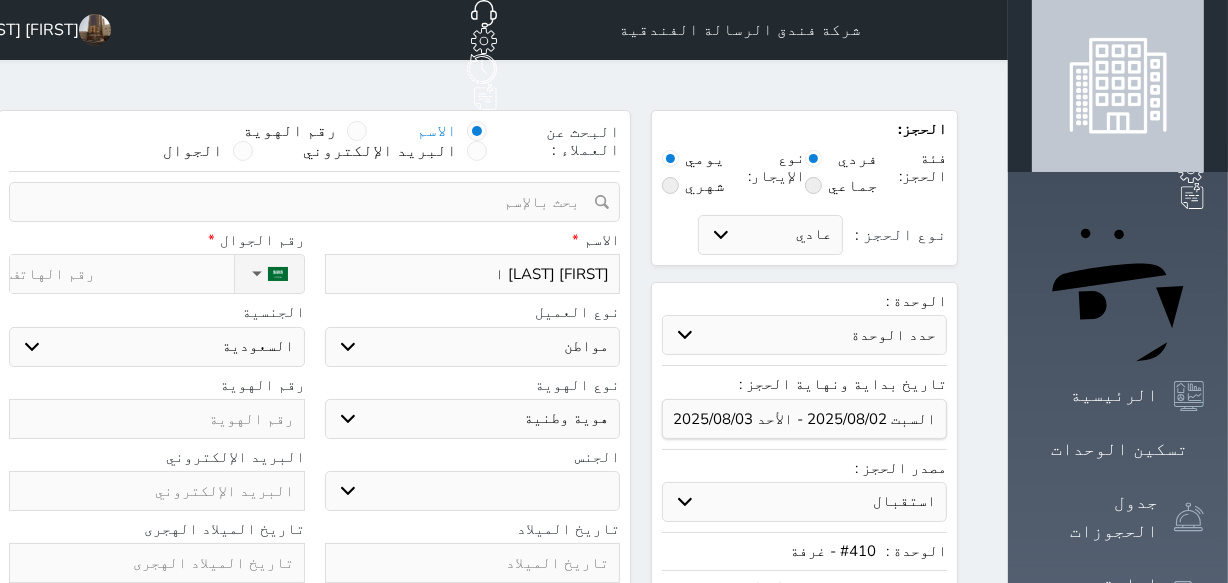 type on "[FIRST] [LAST] ال" 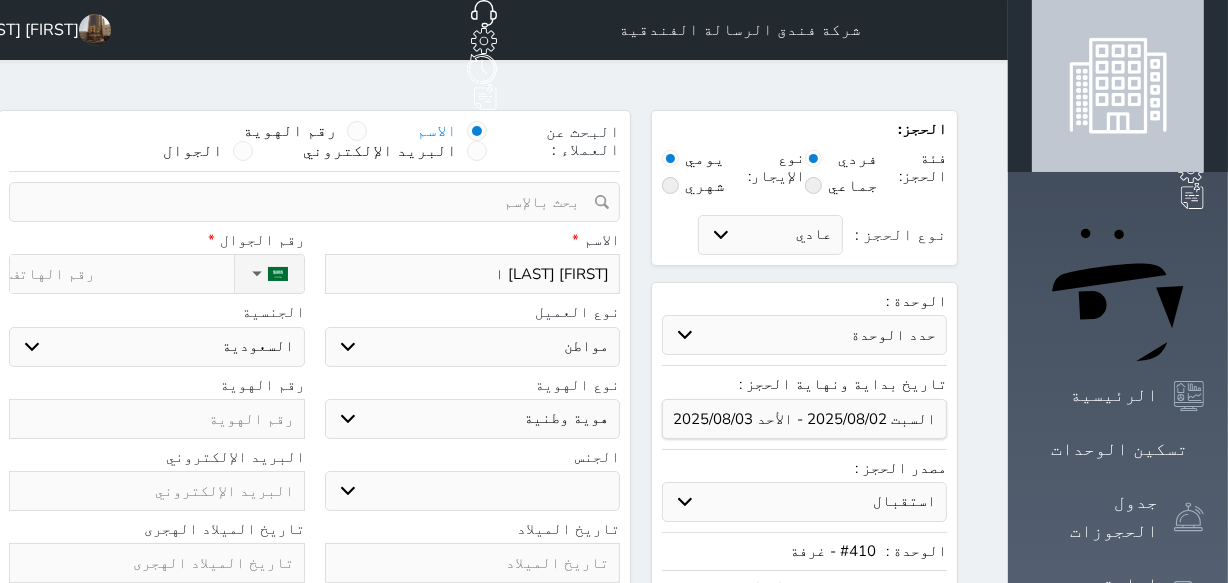 select 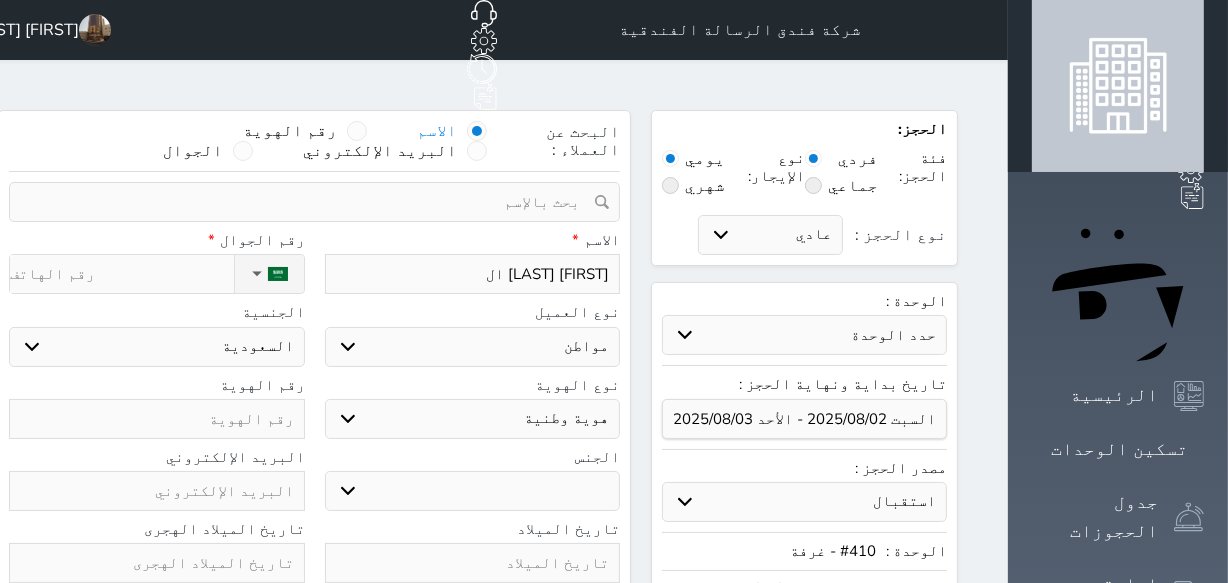 type on "[FIRST] [LAST] الق" 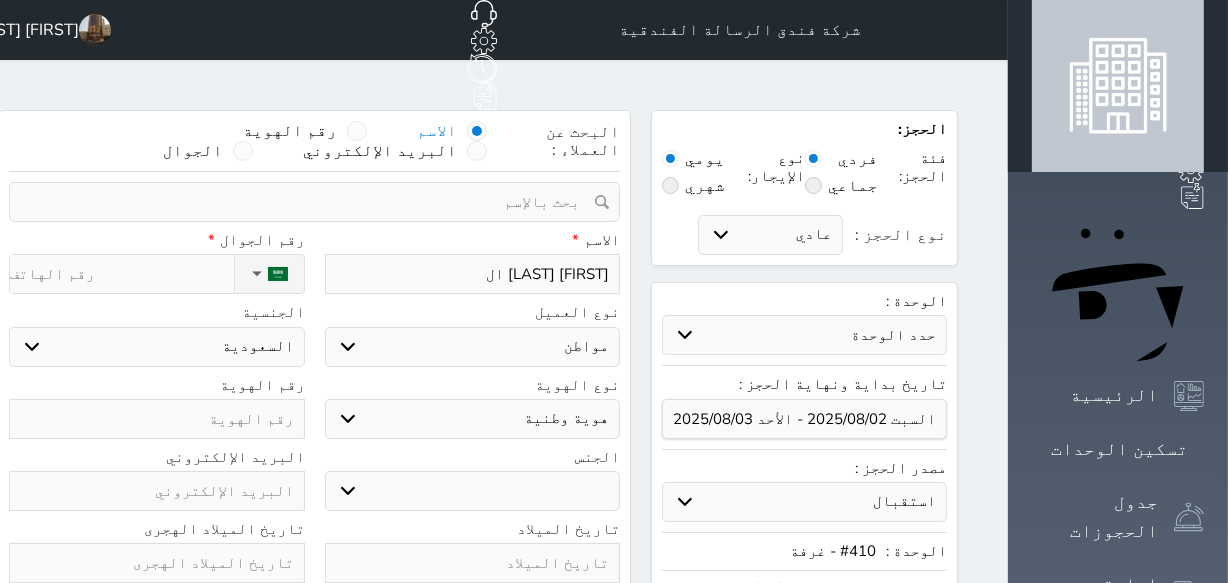 select 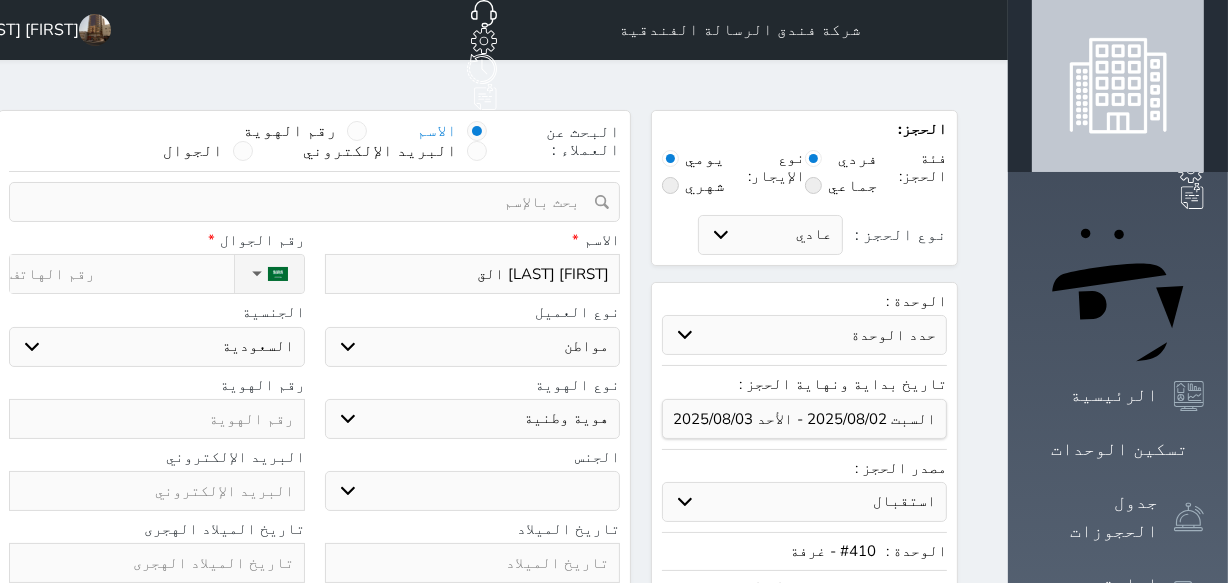 type on "[FIRST] [LAST] القو" 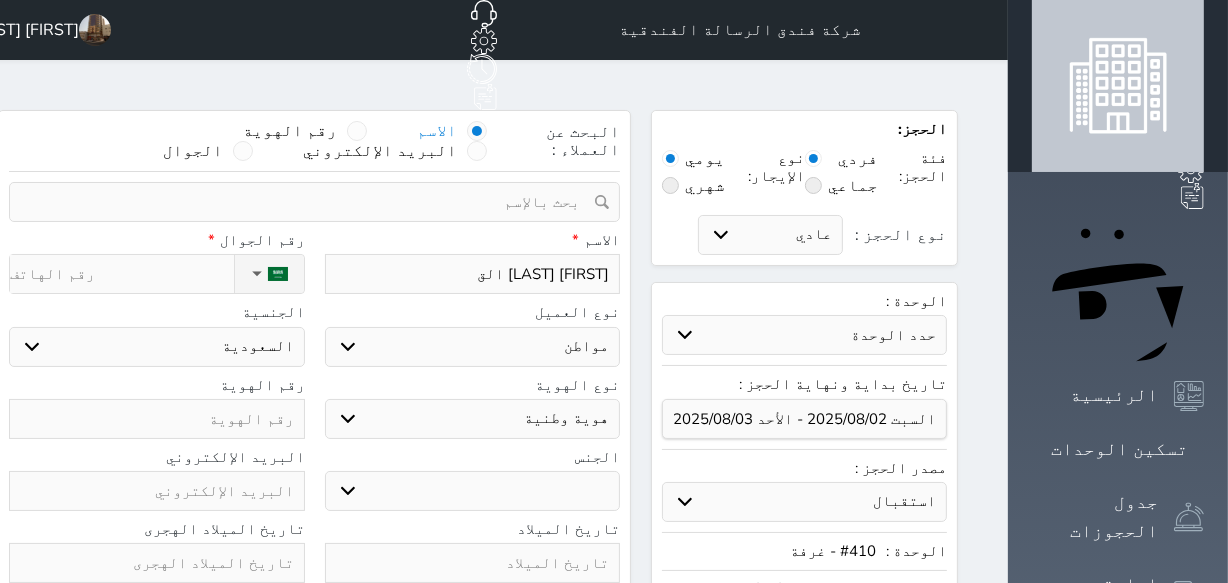 select 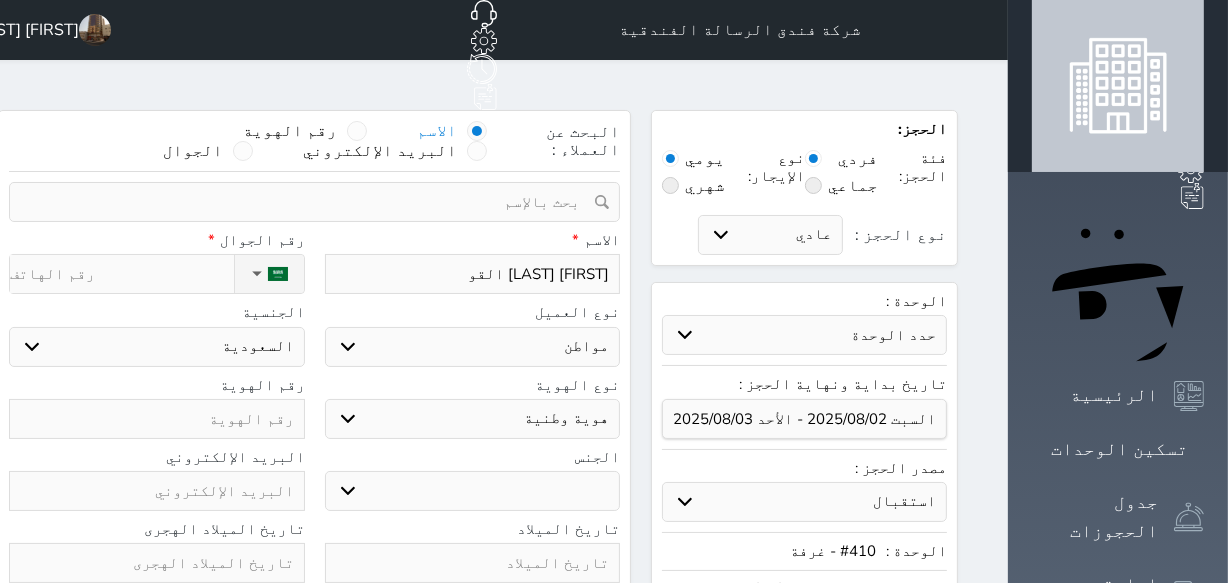 type on "[FIRST] [LAST] القوز" 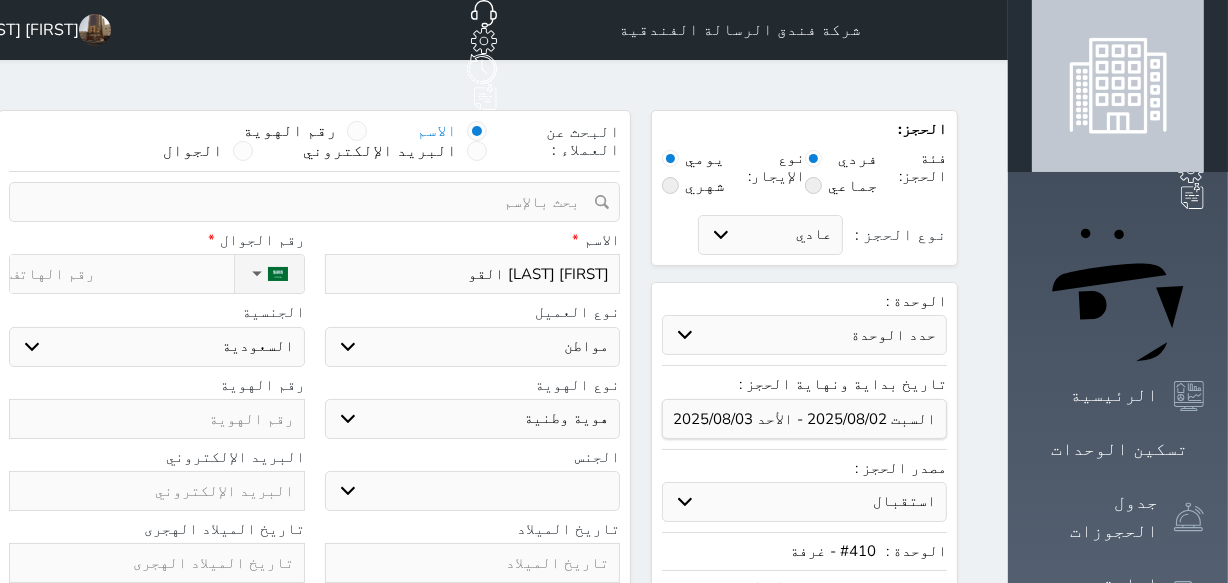 select 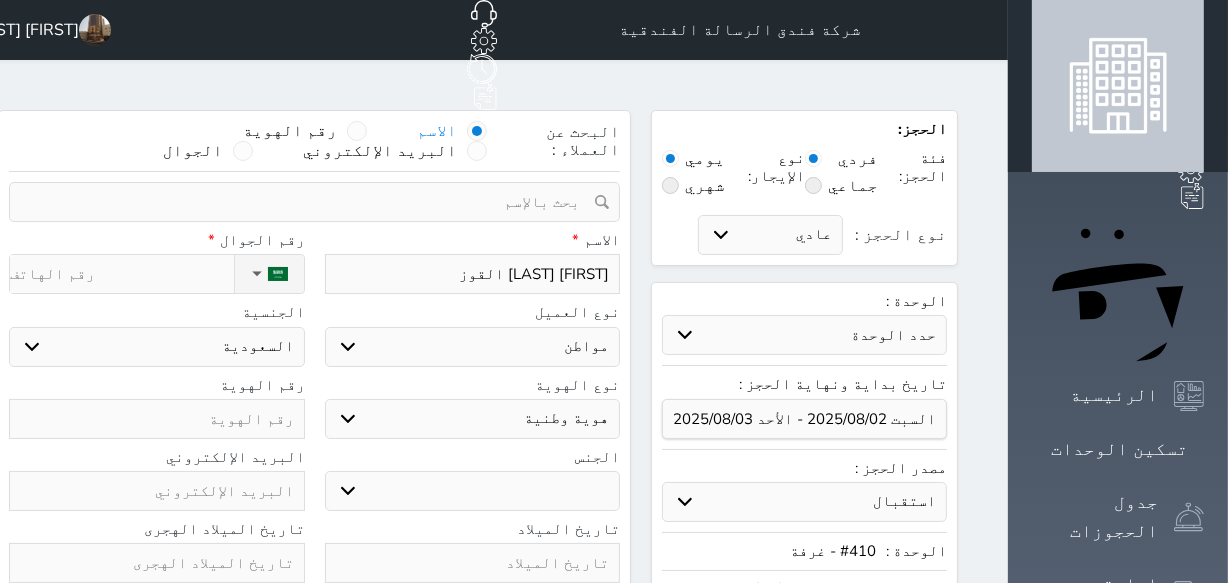 type on "[FIRST] [LAST] القوزي" 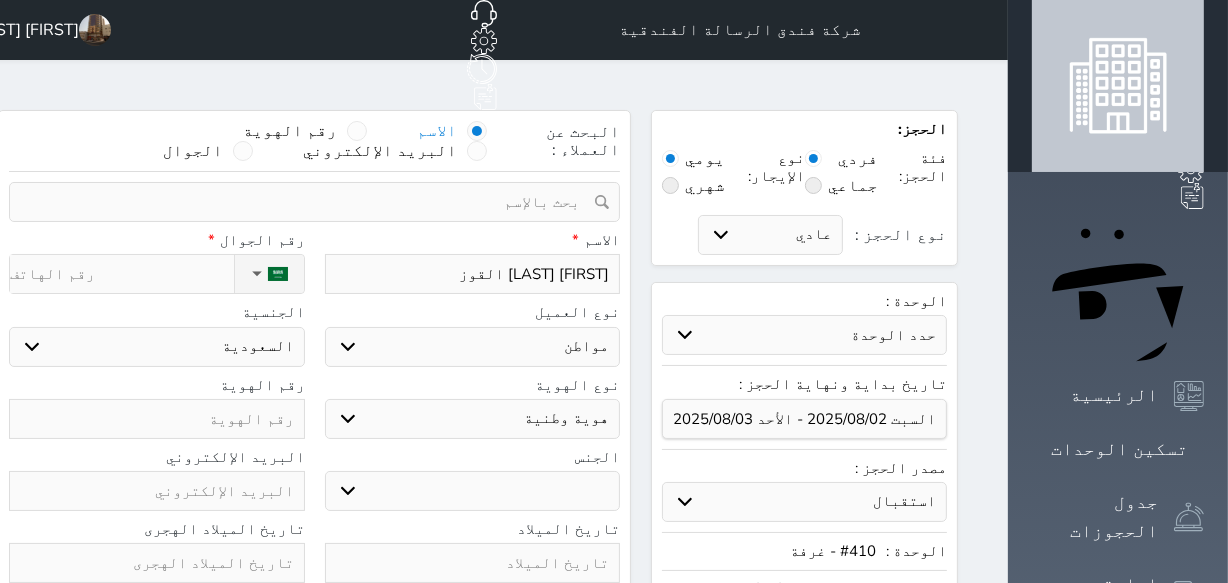 select 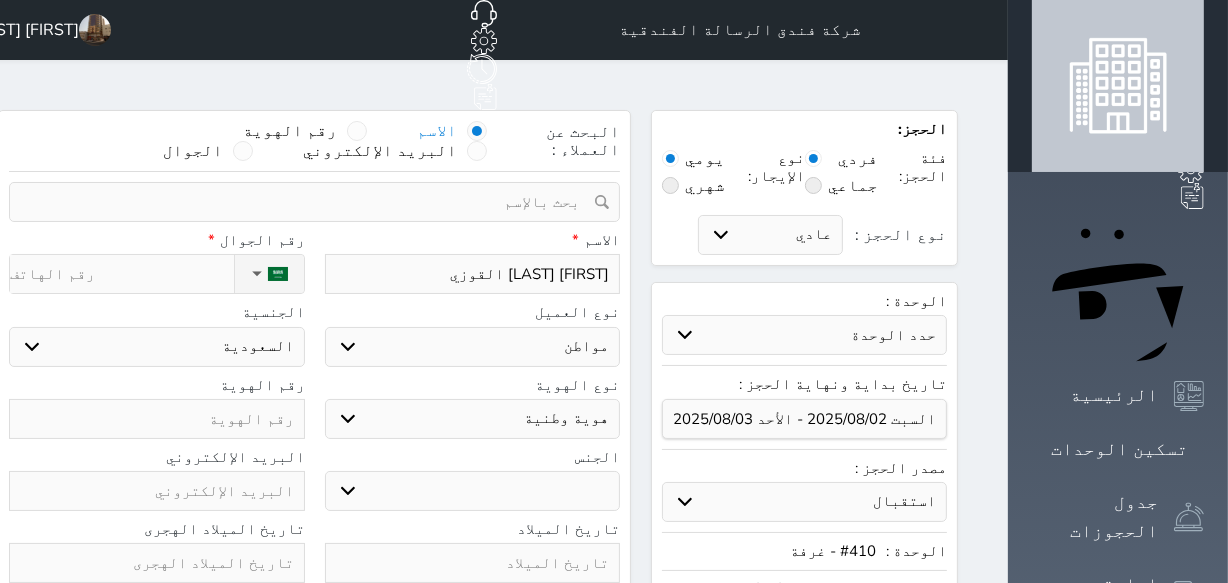 type on "[FIRST] [LAST] القوزي" 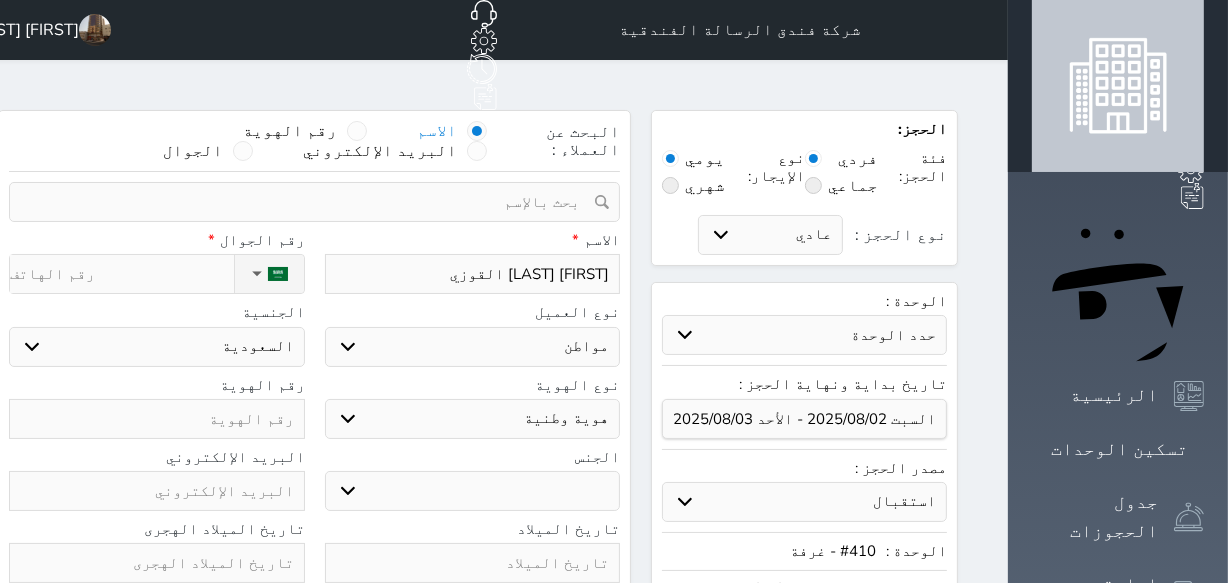 type on "0" 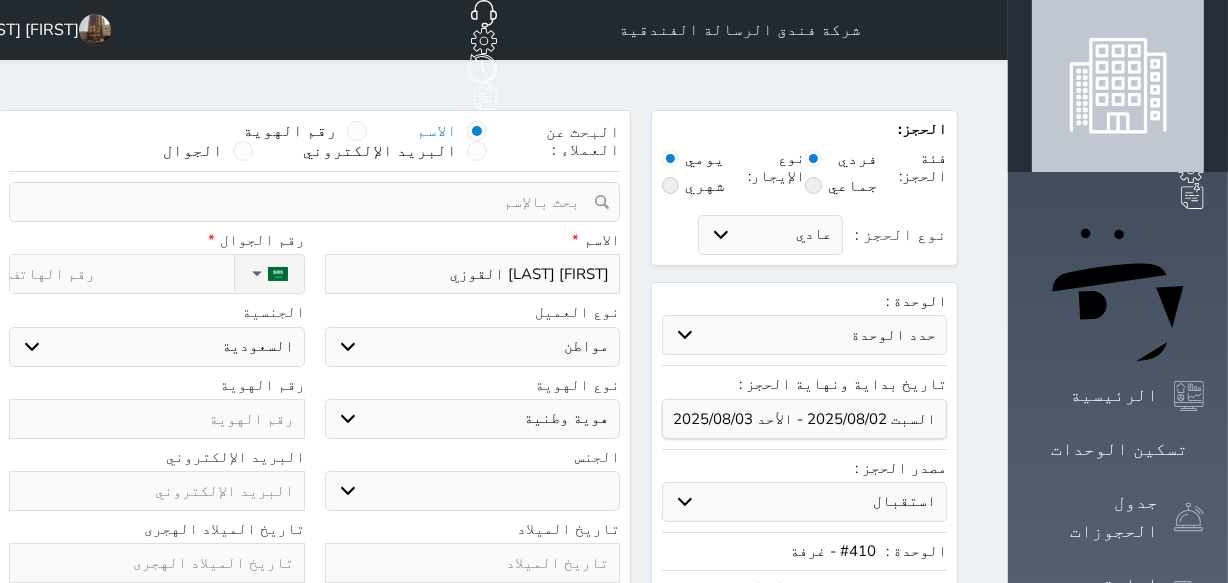 select 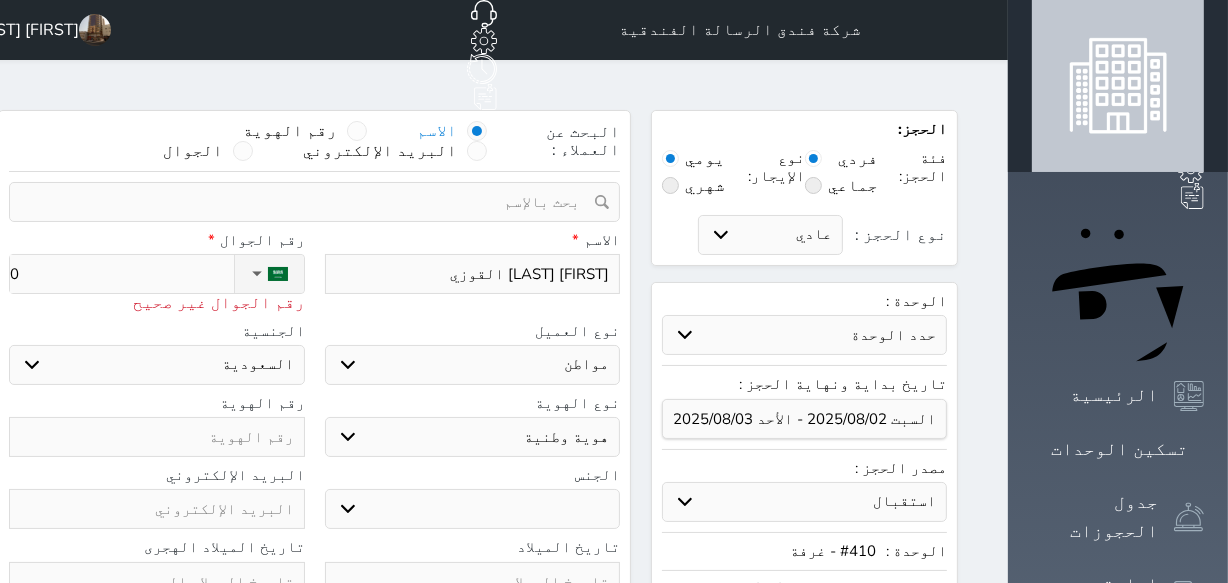 type on "05" 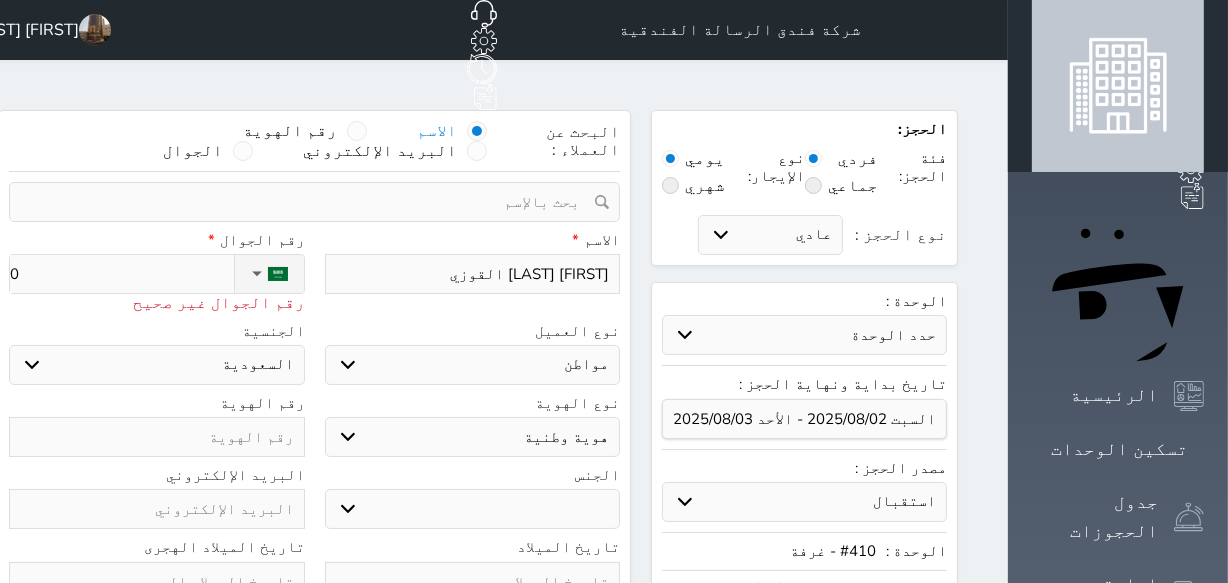 select 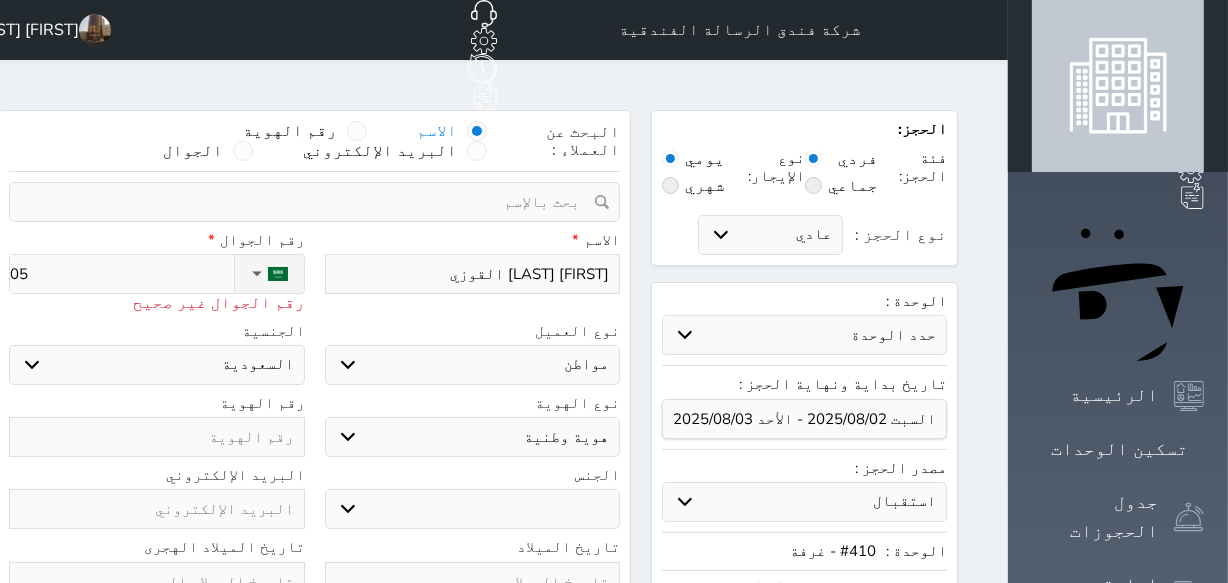 type on "055" 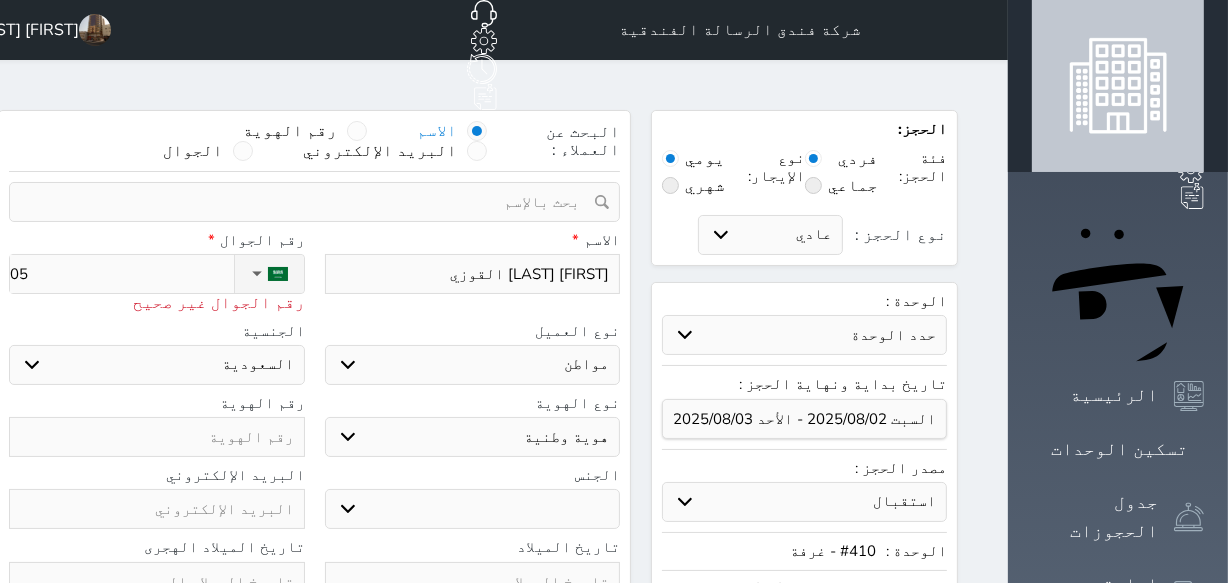 select 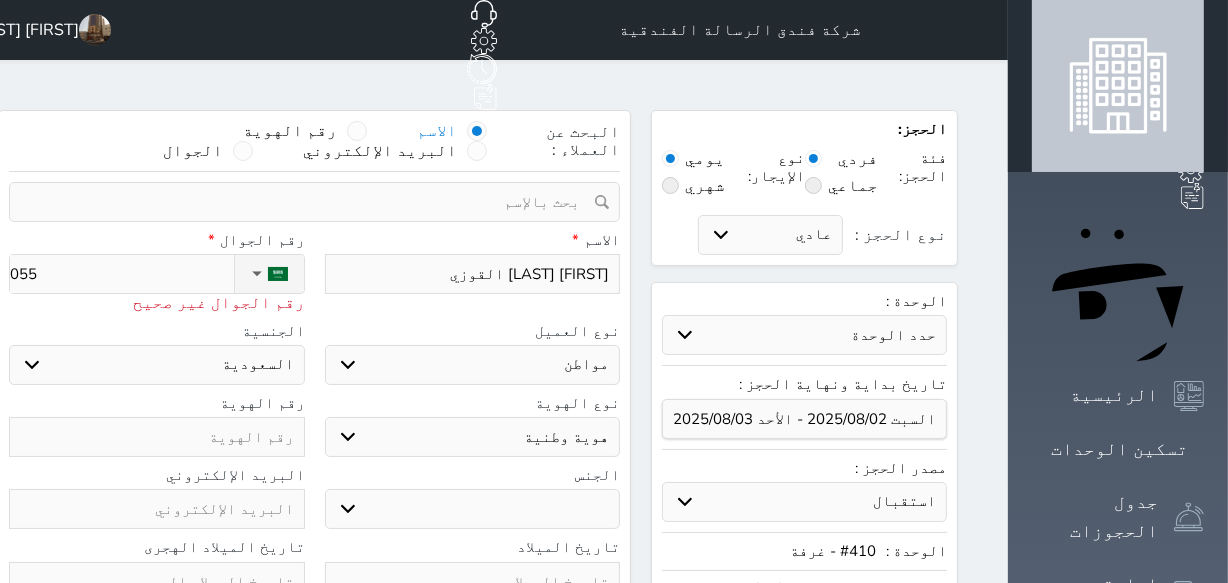 type on "0554" 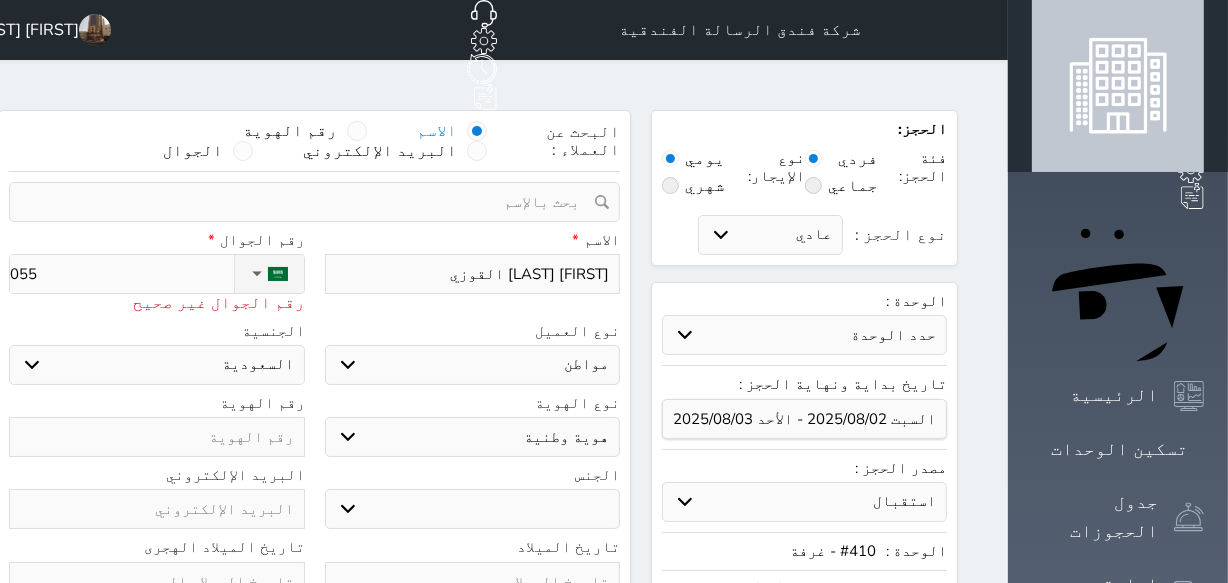 select 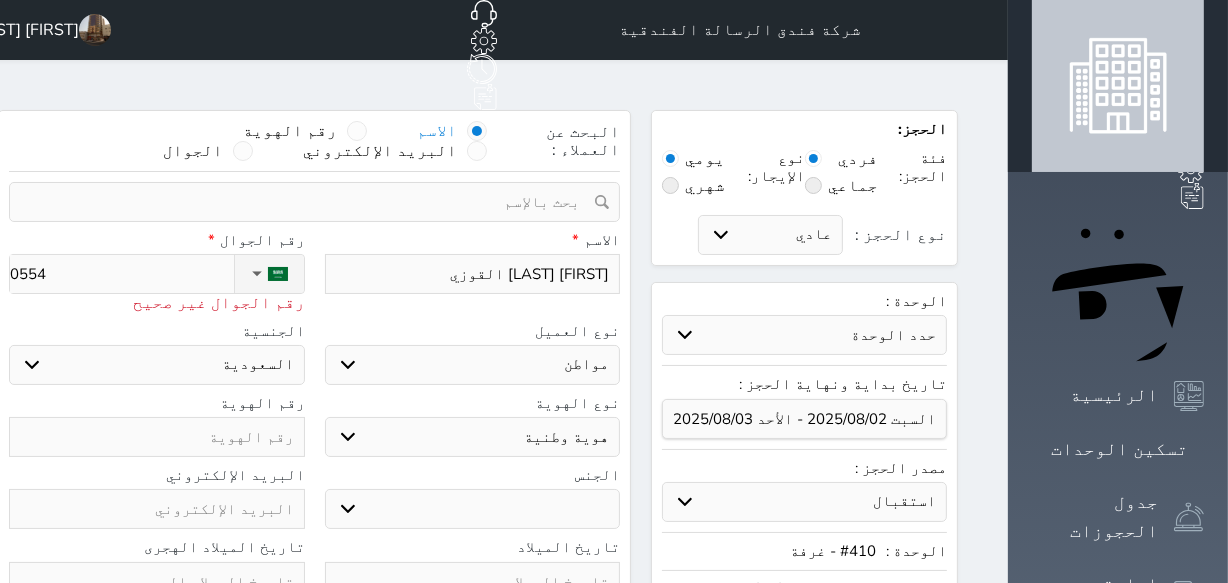 type on "05549" 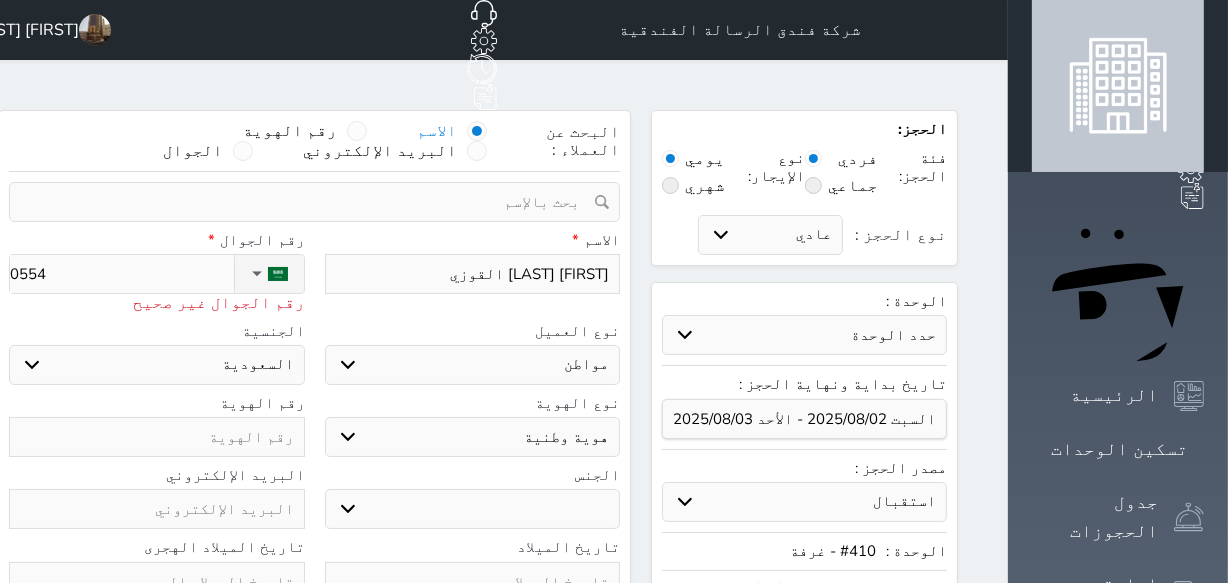 select 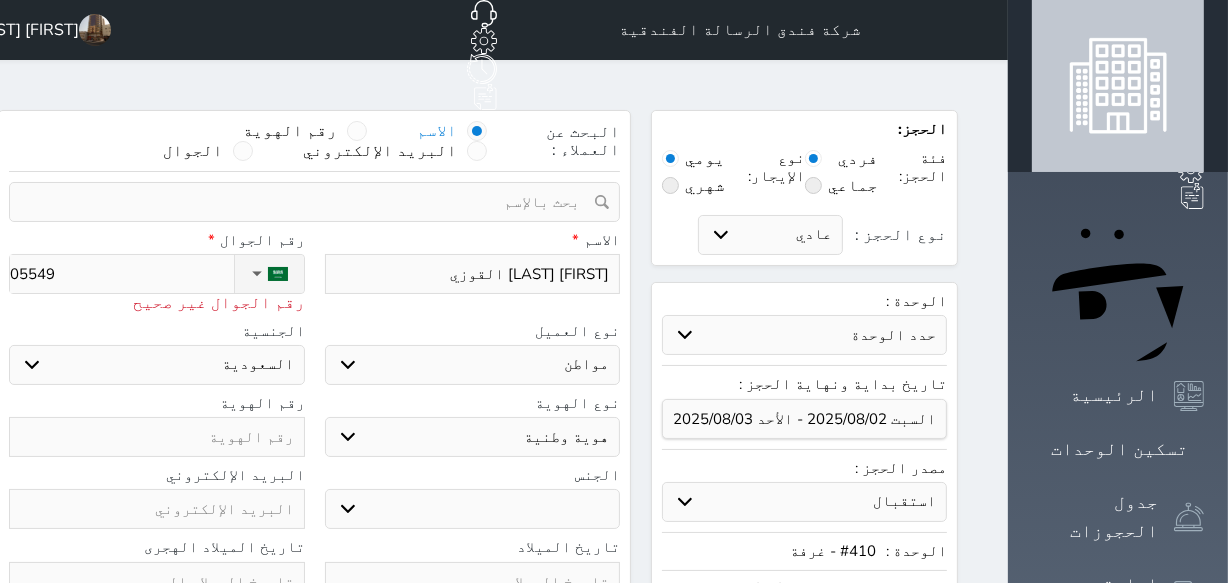 type on "055499" 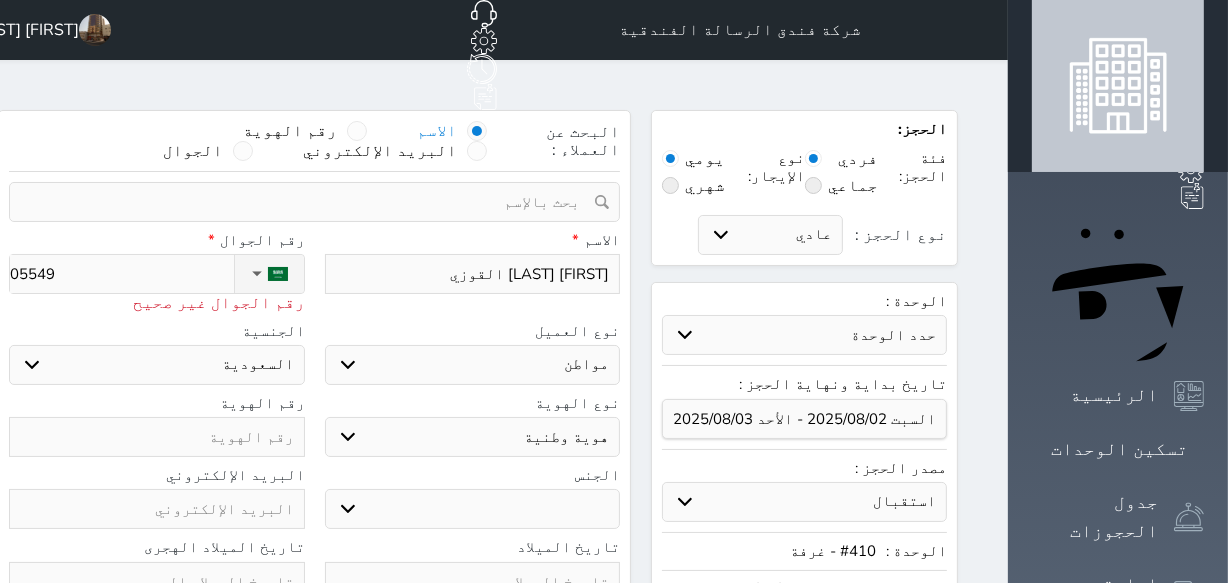 select 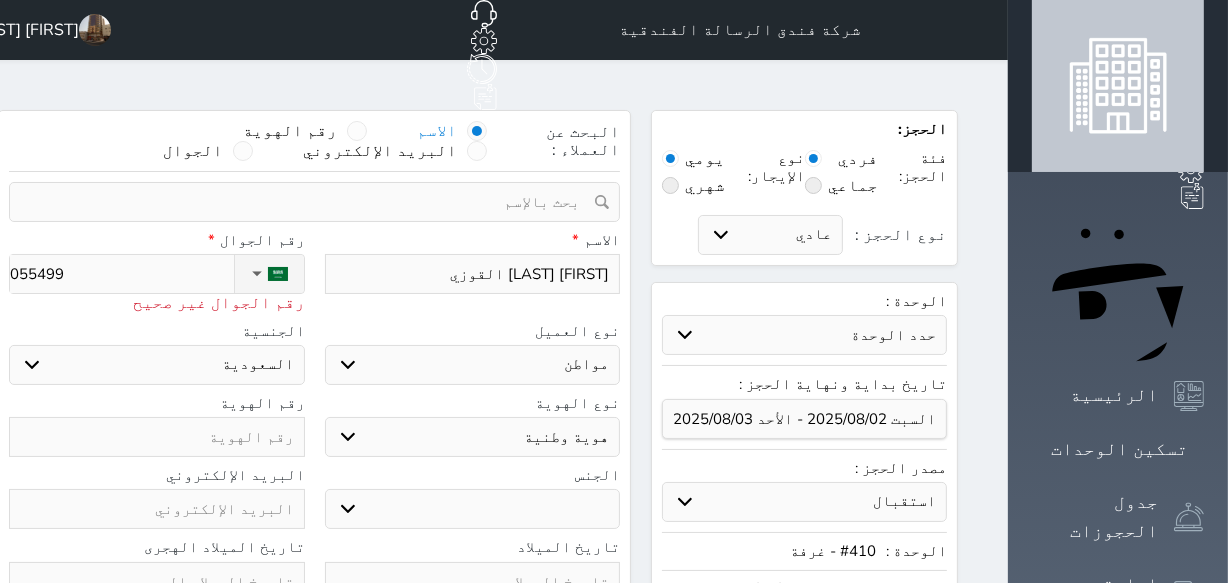 type on "[PHONE]" 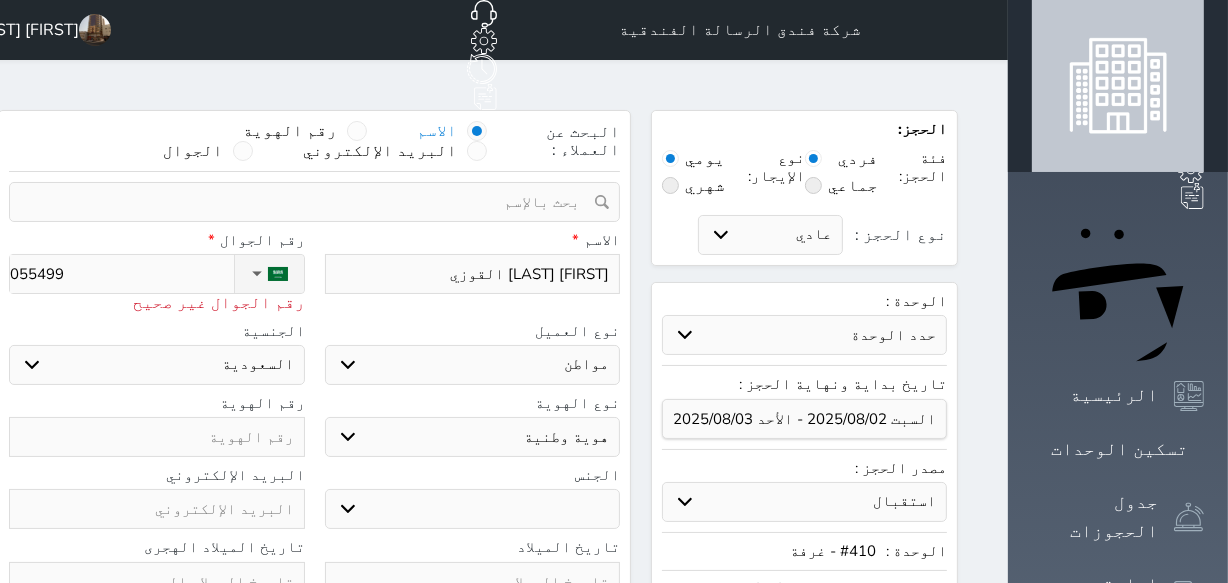 select 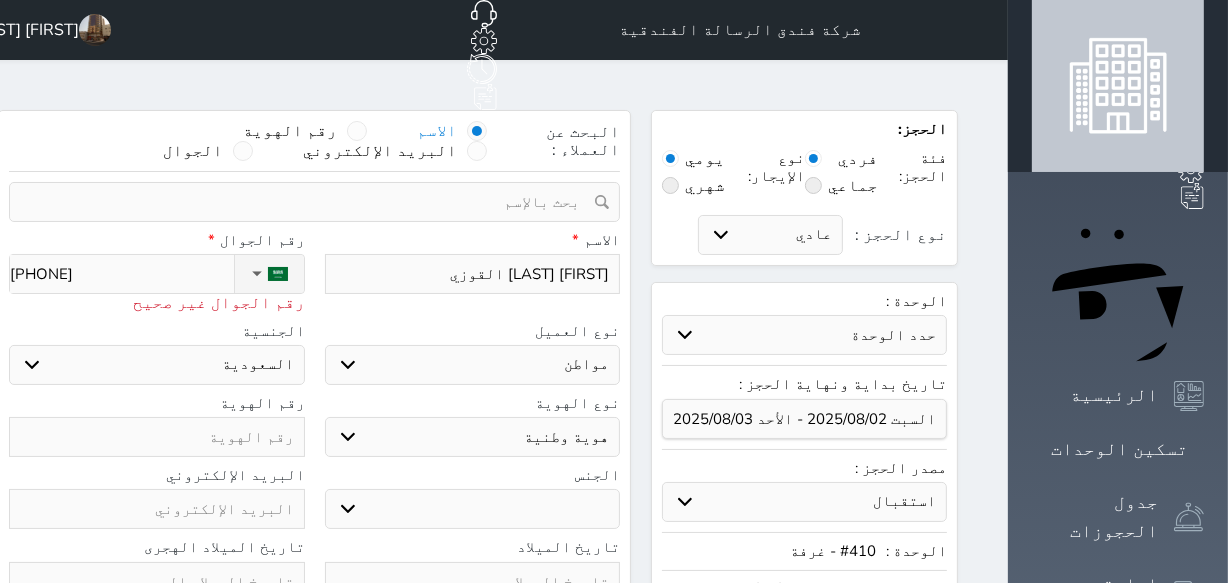 type on "[PHONE]" 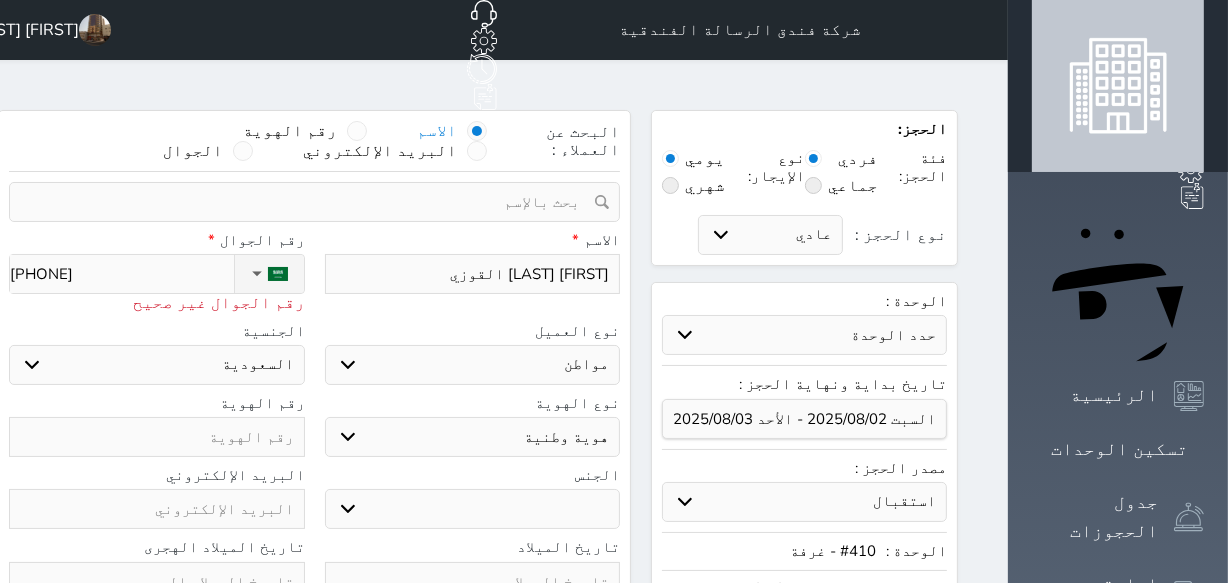 select 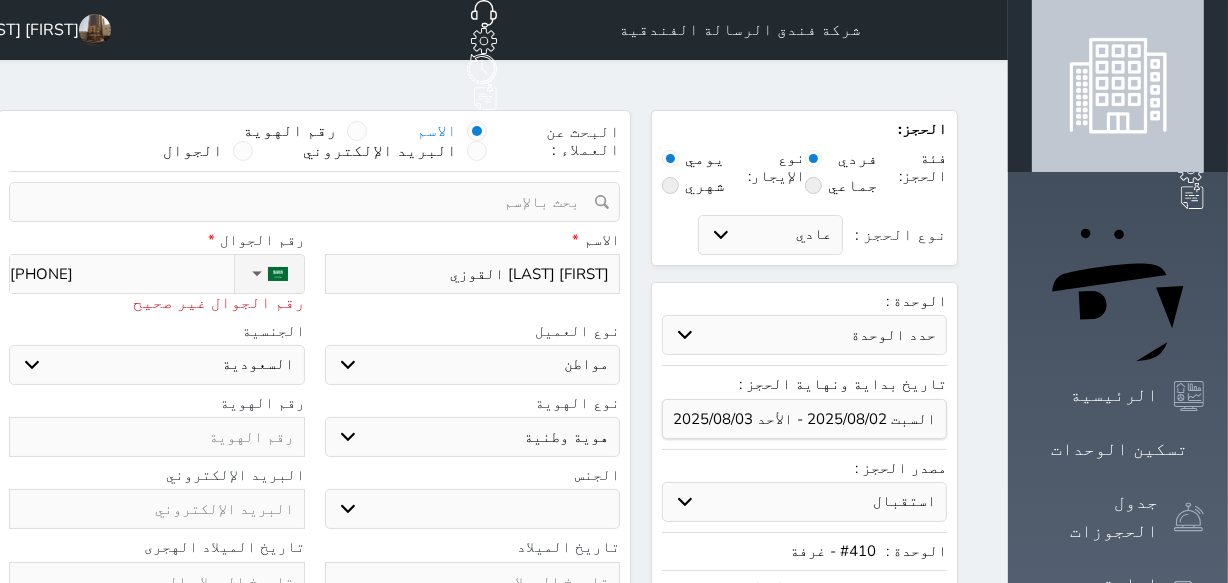 type on "[PHONE]" 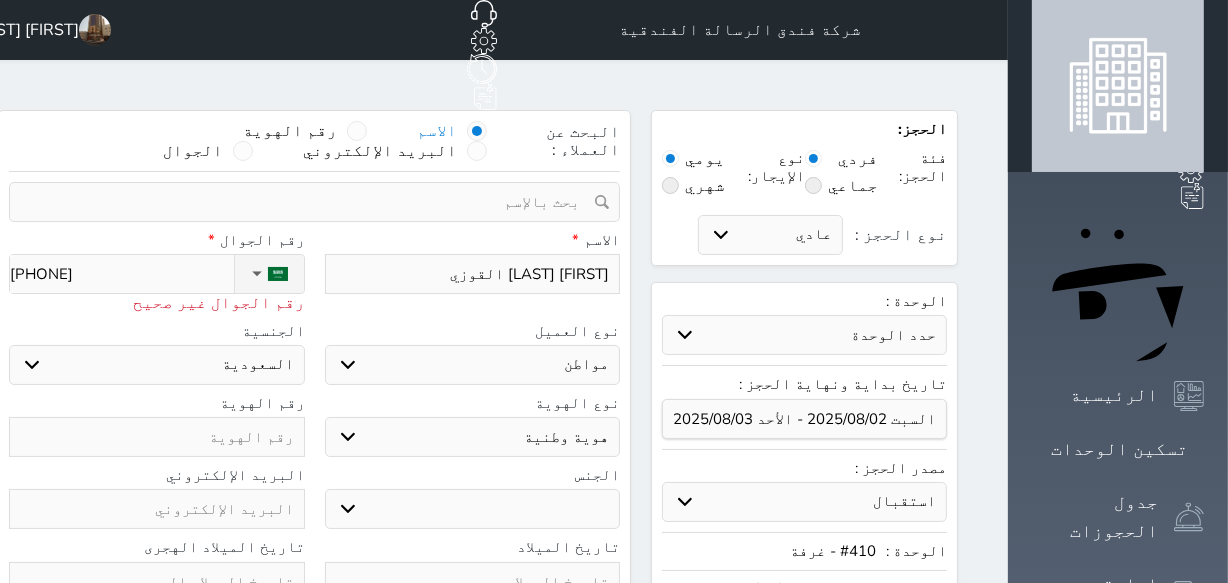 select 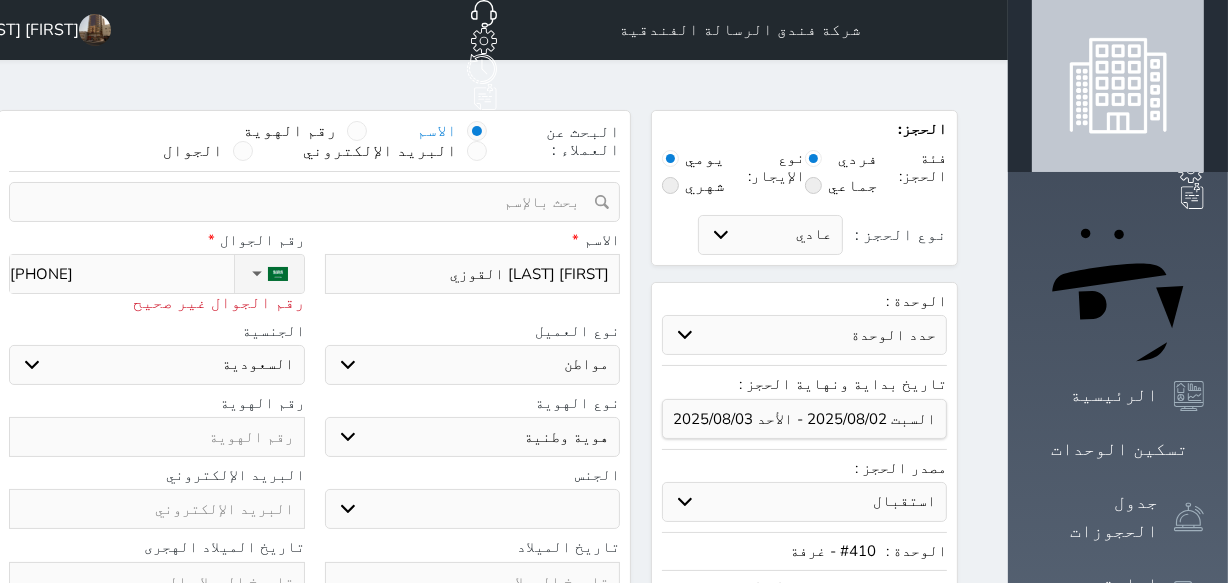 type on "[PHONE]" 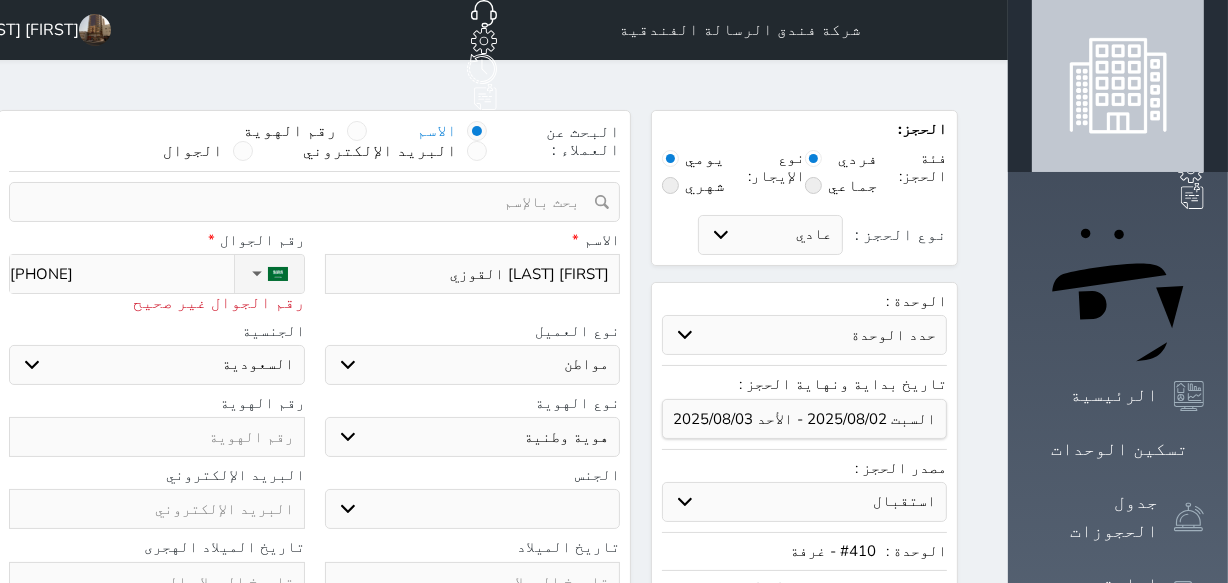 select 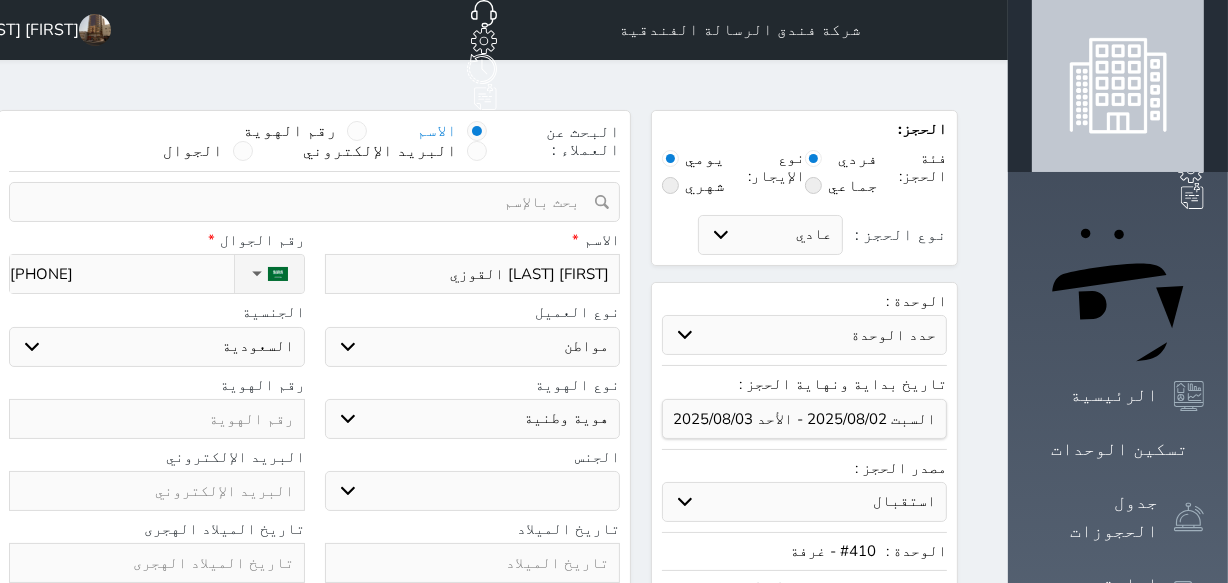 type on "[PHONE]" 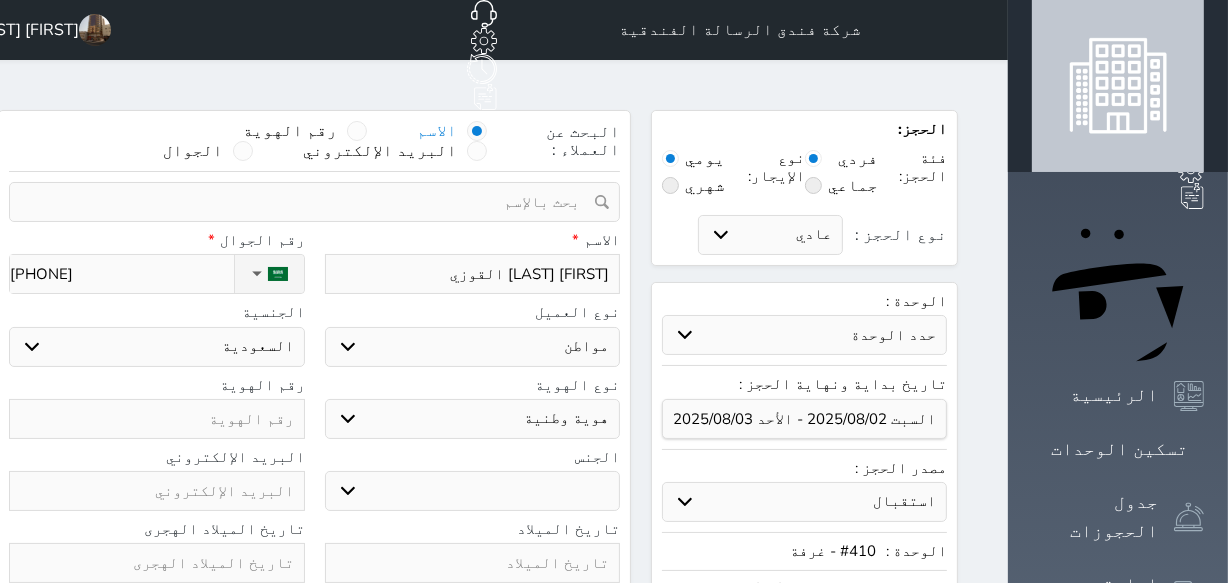 type on "1" 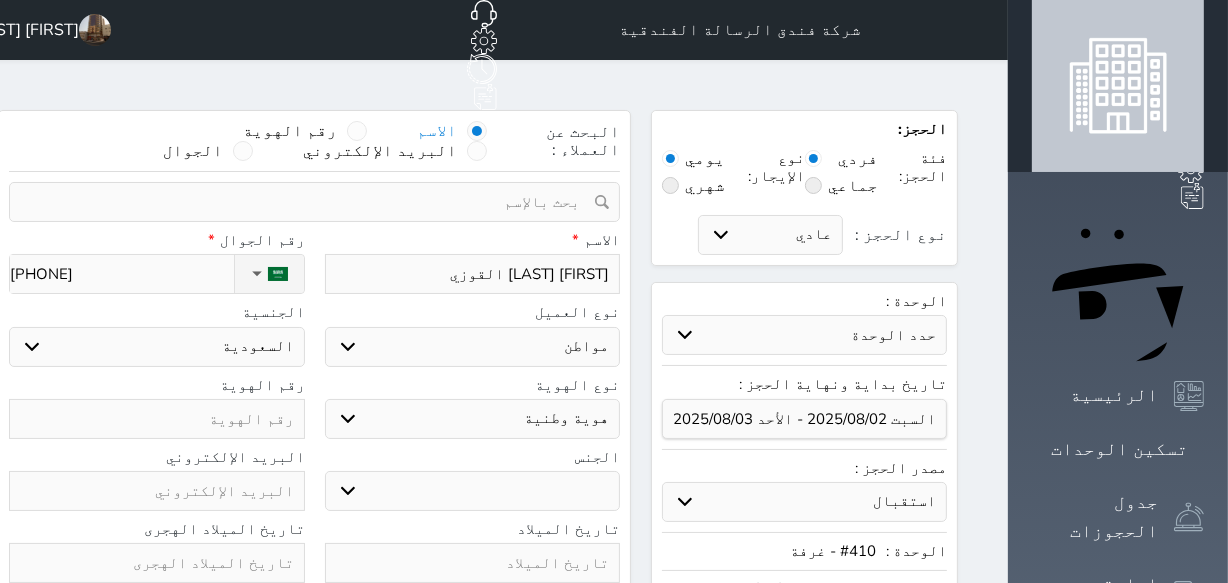 select 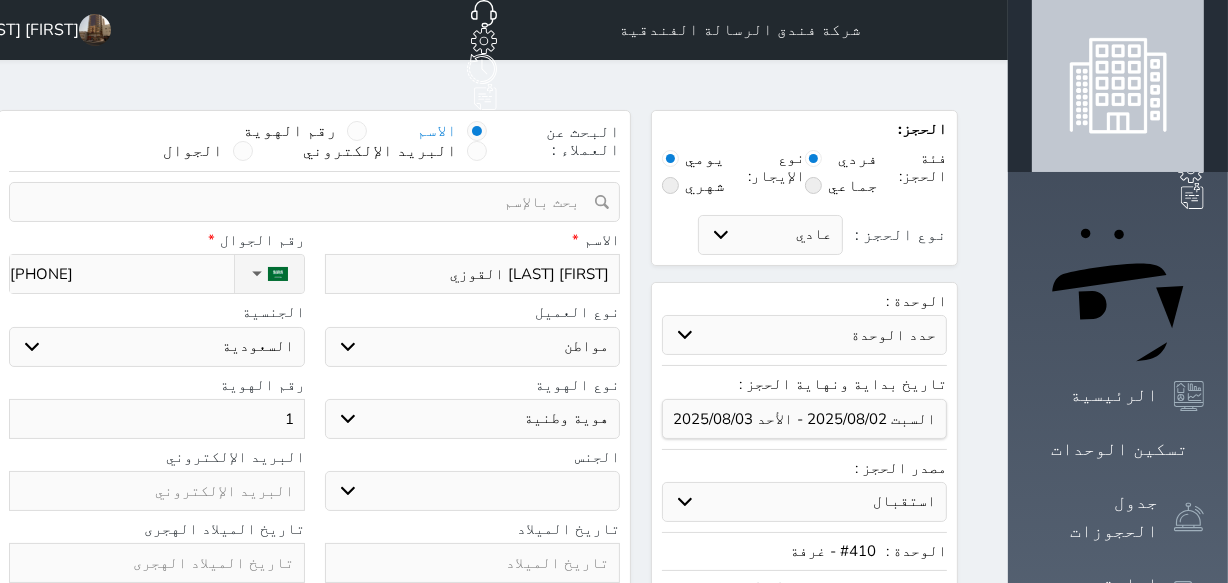 type on "10" 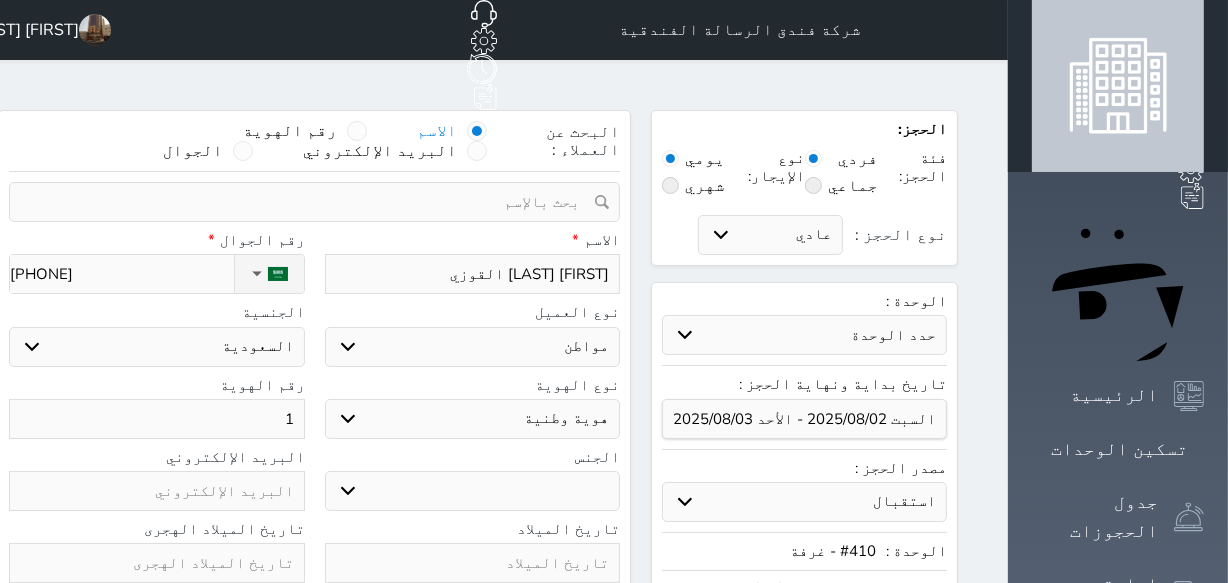 select 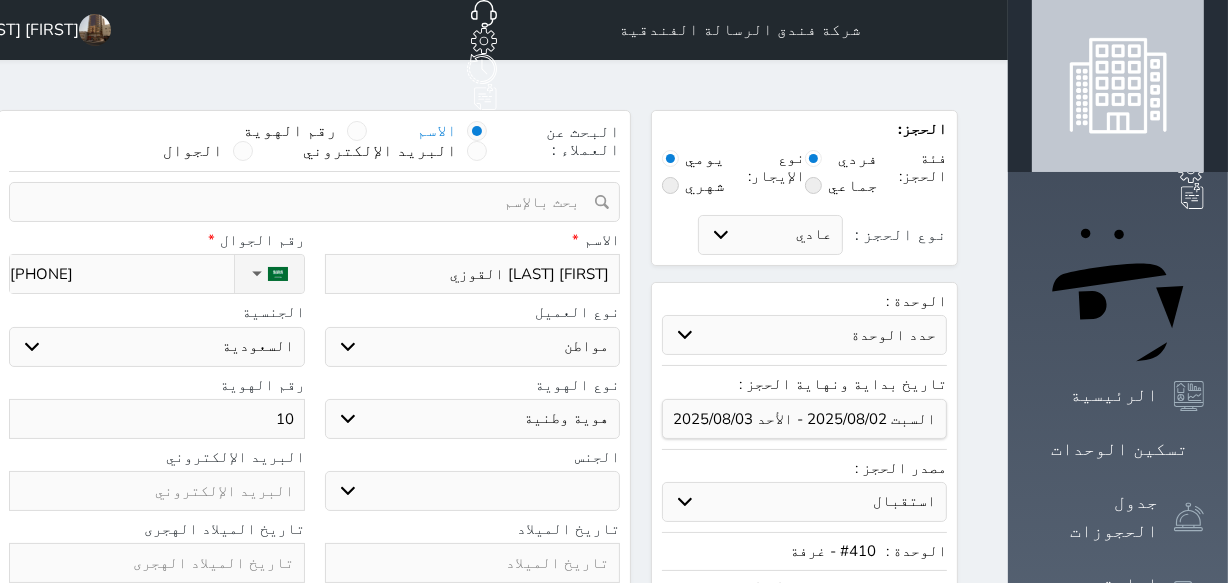 type on "108" 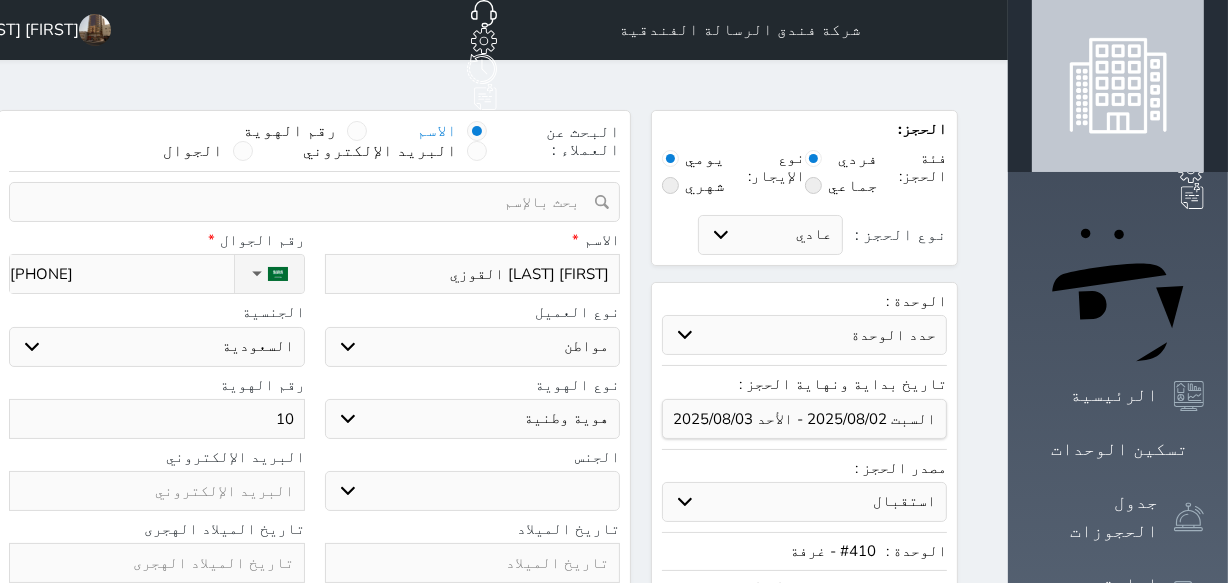 select 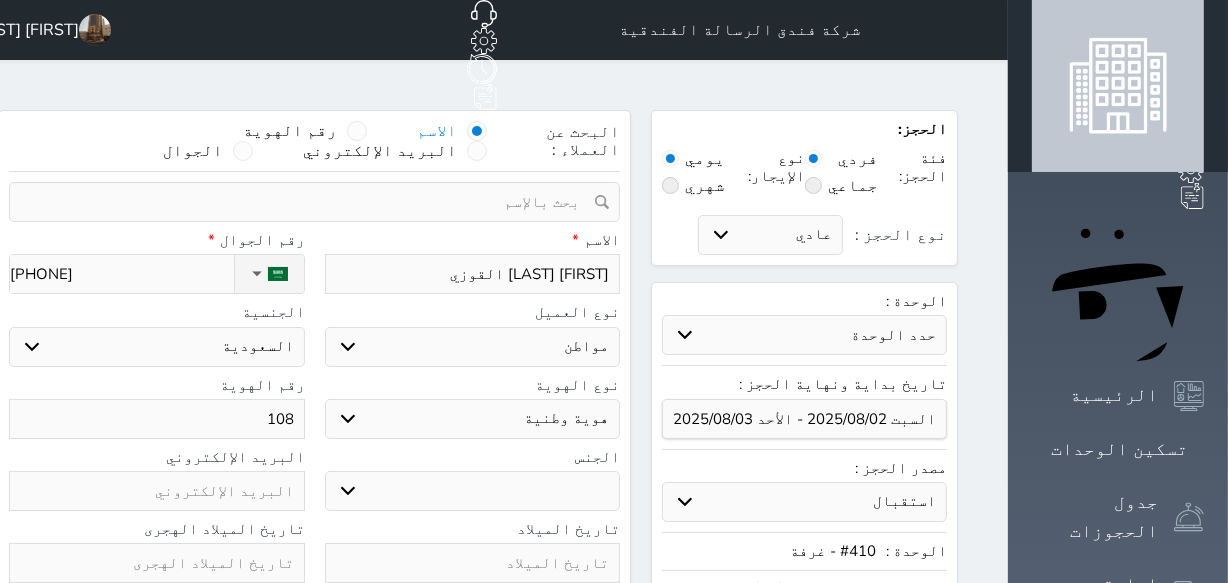 type on "1088" 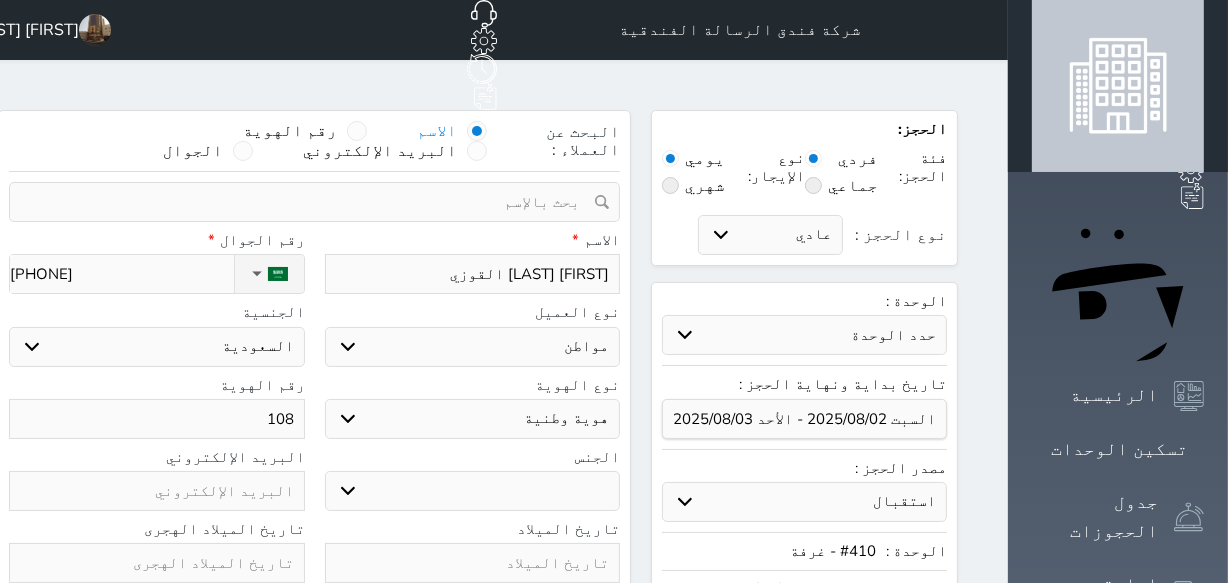select 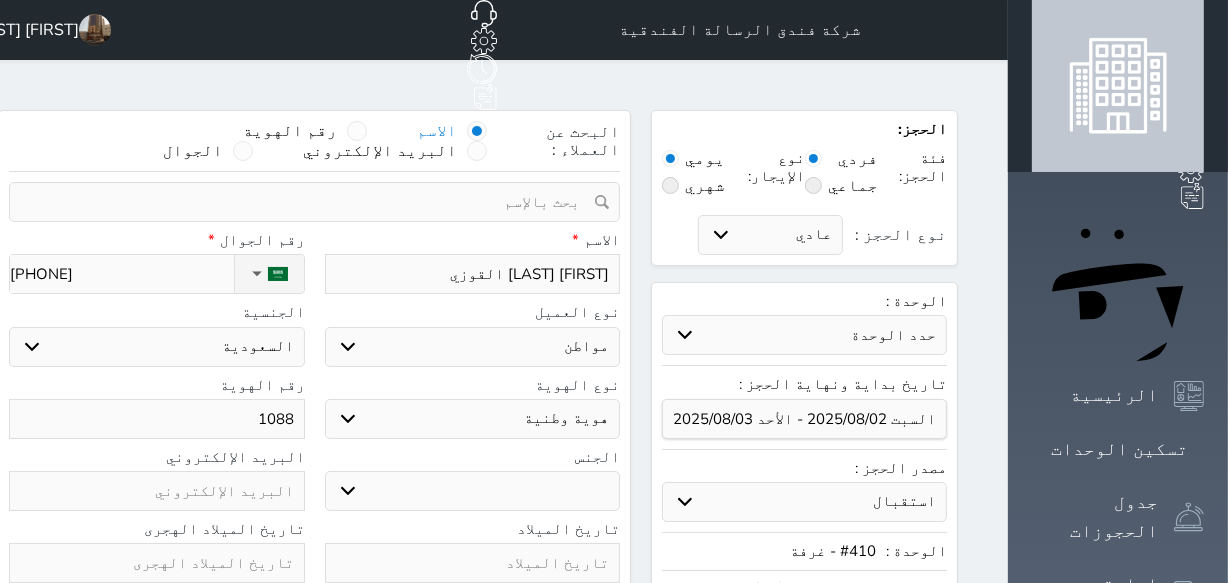 type on "[NUMBER]" 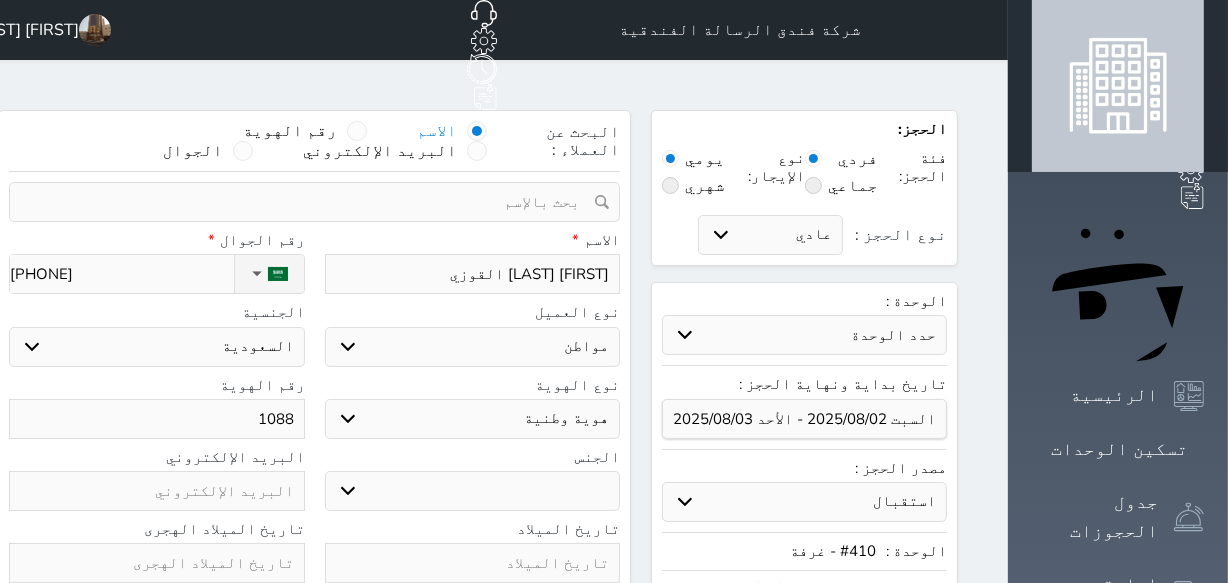 select 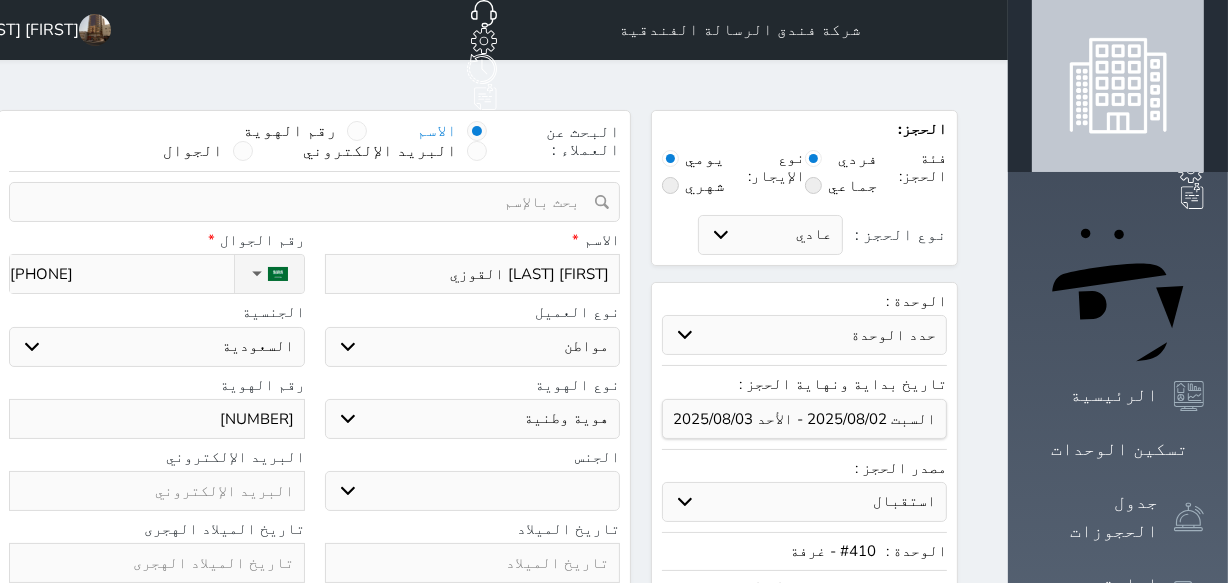 type on "108828" 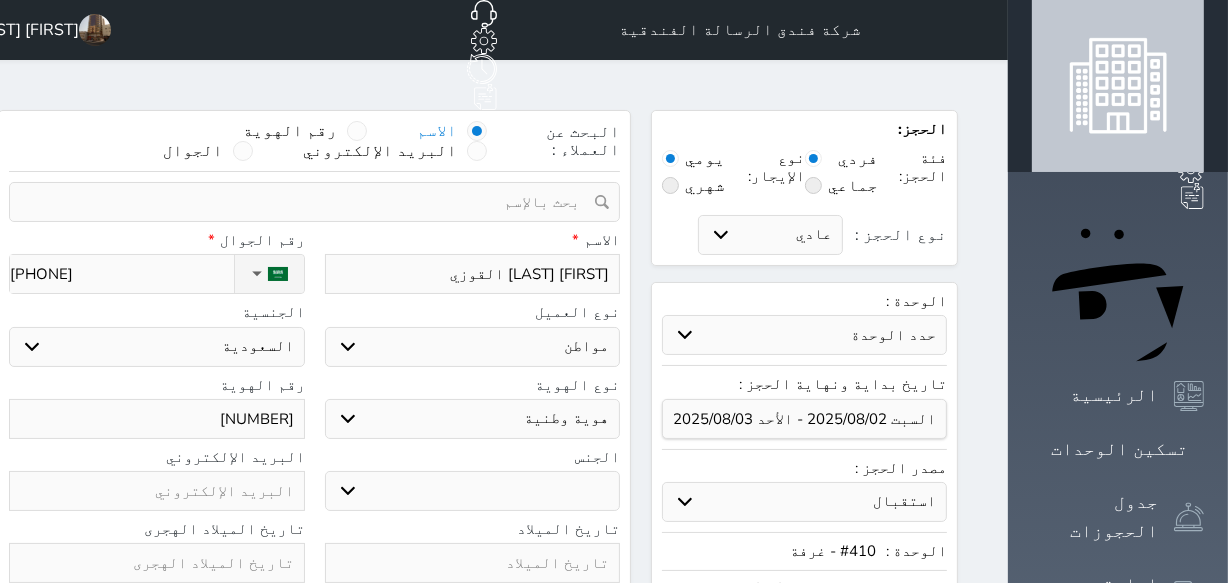 select 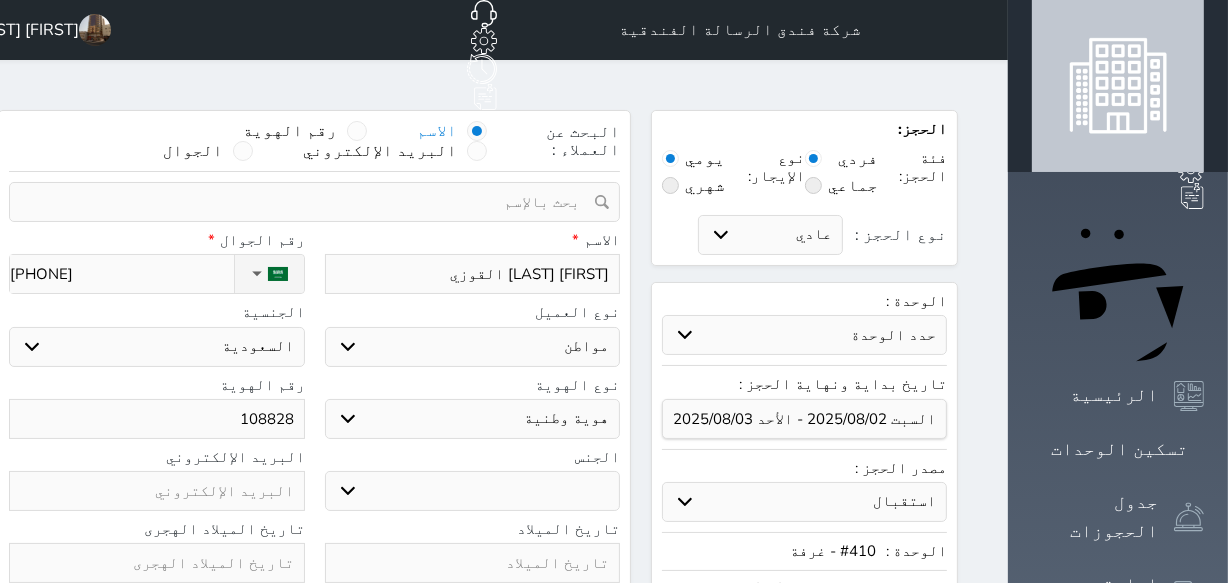 type on "1088286" 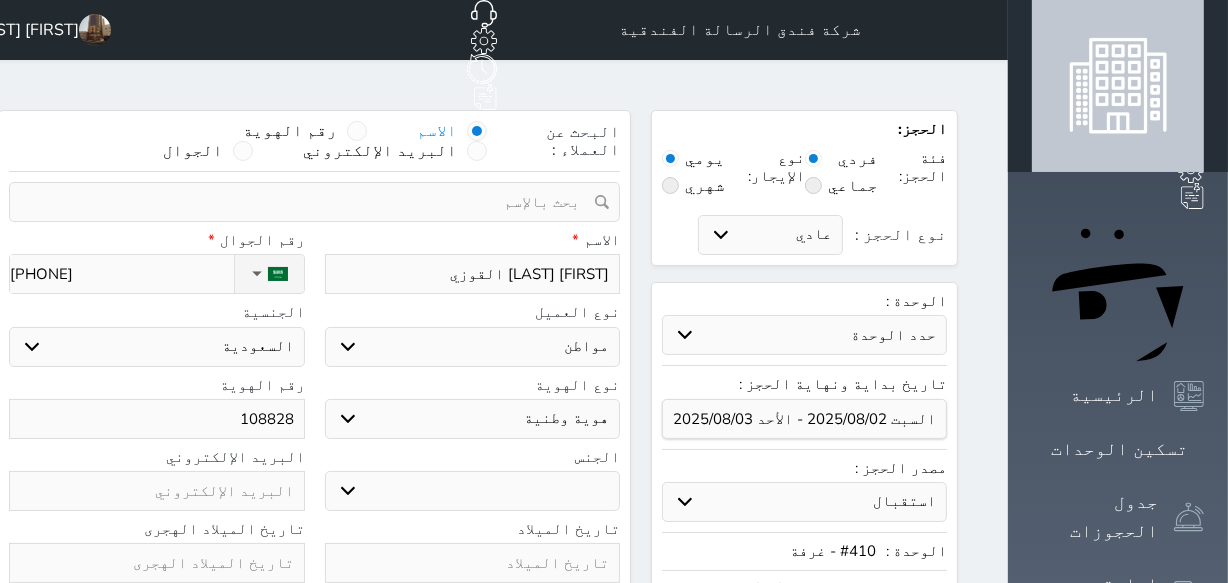 select 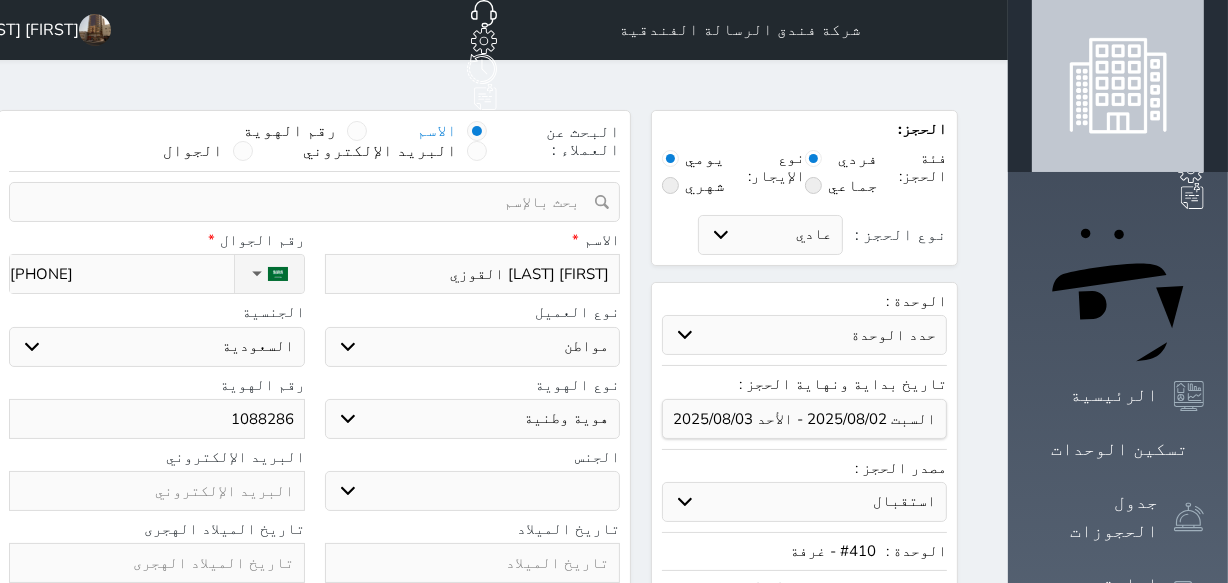 type on "10882863" 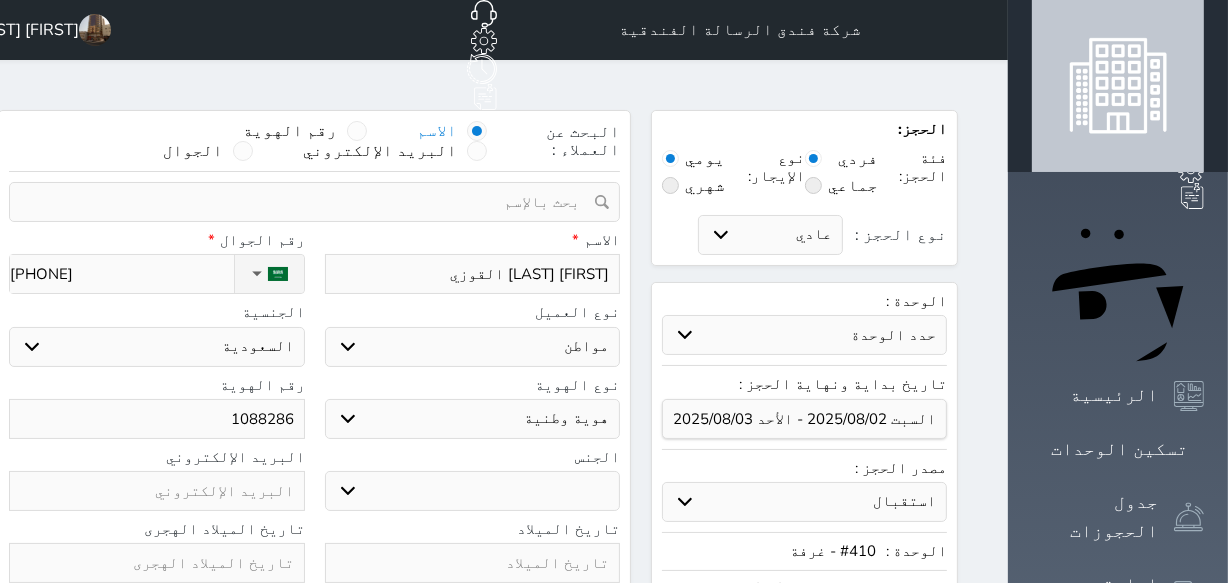 select 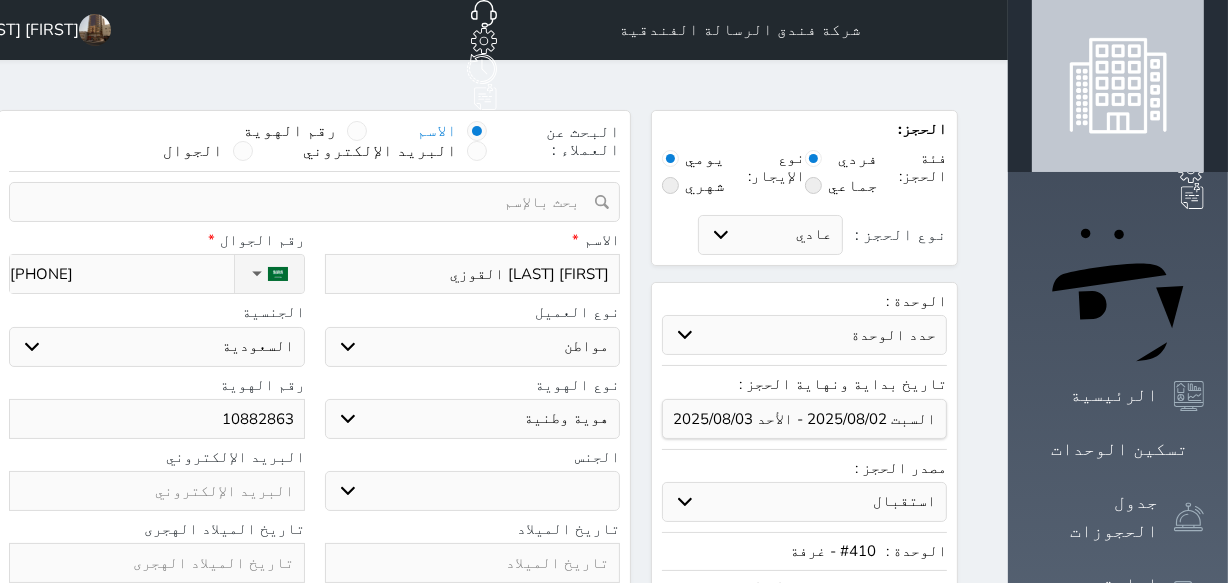 type on "[NUMBER]" 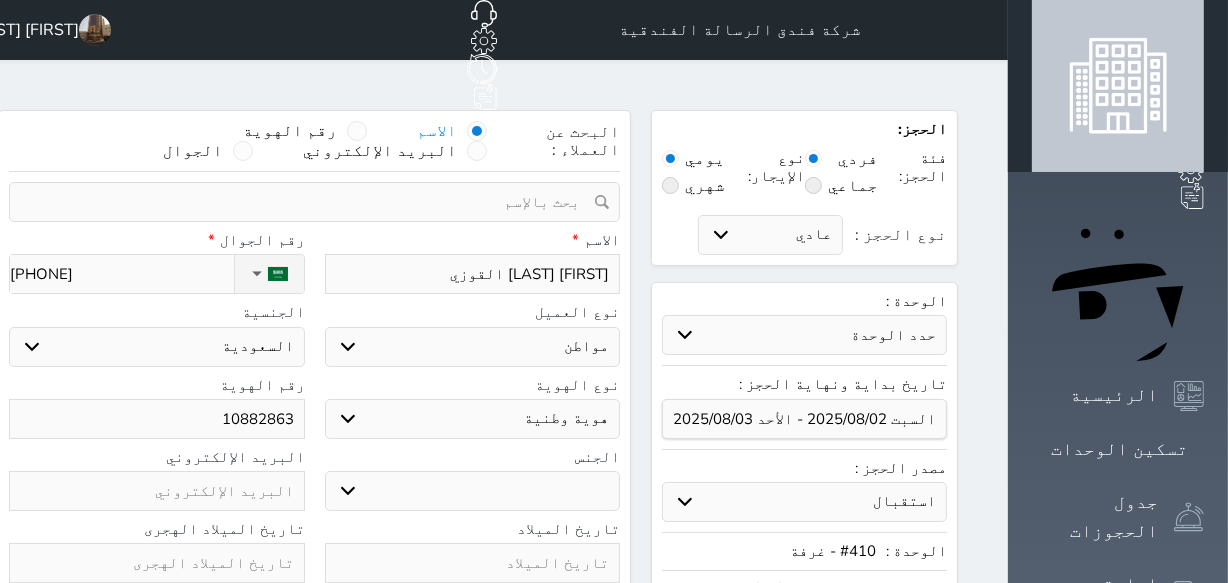 select 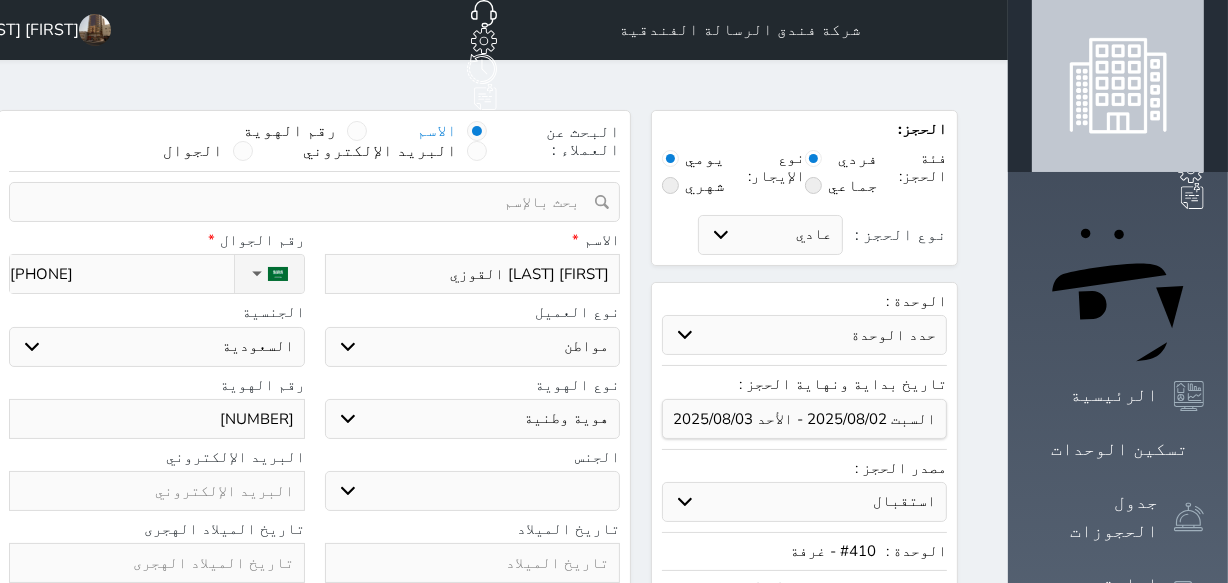 type on "[NUMBER]" 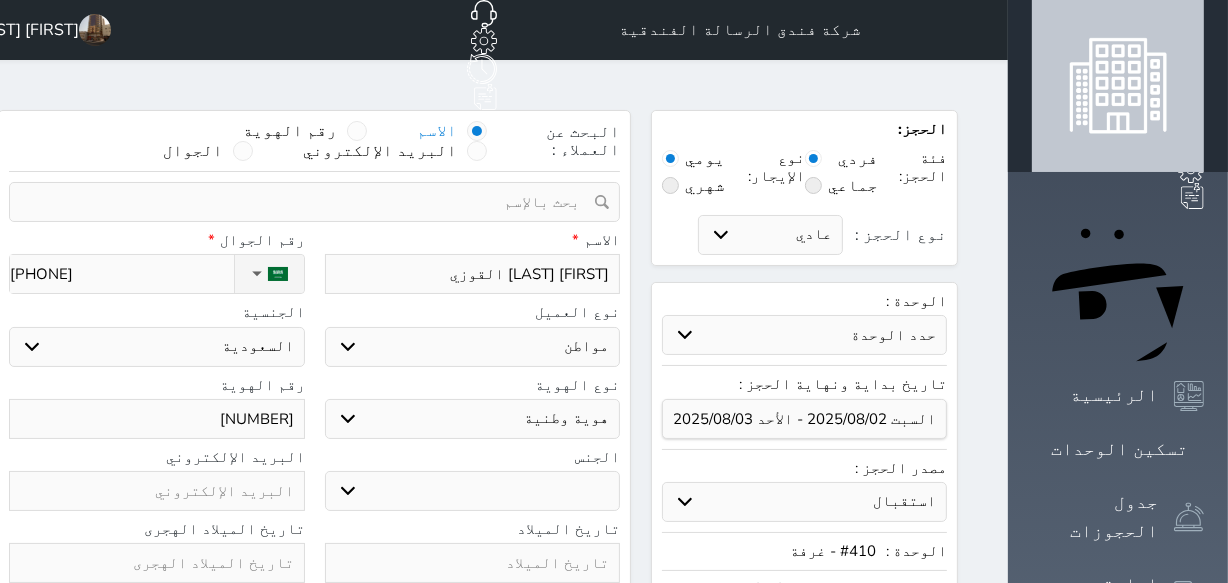 select 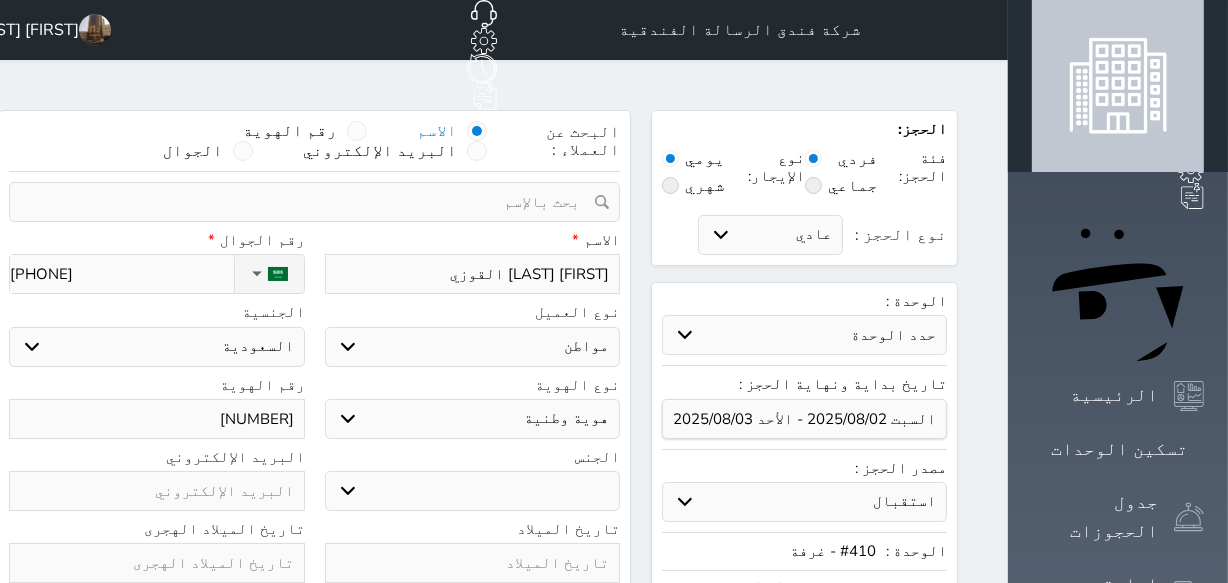 type on "[NUMBER]" 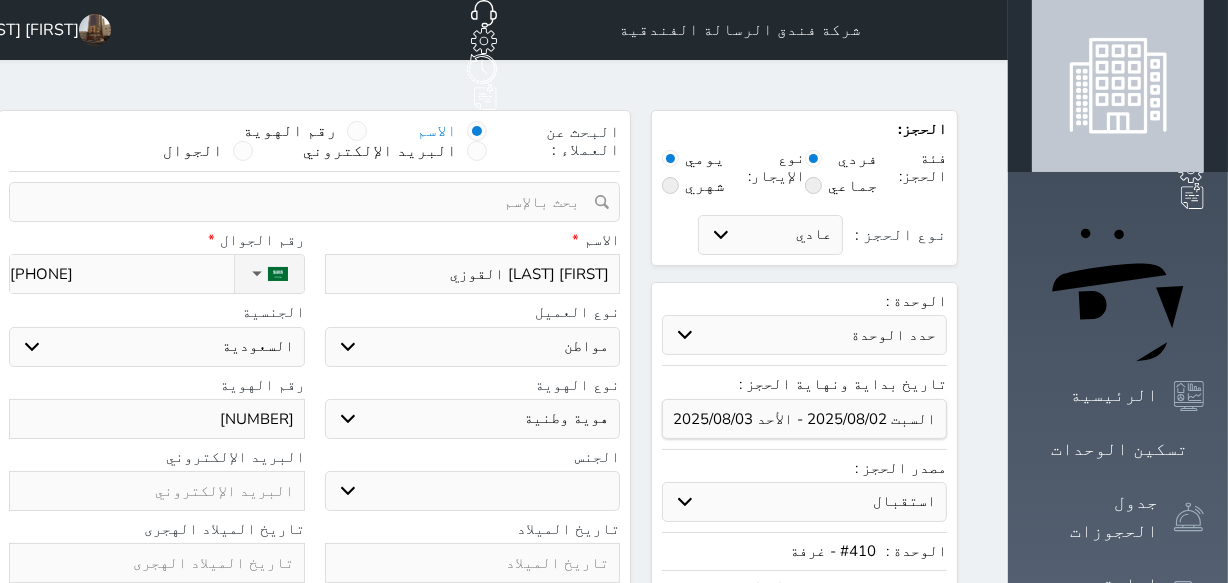 click on "ذكر   انثى" at bounding box center (473, 491) 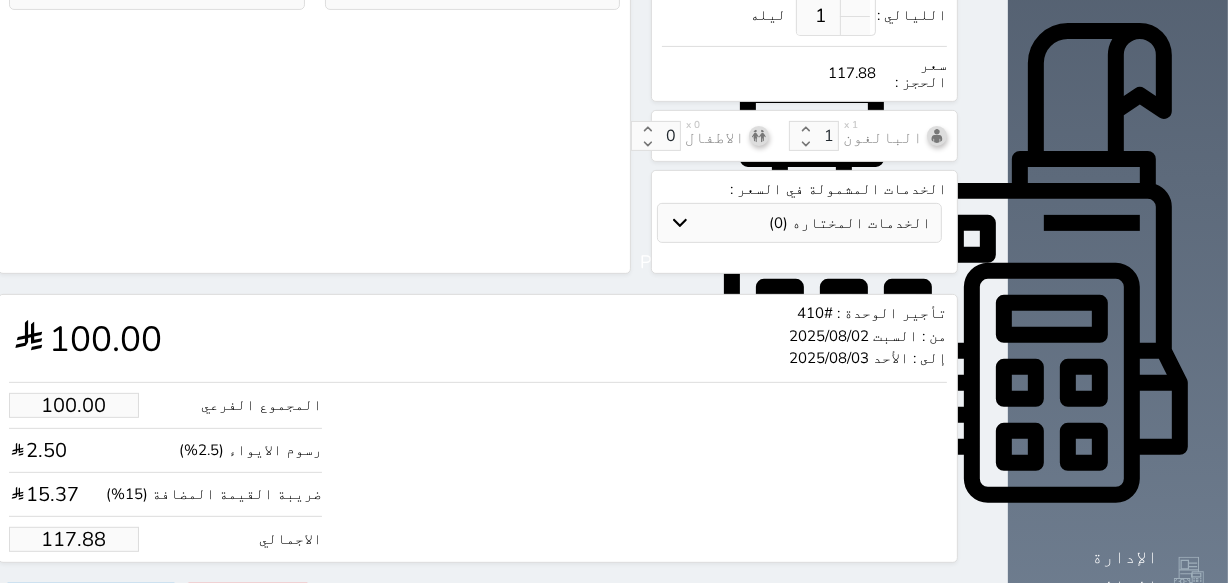 scroll, scrollTop: 648, scrollLeft: 0, axis: vertical 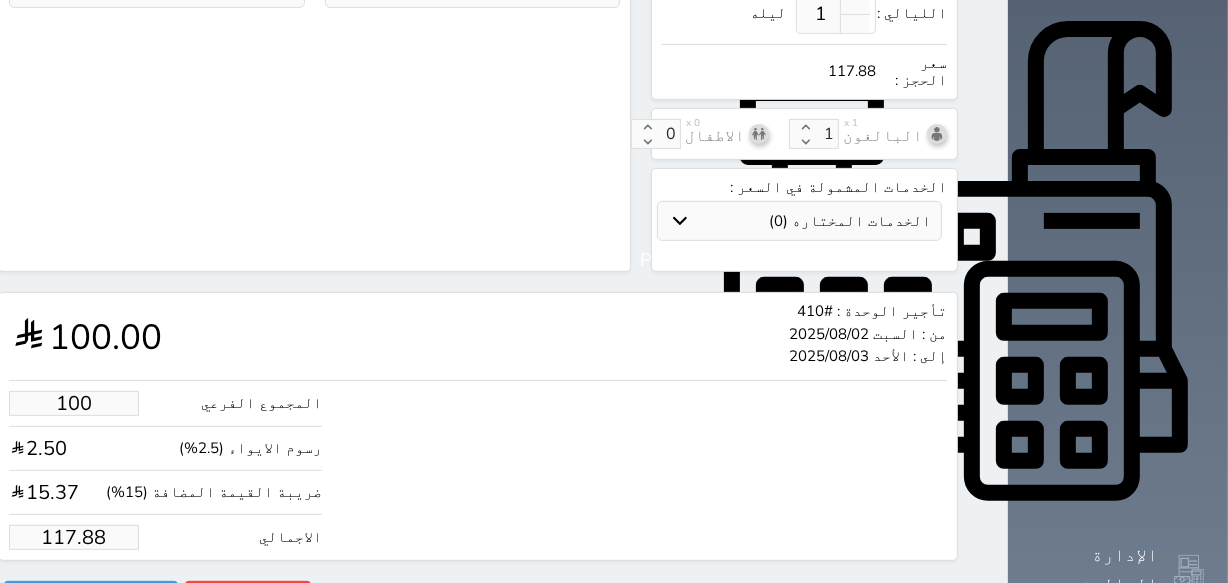 click on "100" at bounding box center [74, 403] 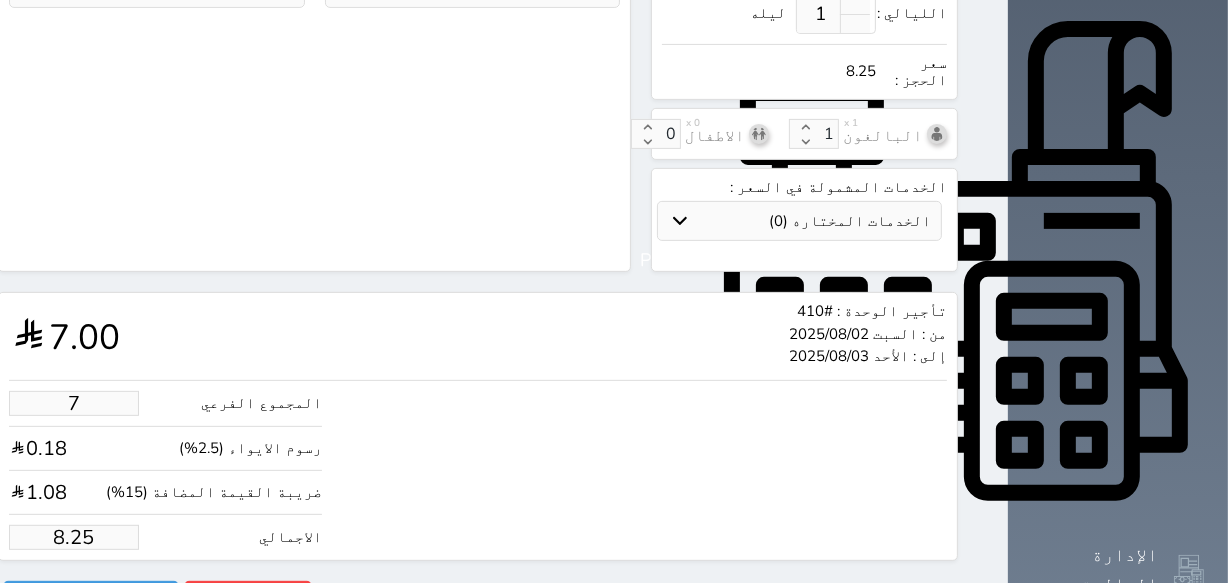 type on "70" 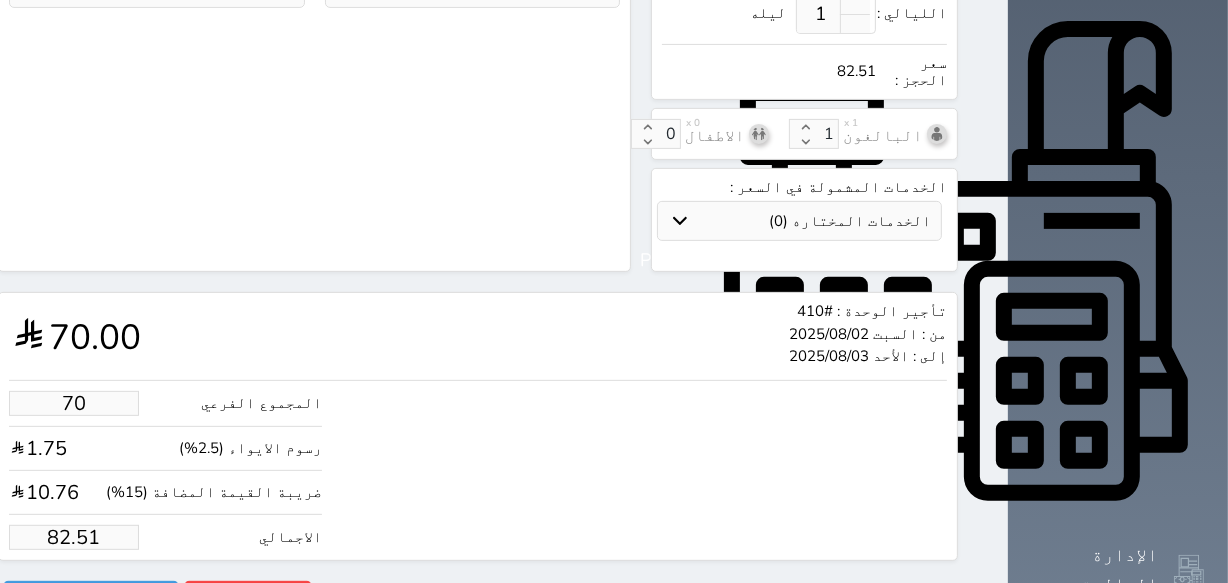 type on "7" 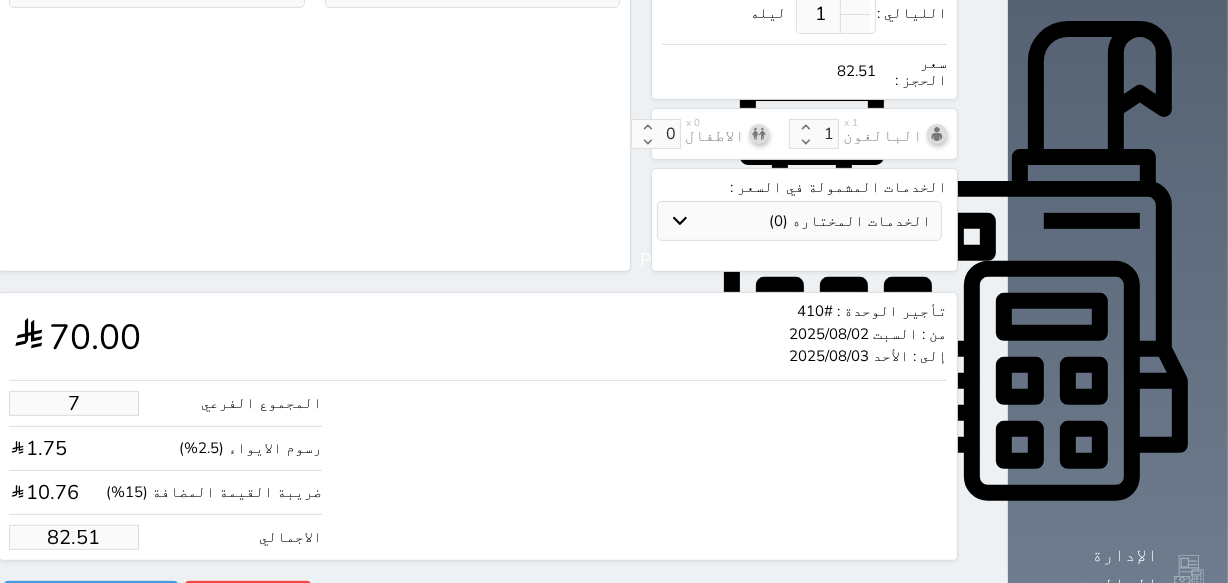 type on "8.25" 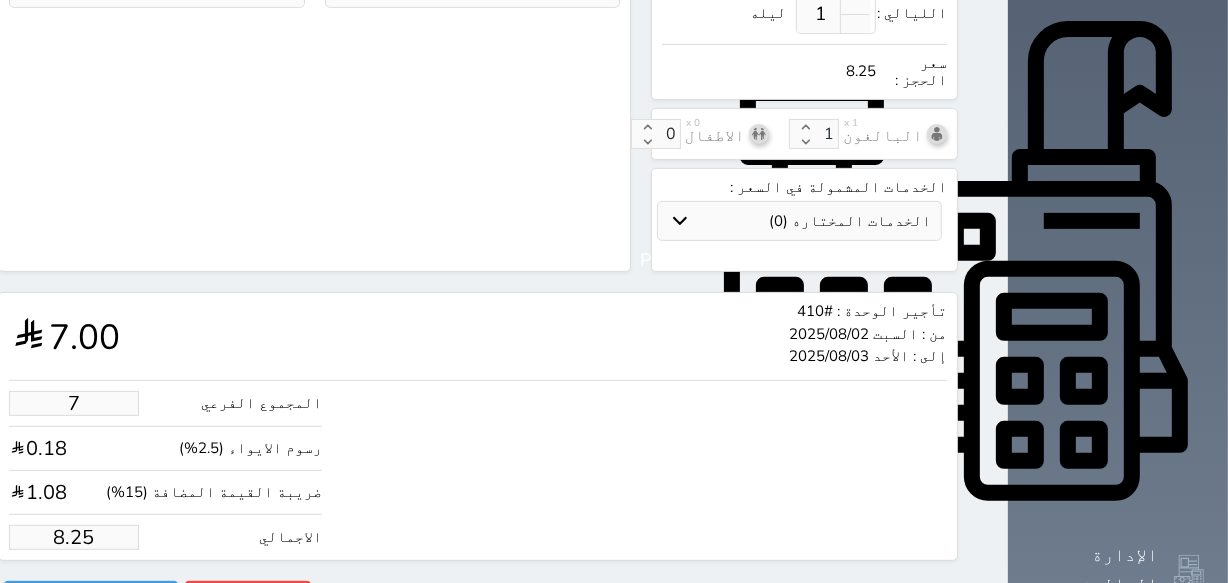 type on "1" 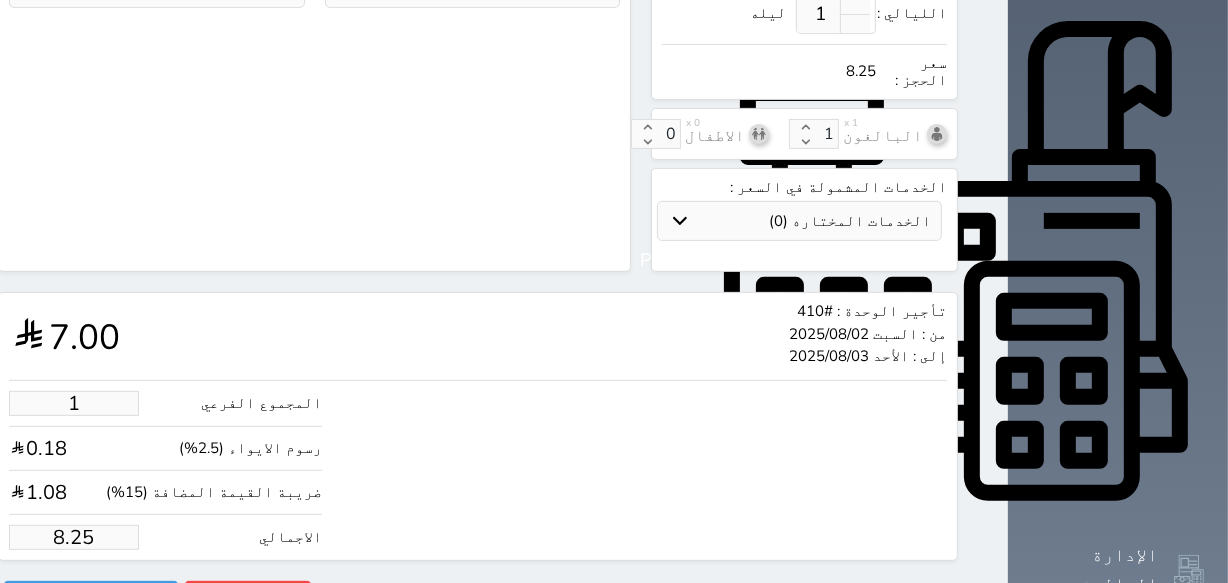 type on "1.18" 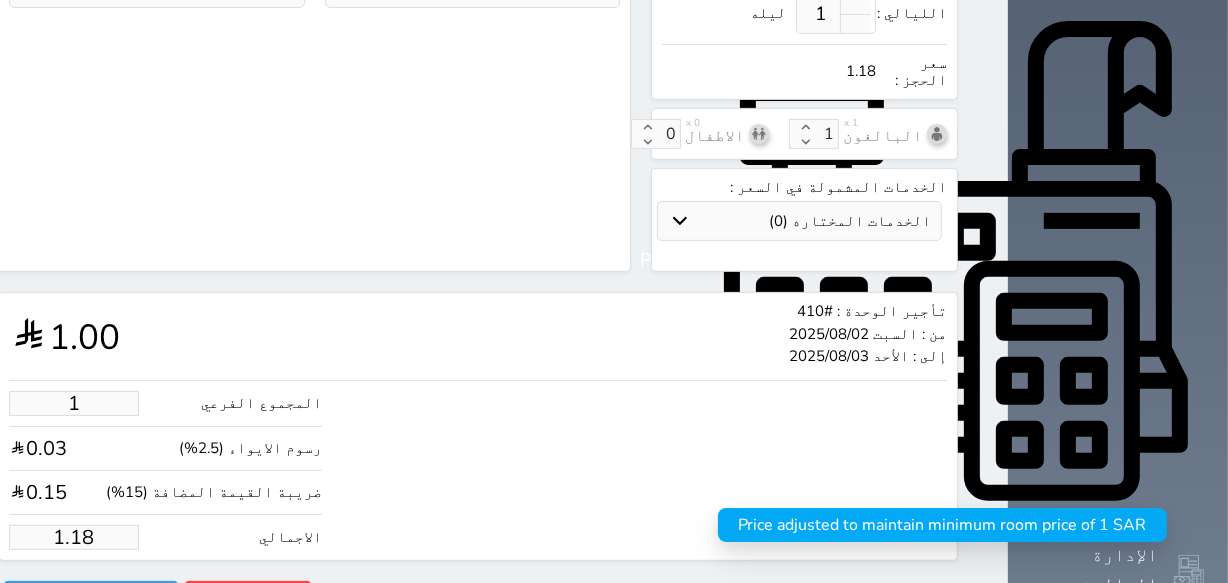 type 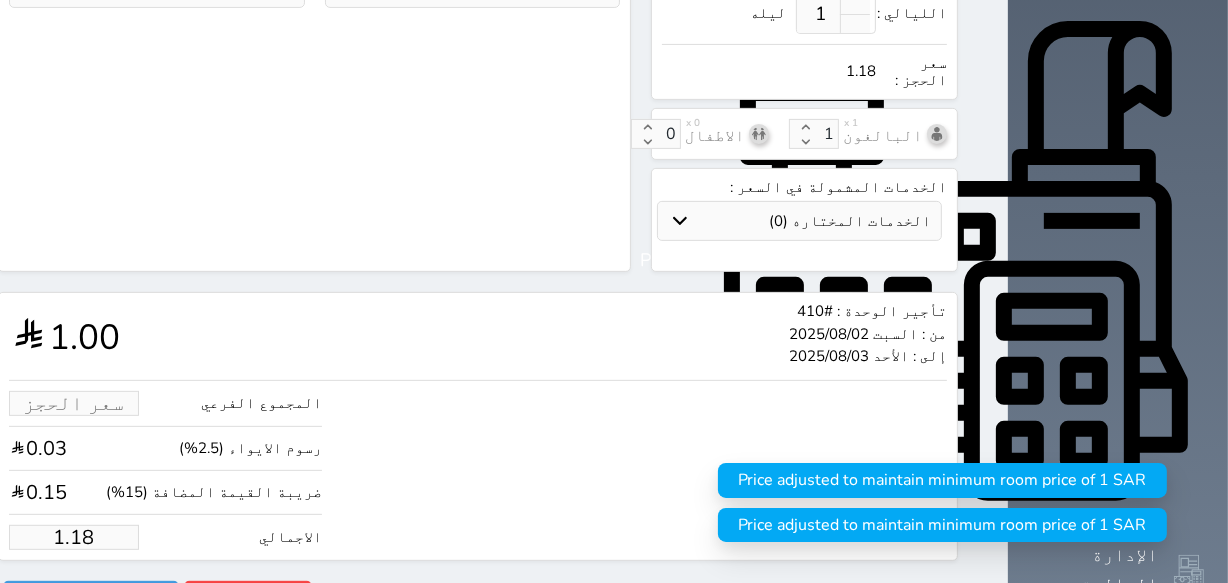 type on "1.00" 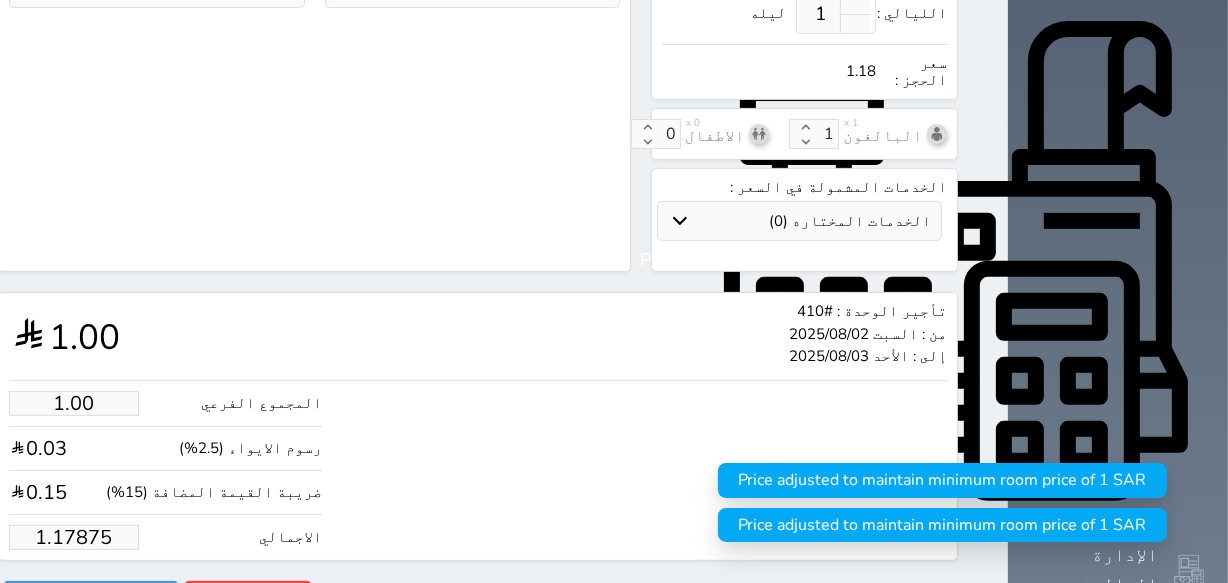 click on "1.17875" at bounding box center (74, 537) 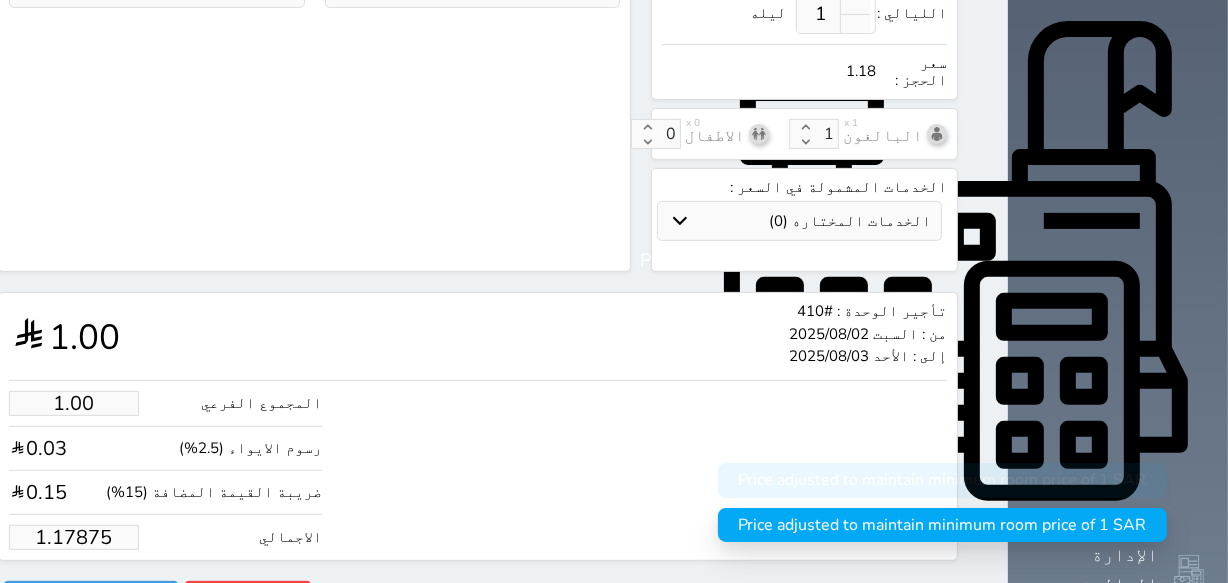 click on "1.17875" at bounding box center (74, 537) 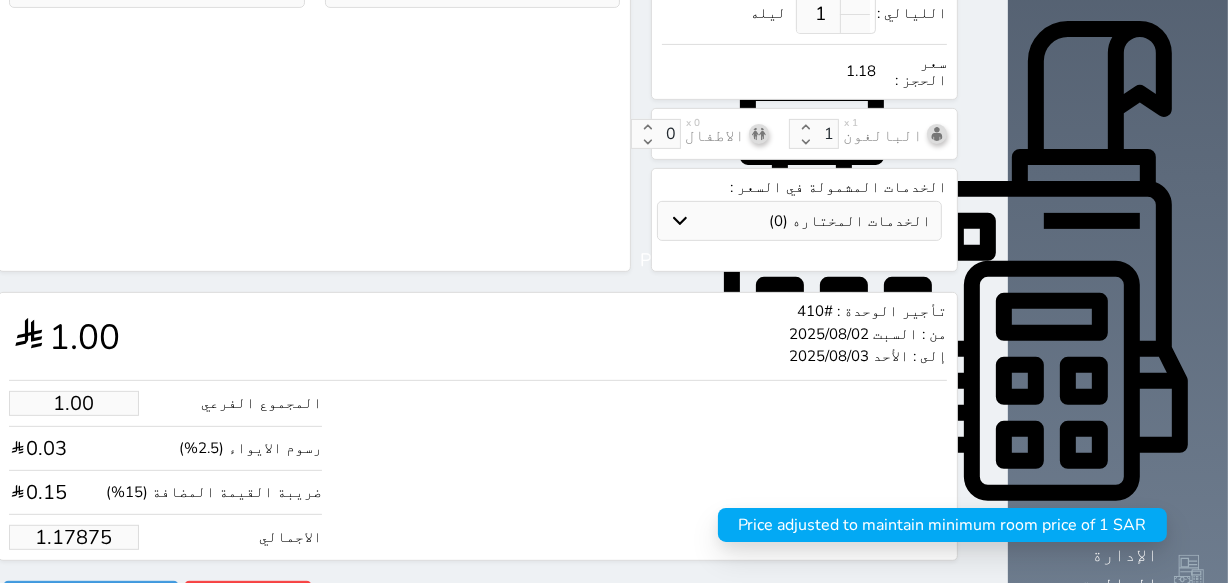 click on "1.17875" at bounding box center (74, 537) 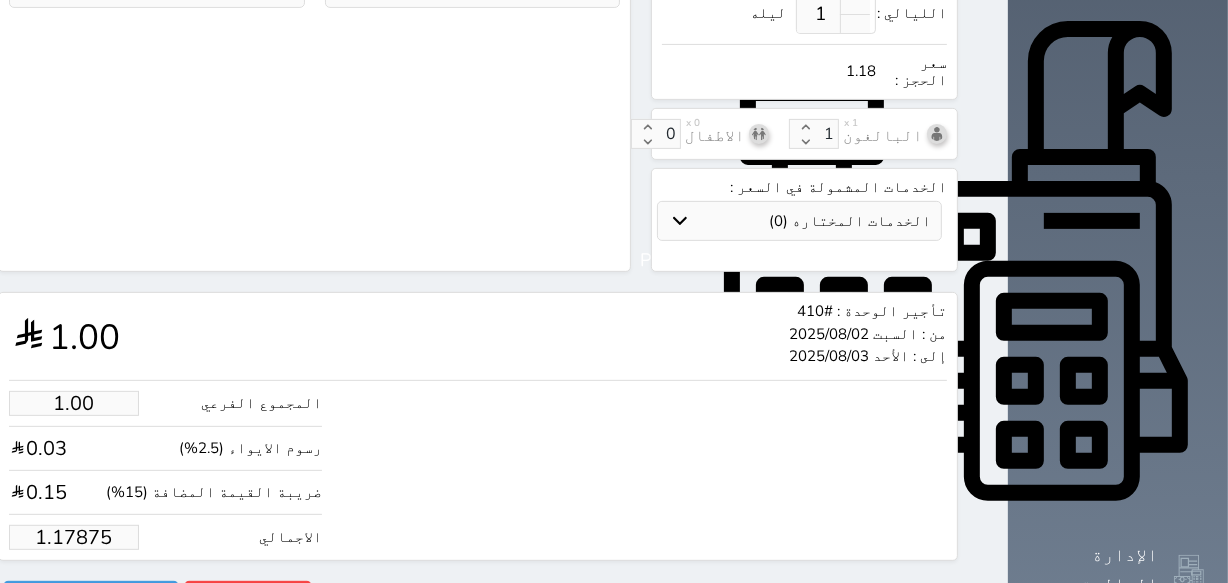 type on "5.94" 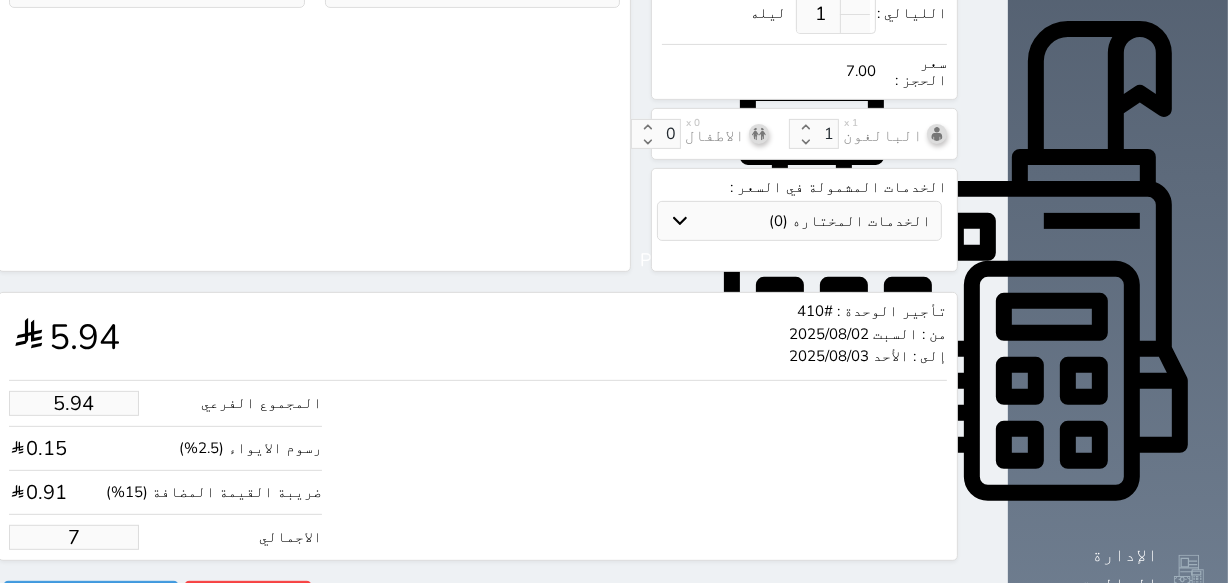 type on "59.38" 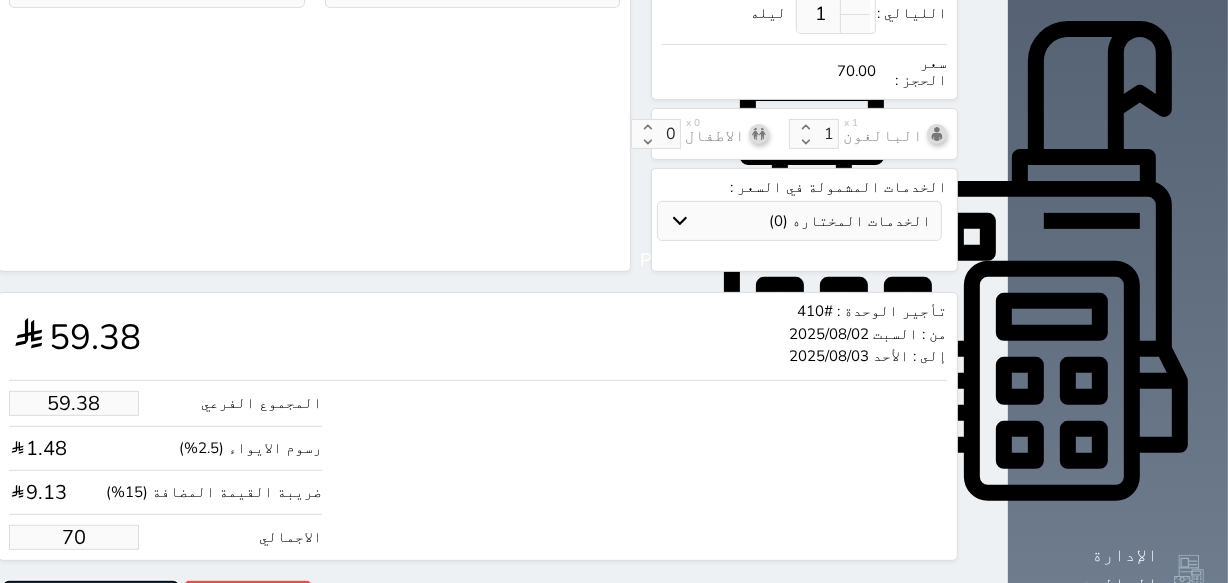 type on "70.00" 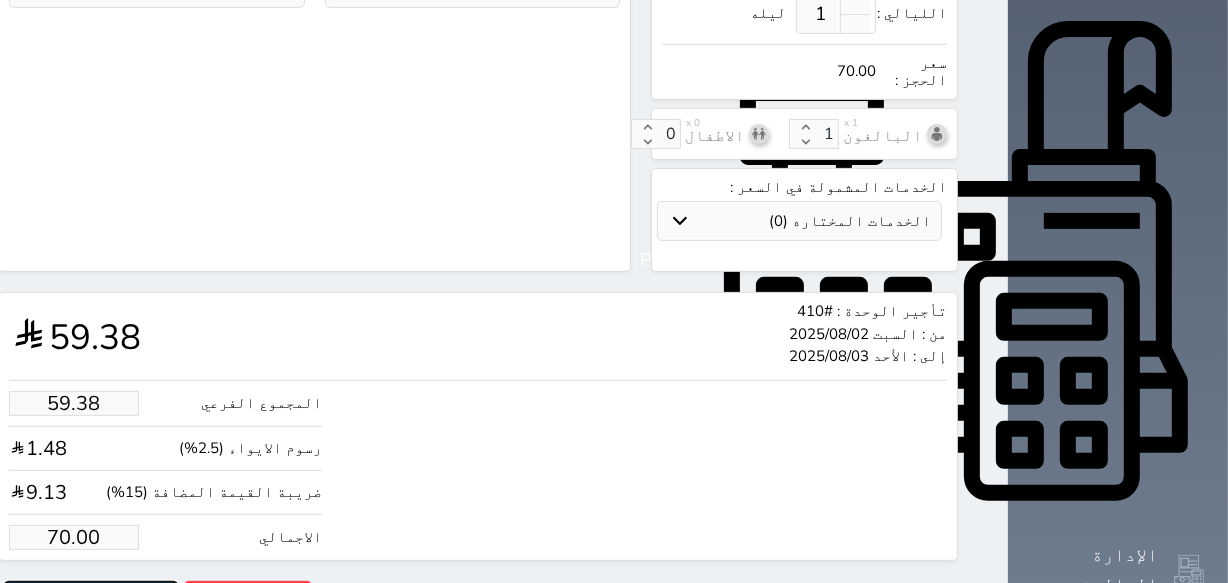 click on "حجز" at bounding box center (91, 598) 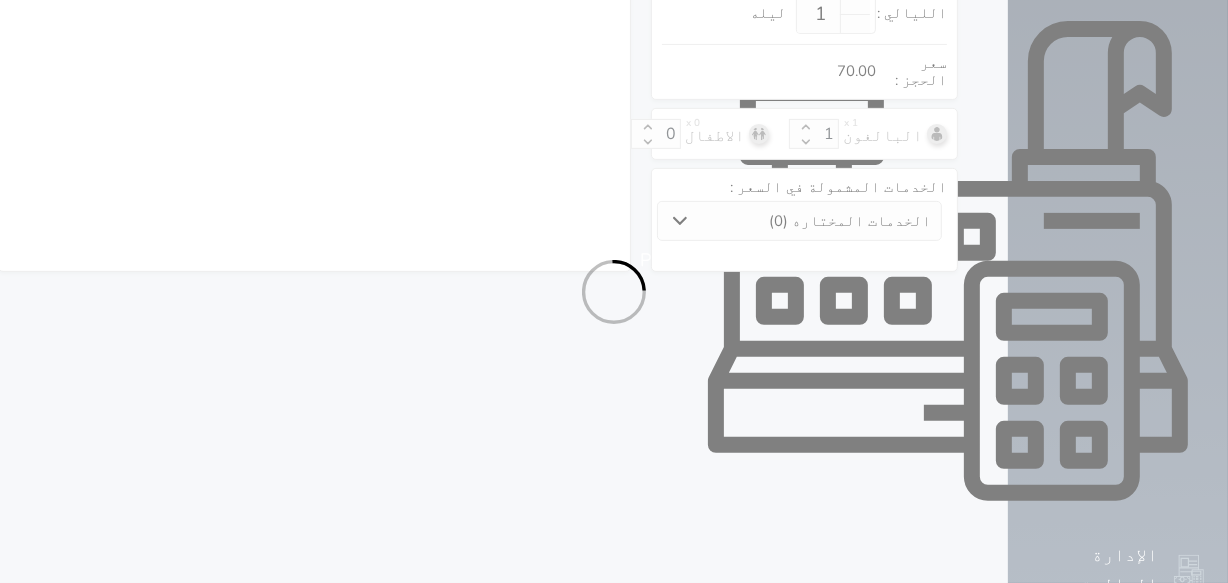 scroll, scrollTop: 603, scrollLeft: 0, axis: vertical 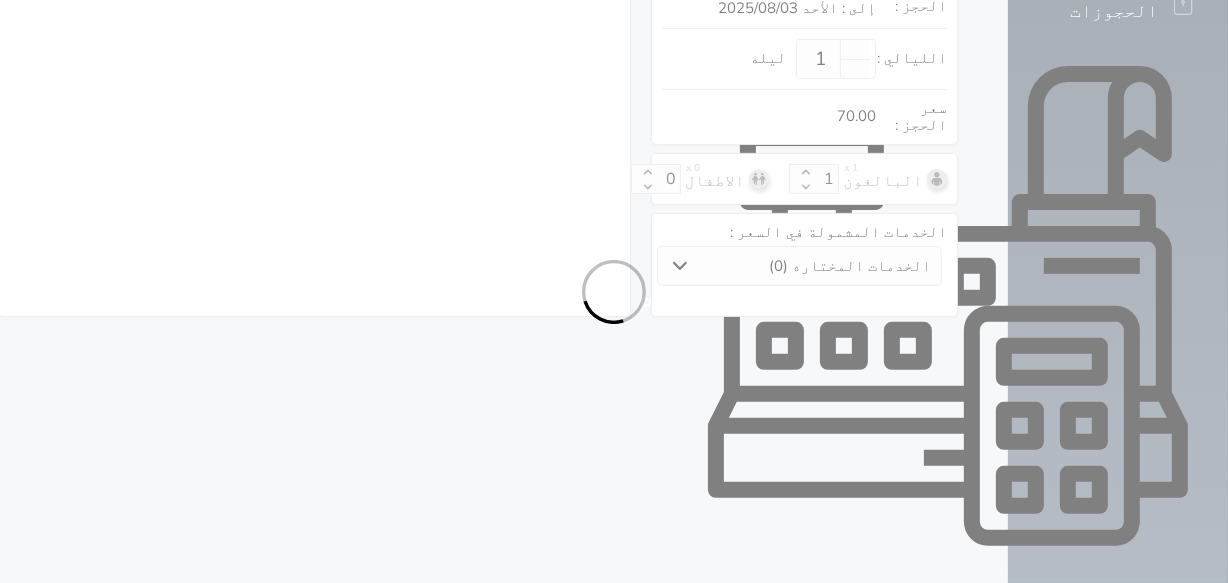select on "1" 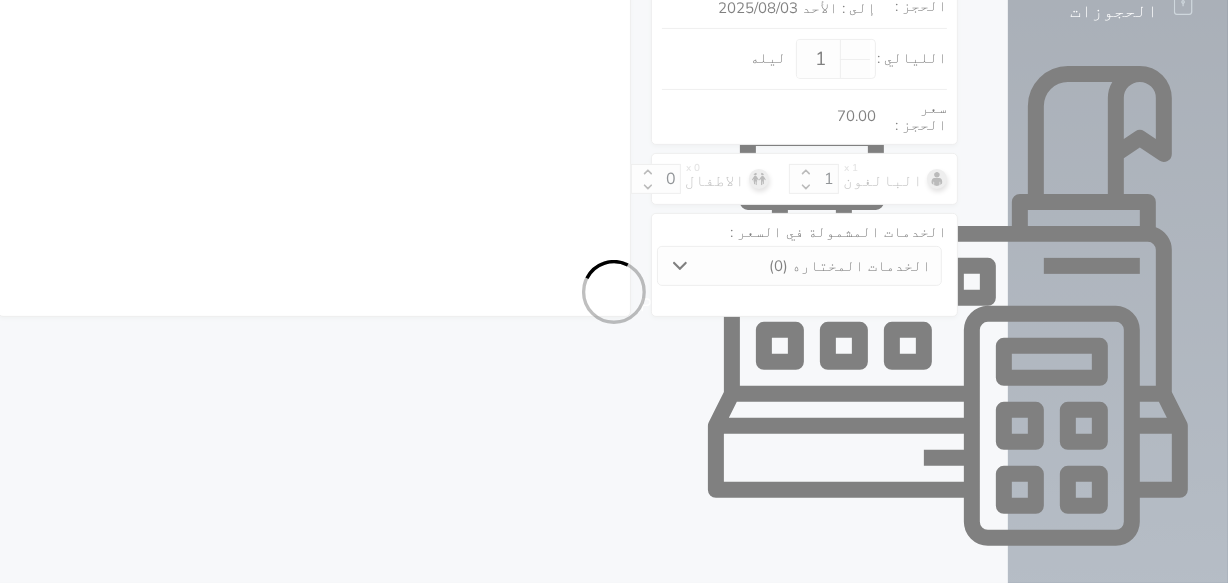 select on "113" 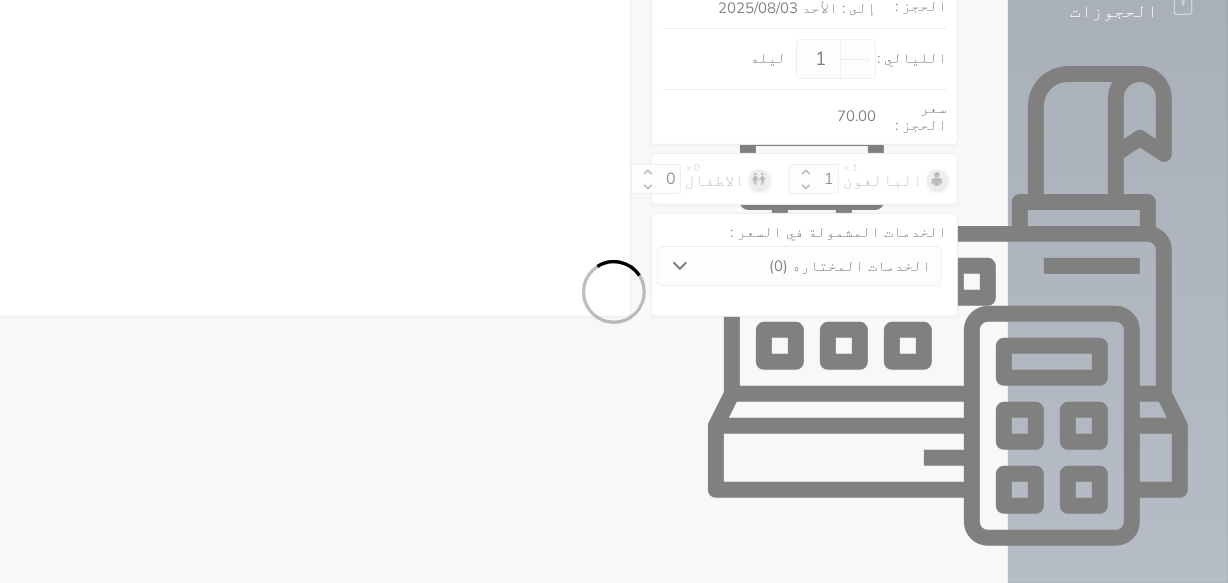 select on "1" 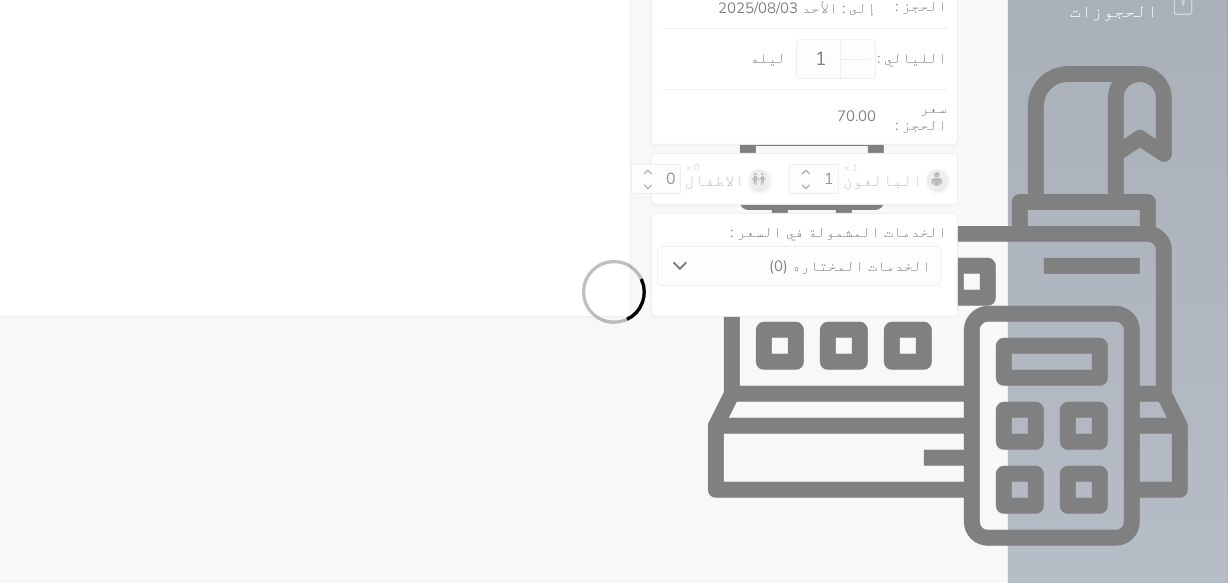 select 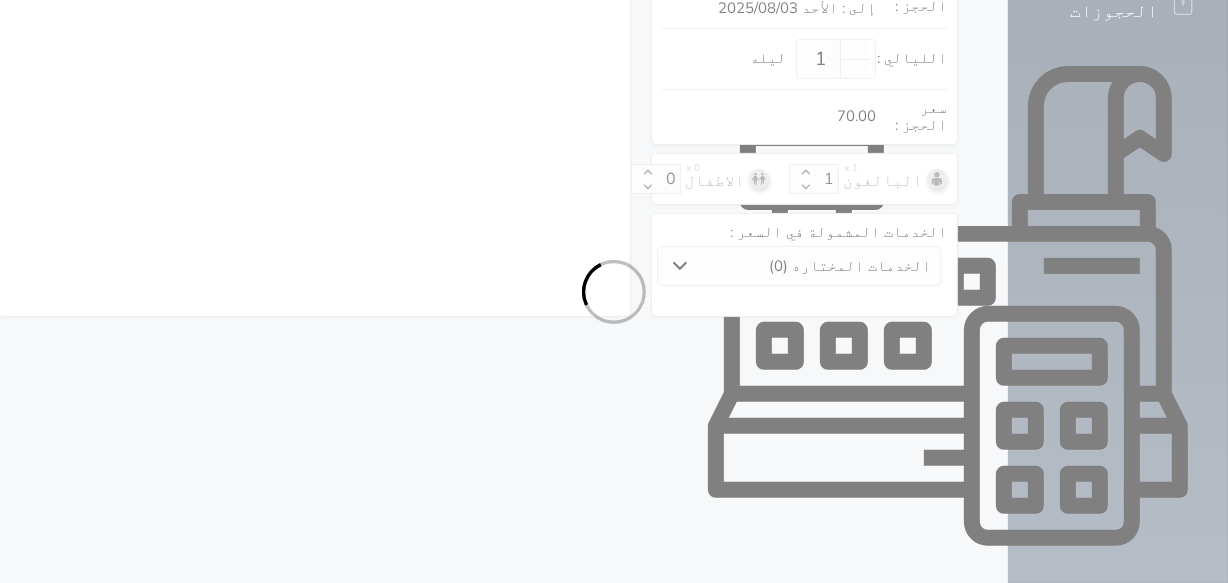 select on "7" 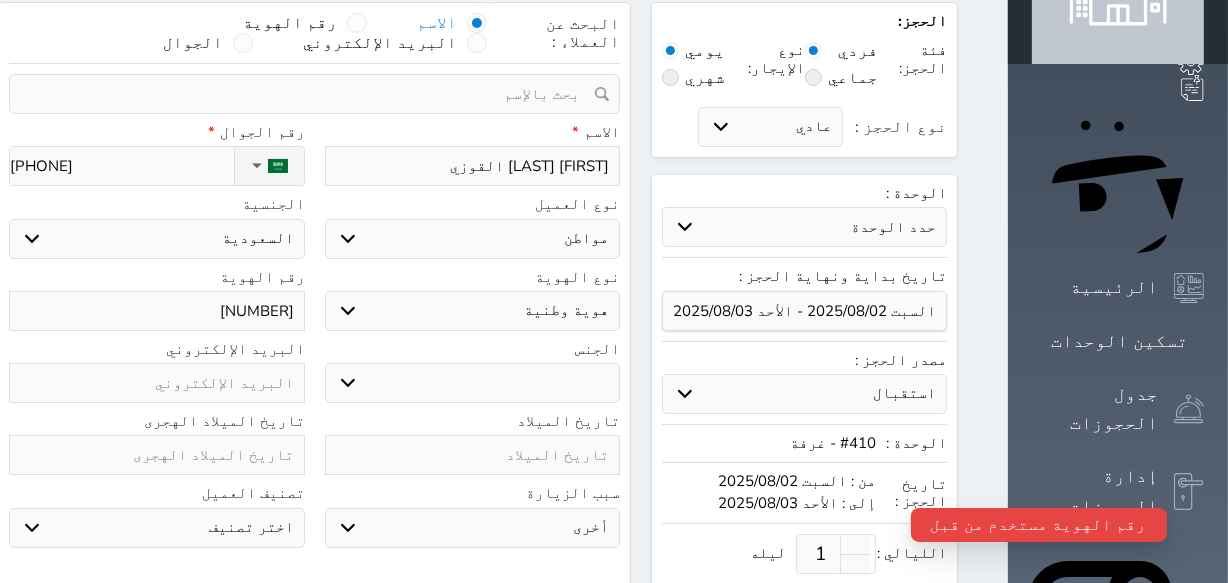 scroll, scrollTop: 102, scrollLeft: 0, axis: vertical 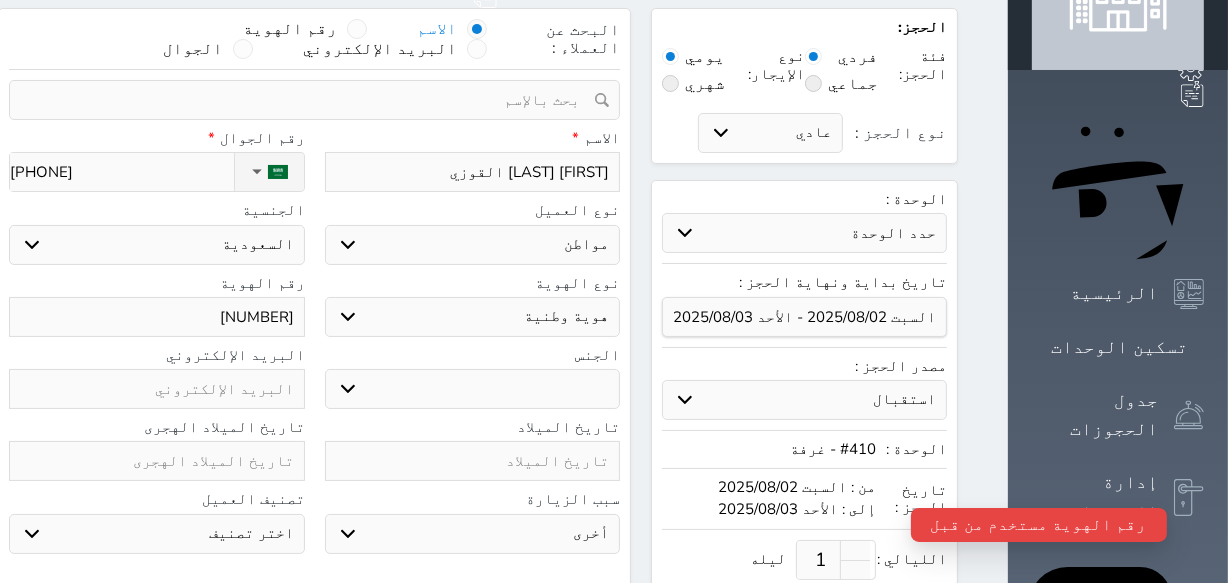 click on "[NUMBER]" at bounding box center [157, 317] 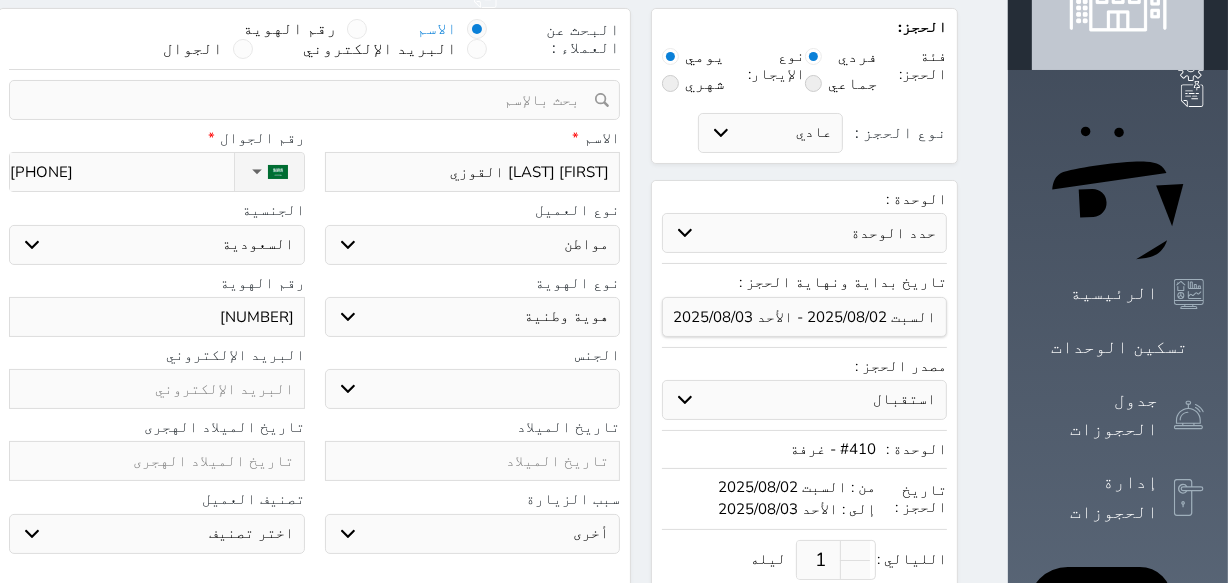 type on "[NUMBER]ز" 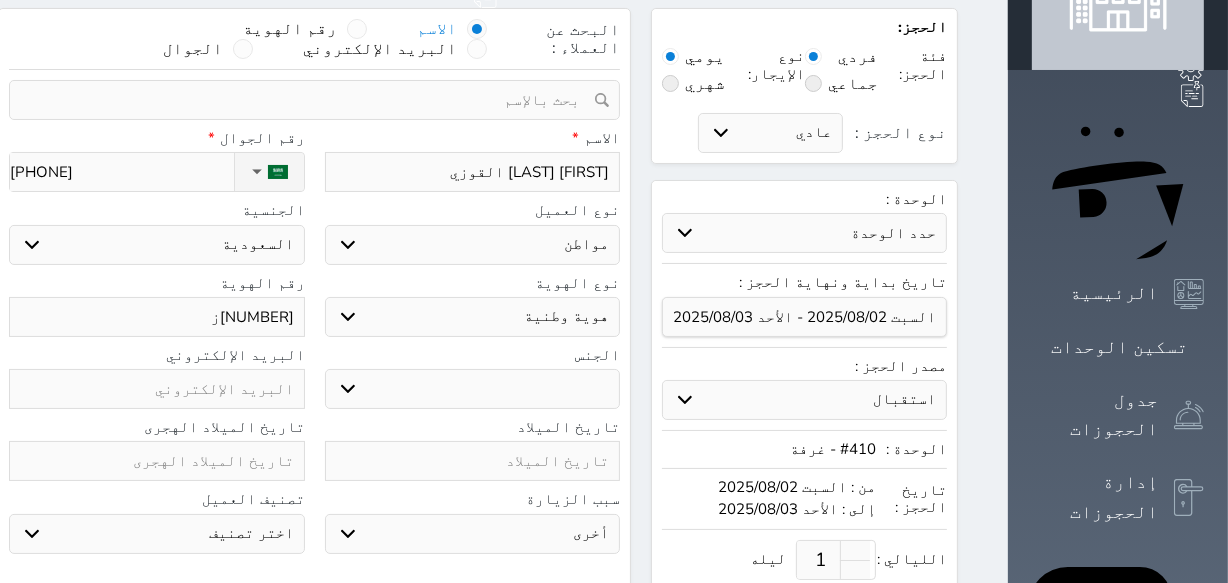 select 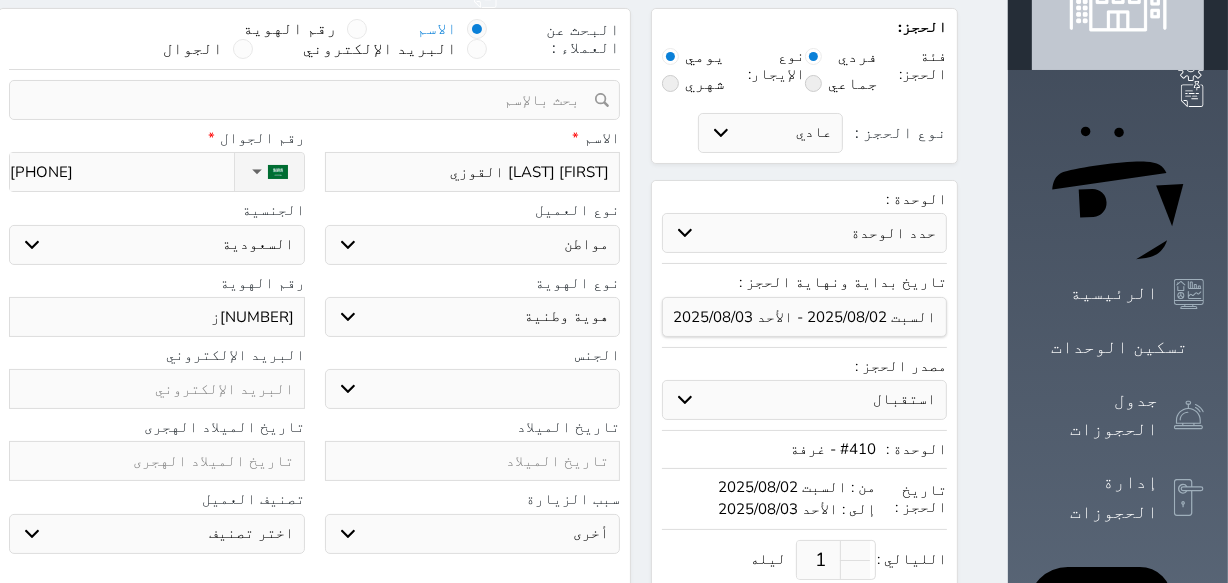 type on "[NUMBER]" 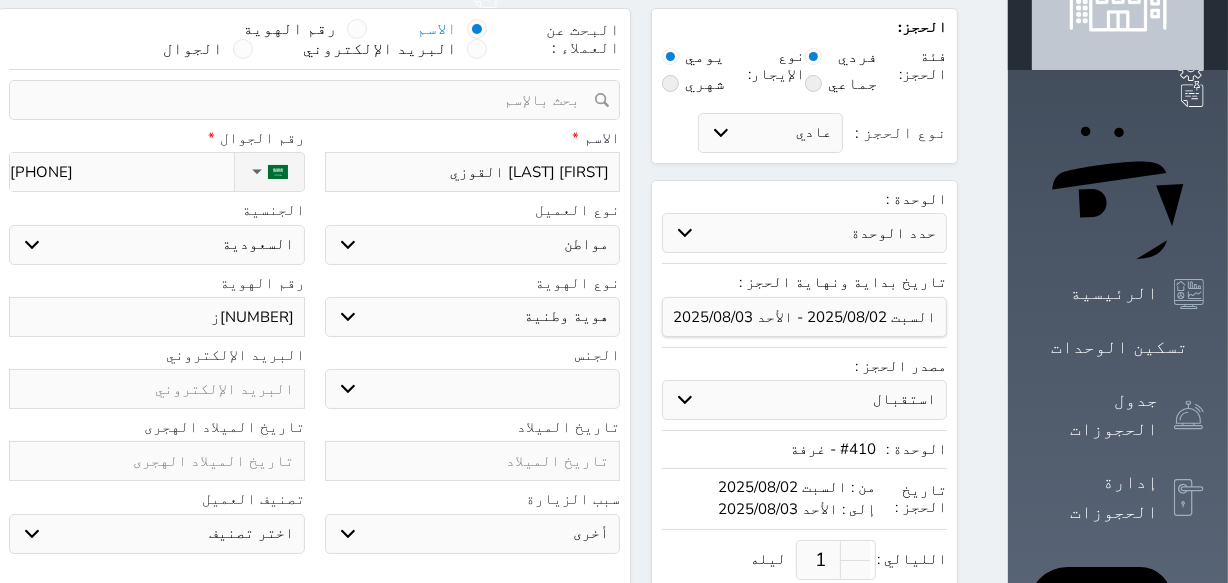select 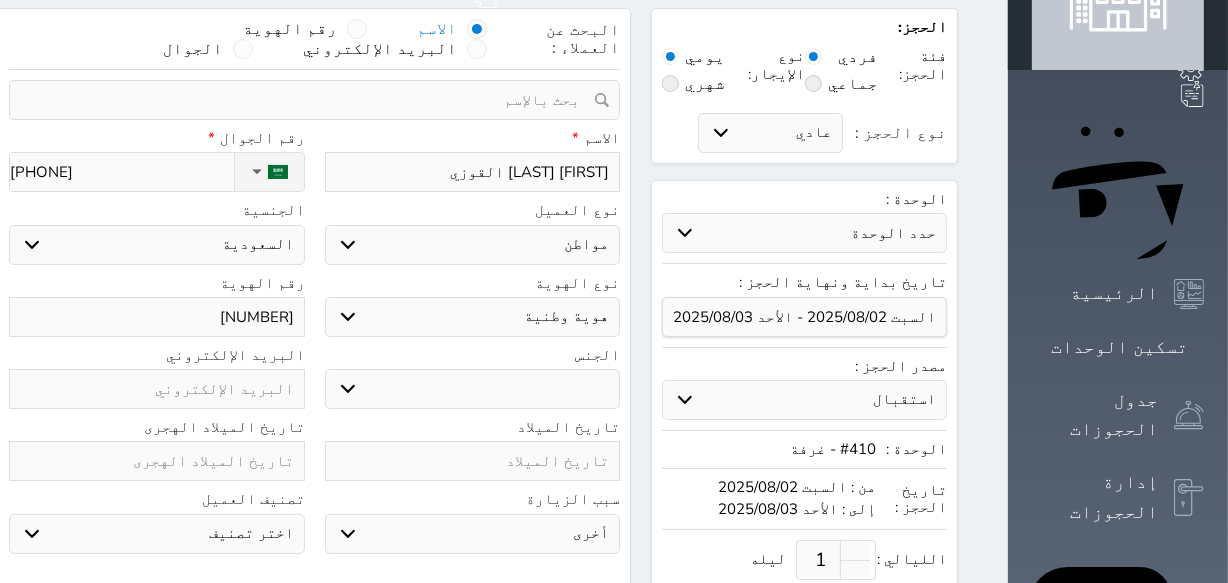 type on "[NUMBER]" 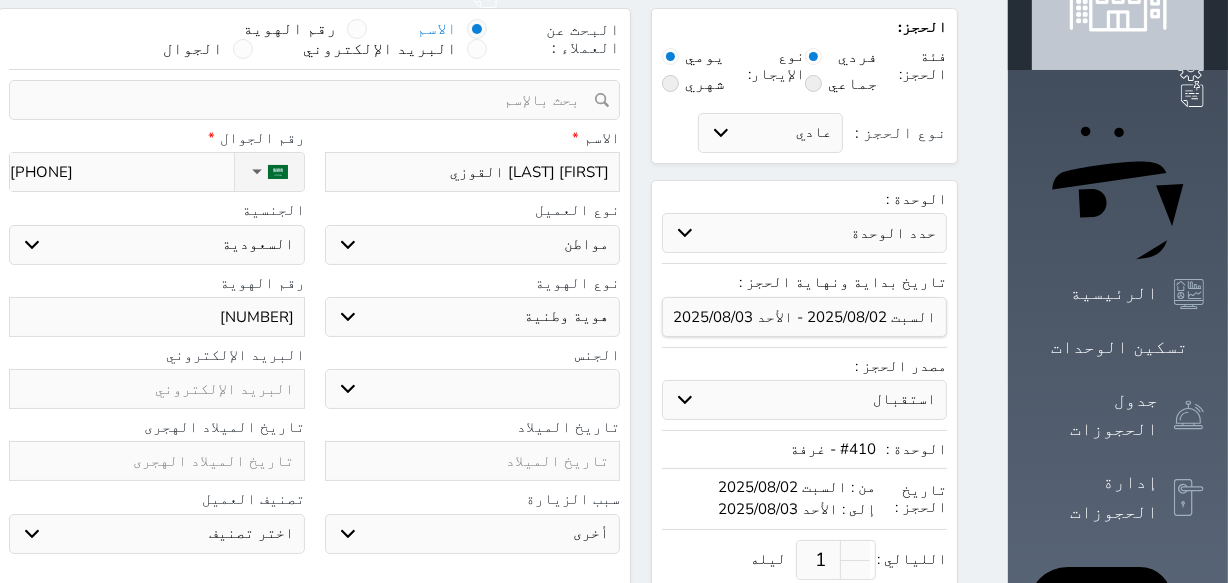select 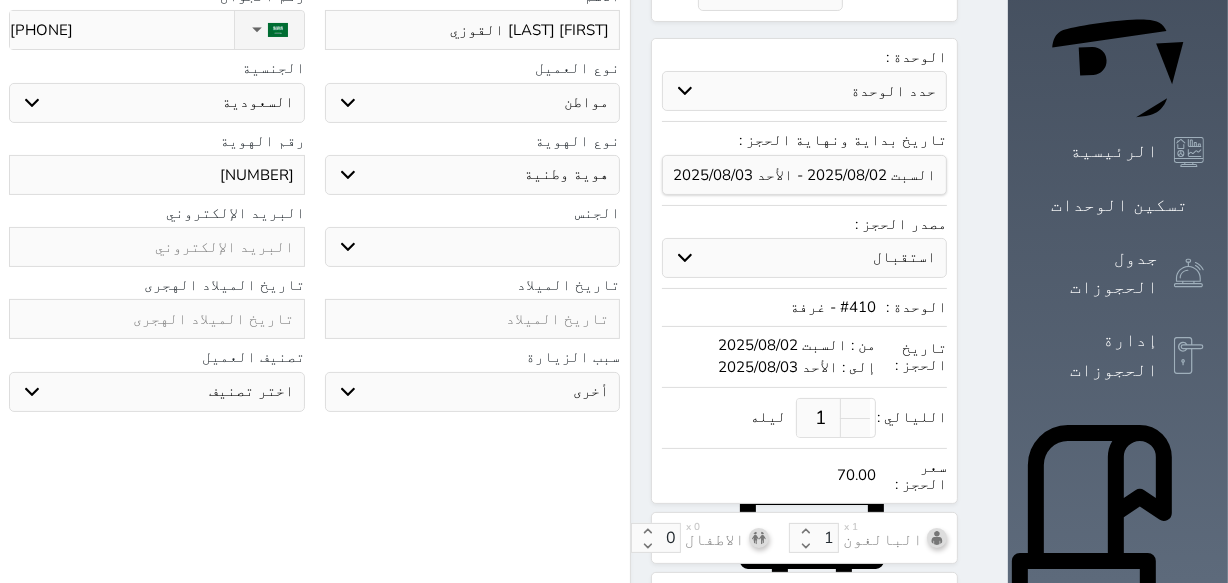 scroll, scrollTop: 648, scrollLeft: 0, axis: vertical 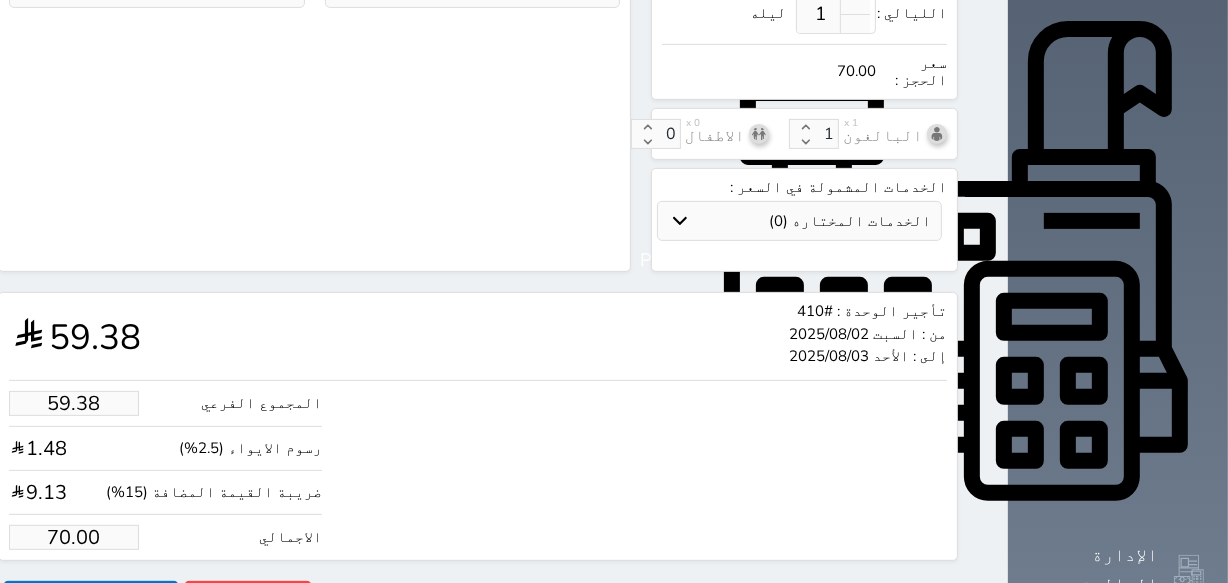type on "[NUMBER]" 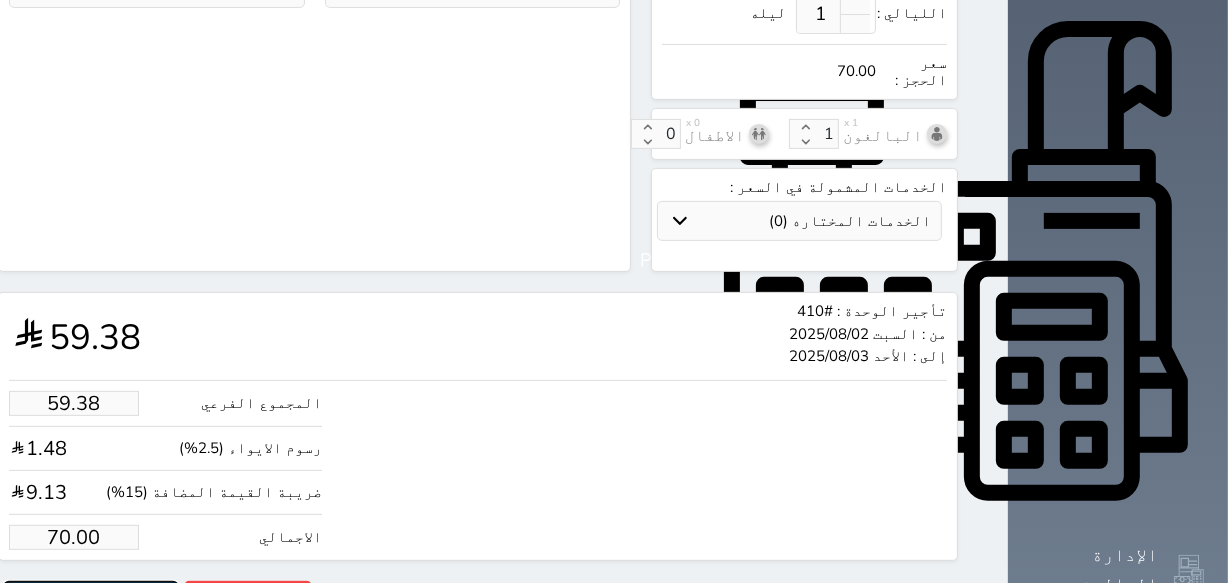 click on "حجز" at bounding box center (91, 598) 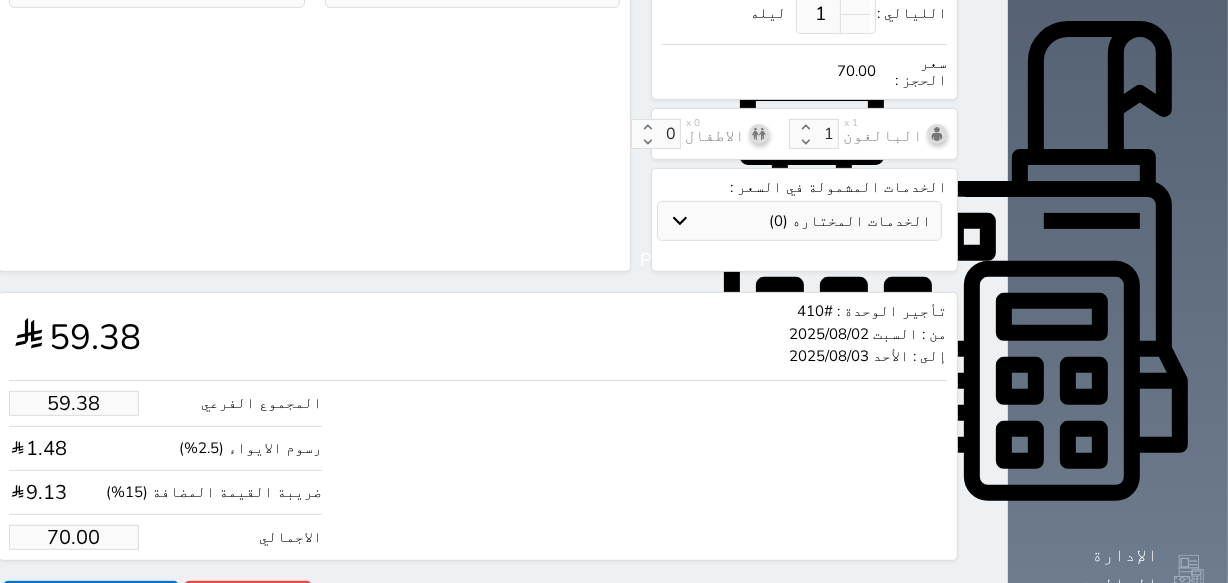 scroll, scrollTop: 603, scrollLeft: 0, axis: vertical 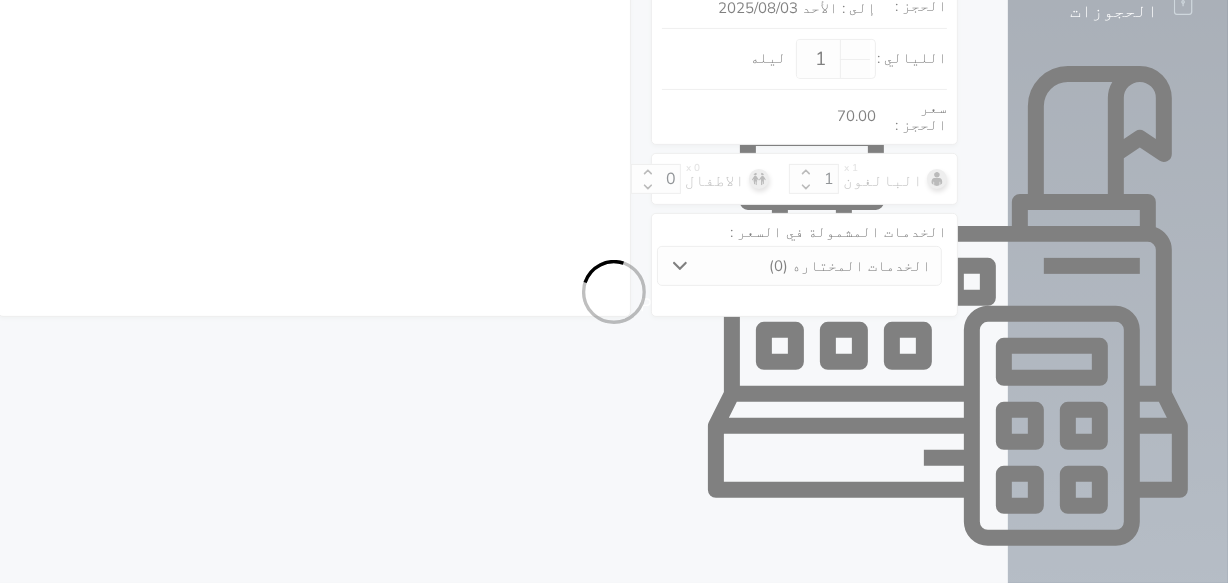 select on "1" 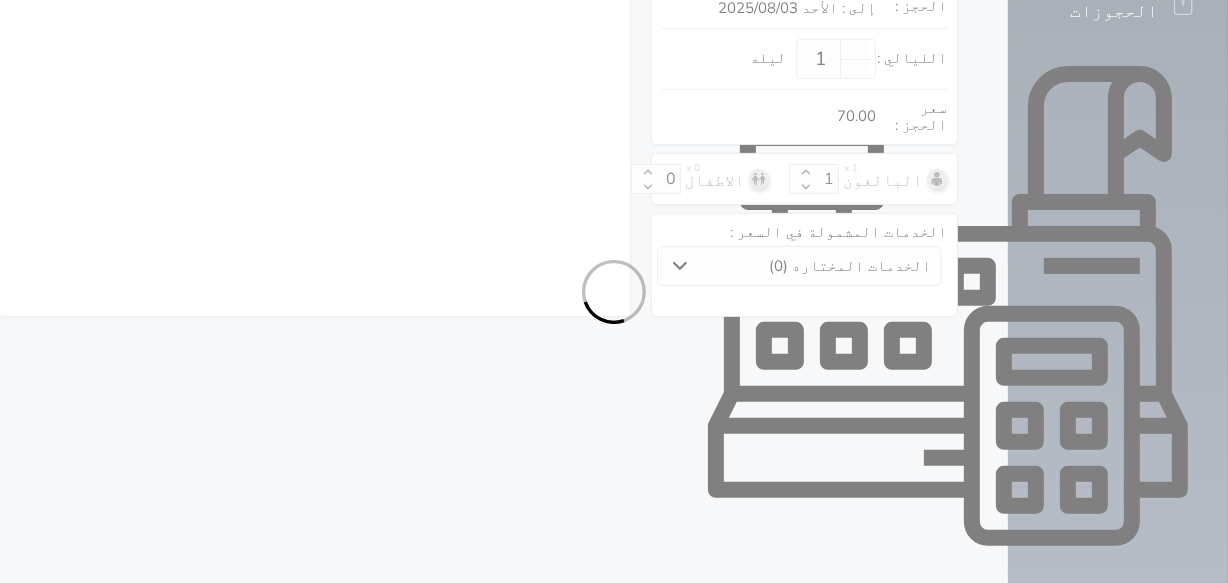 select on "113" 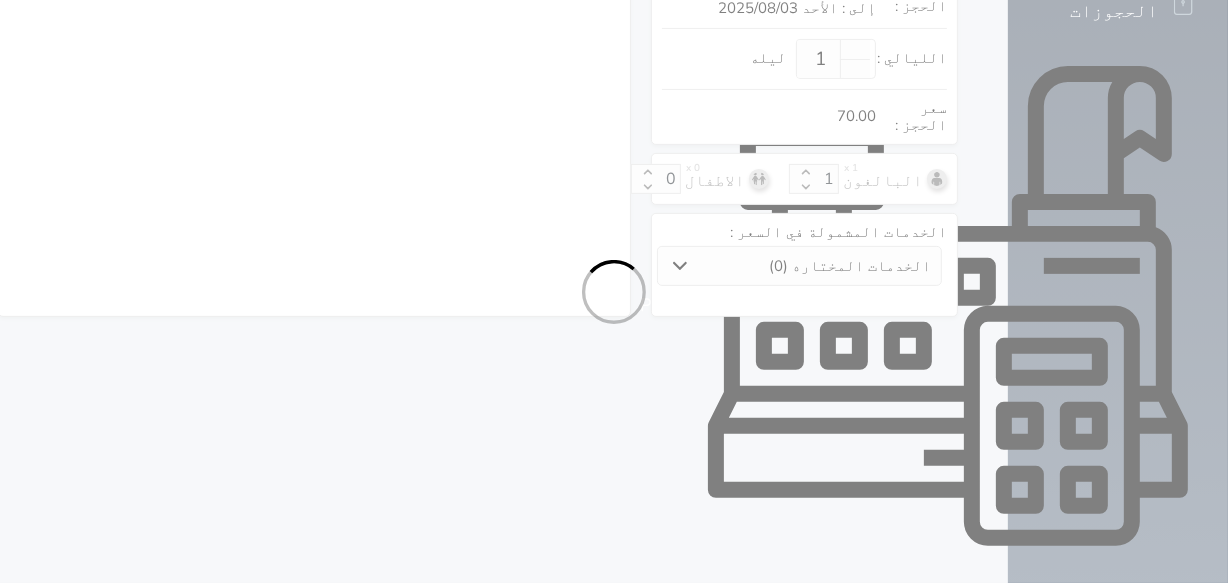 select on "1" 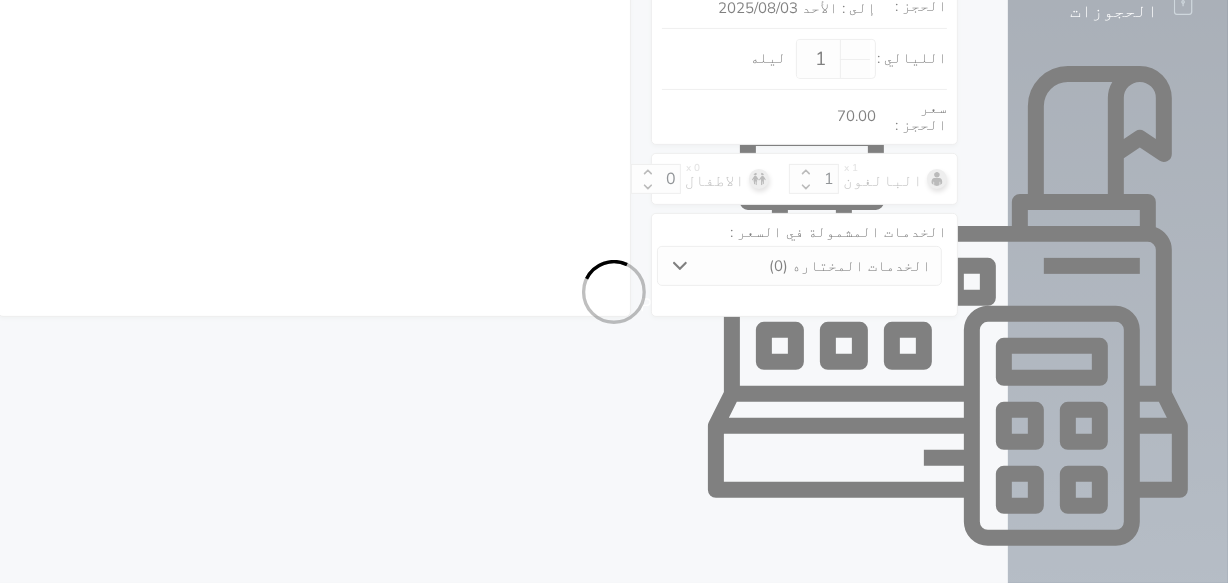 select 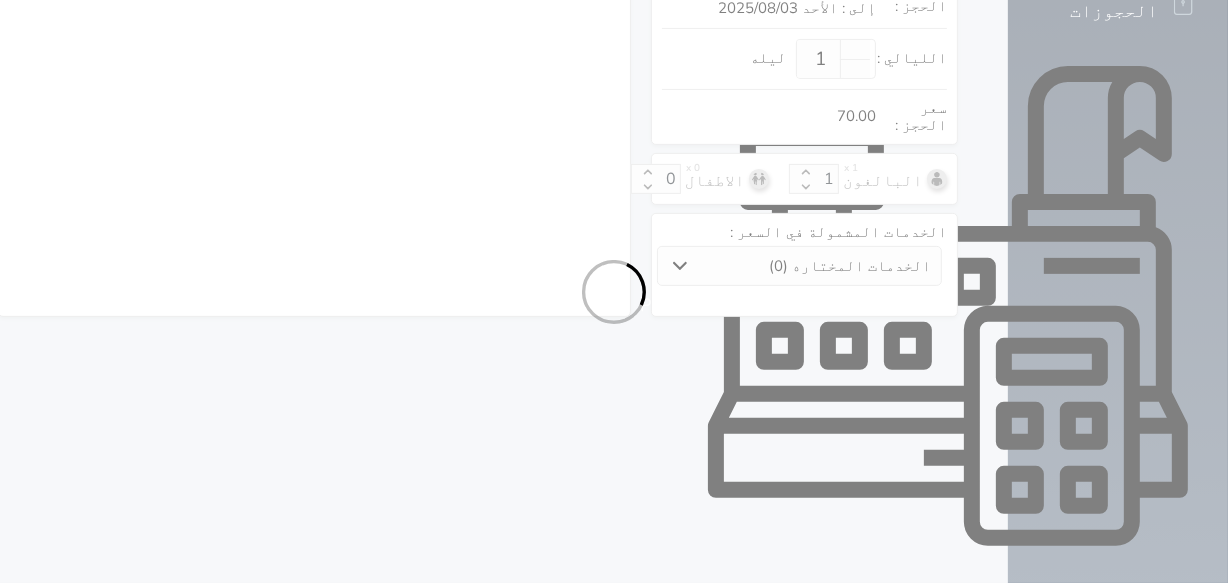 select on "7" 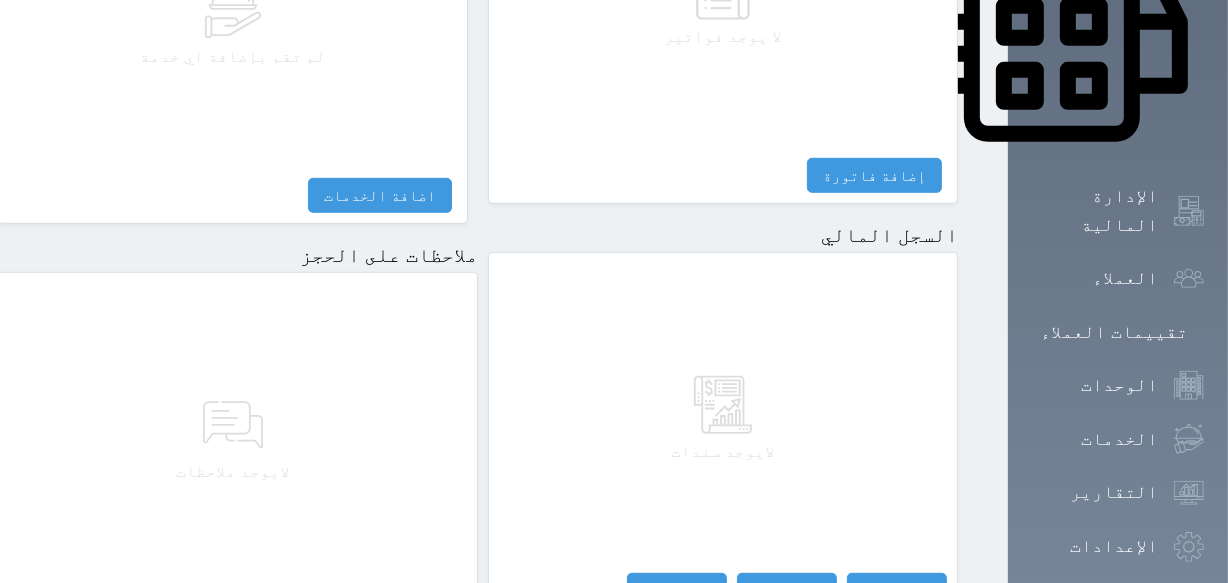 scroll, scrollTop: 1063, scrollLeft: 0, axis: vertical 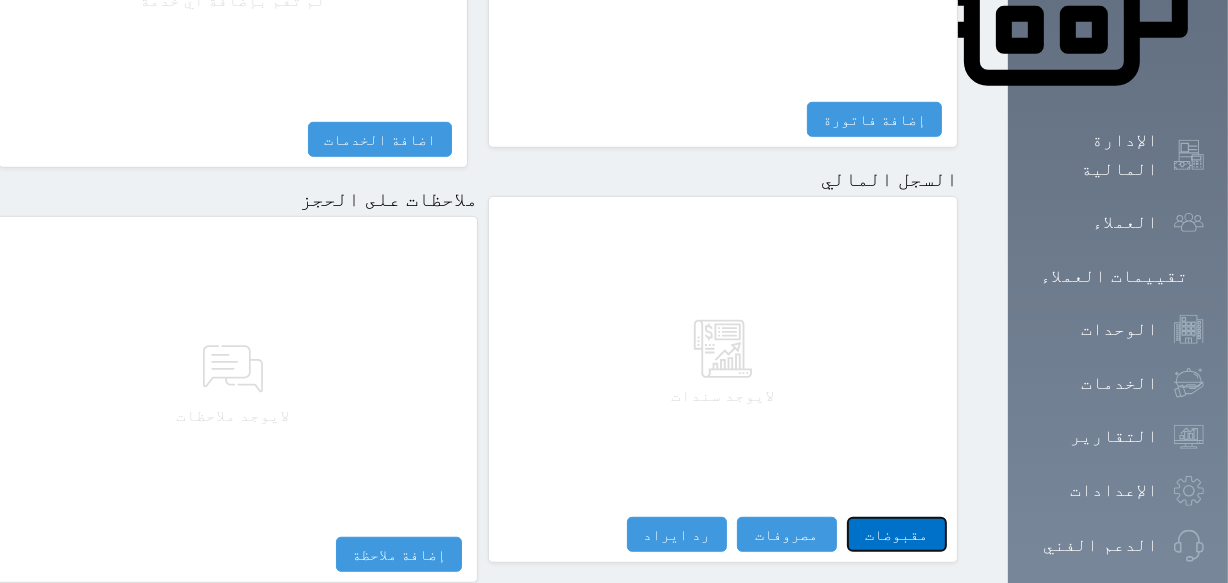 click on "مقبوضات" at bounding box center (897, 534) 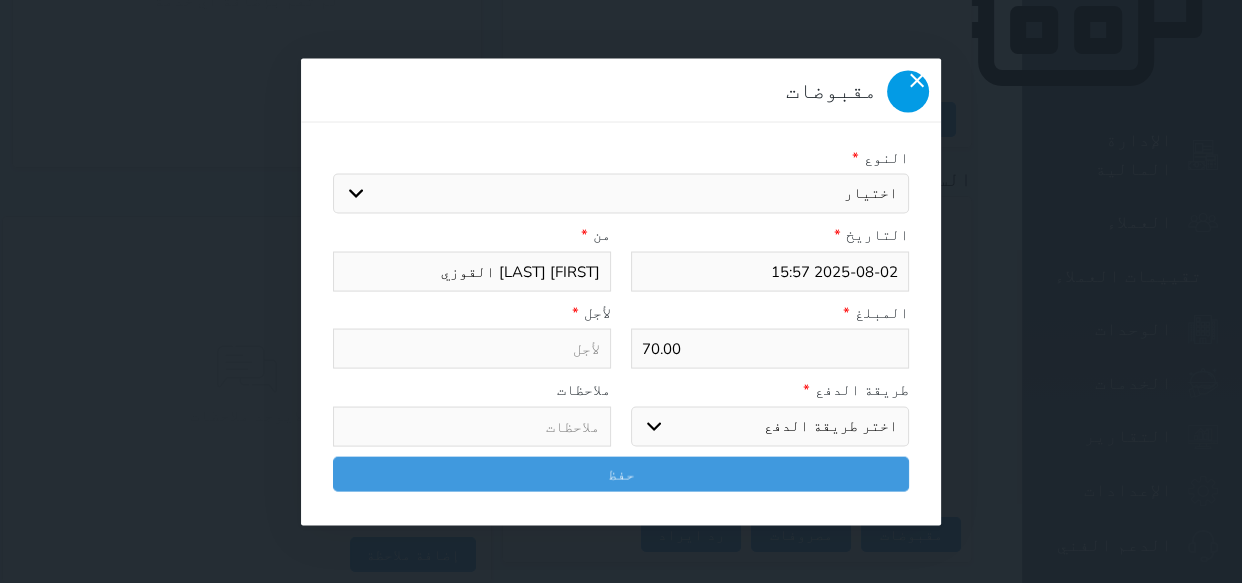 click 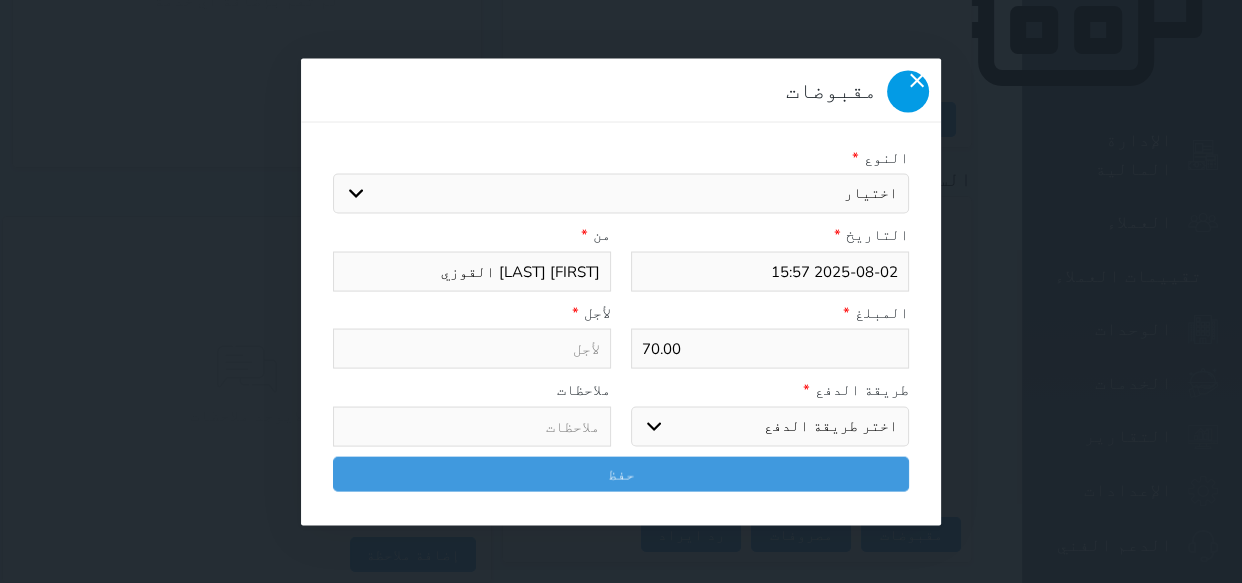 click 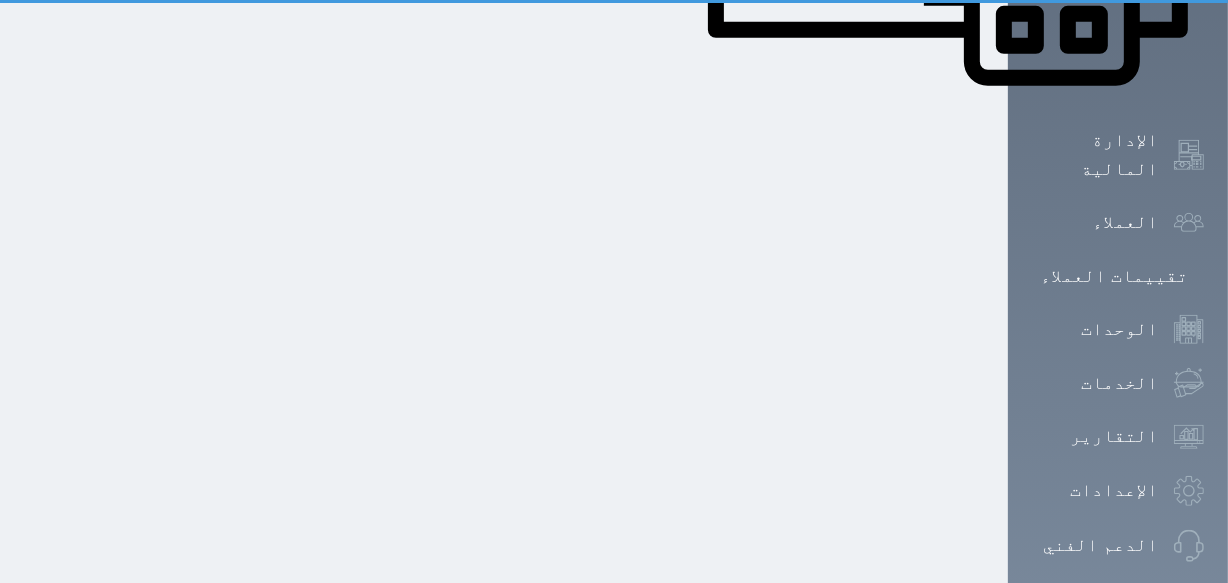 scroll, scrollTop: 112, scrollLeft: 0, axis: vertical 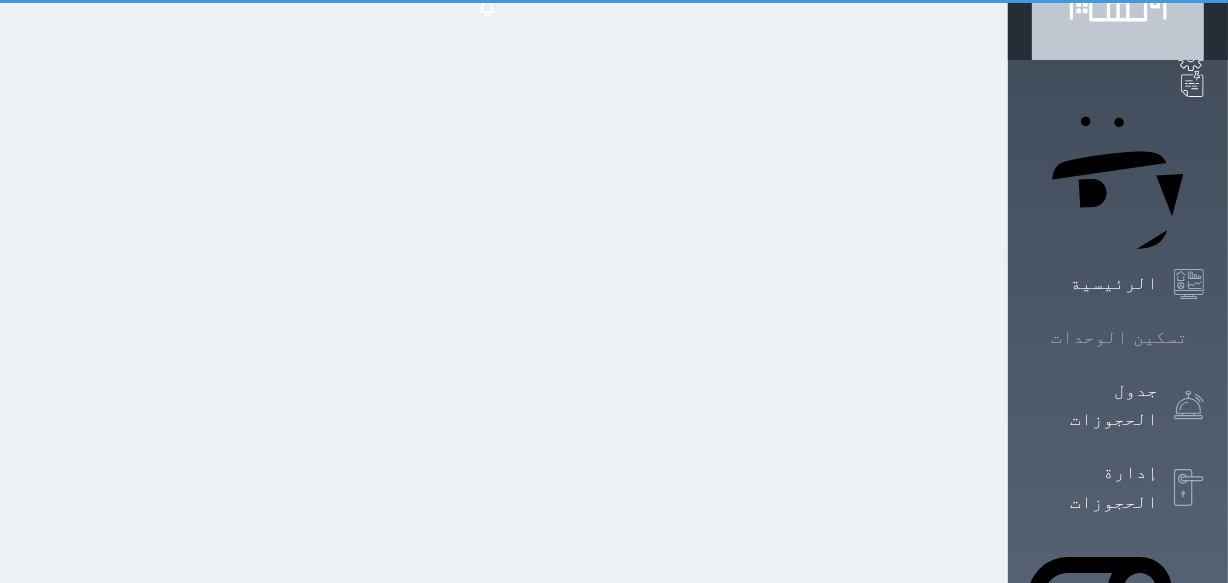 select on "1" 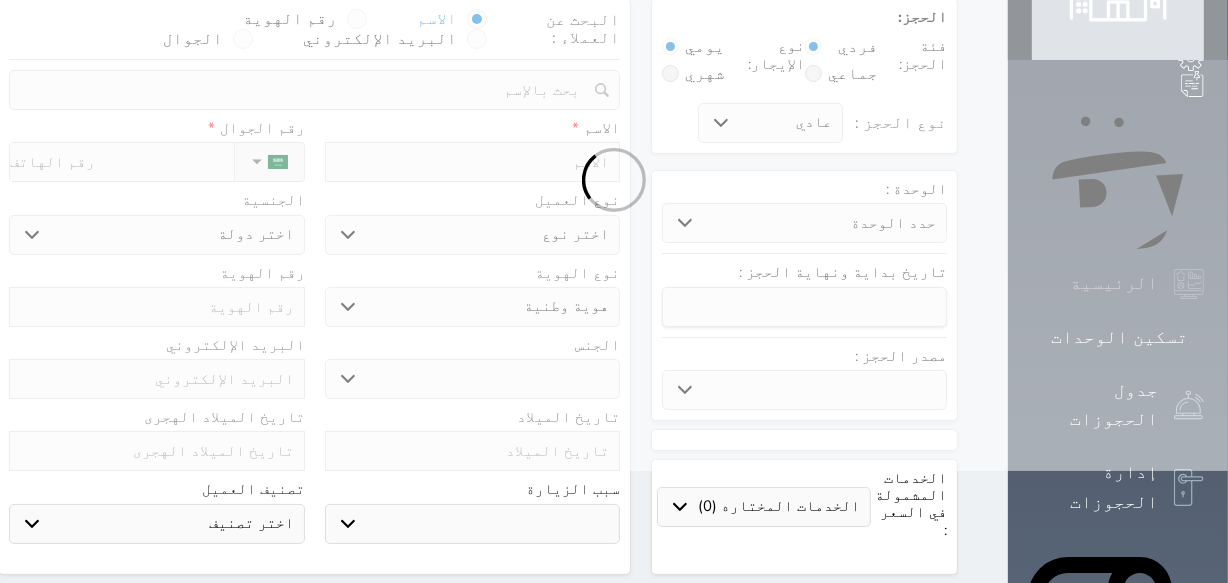 scroll, scrollTop: 0, scrollLeft: 0, axis: both 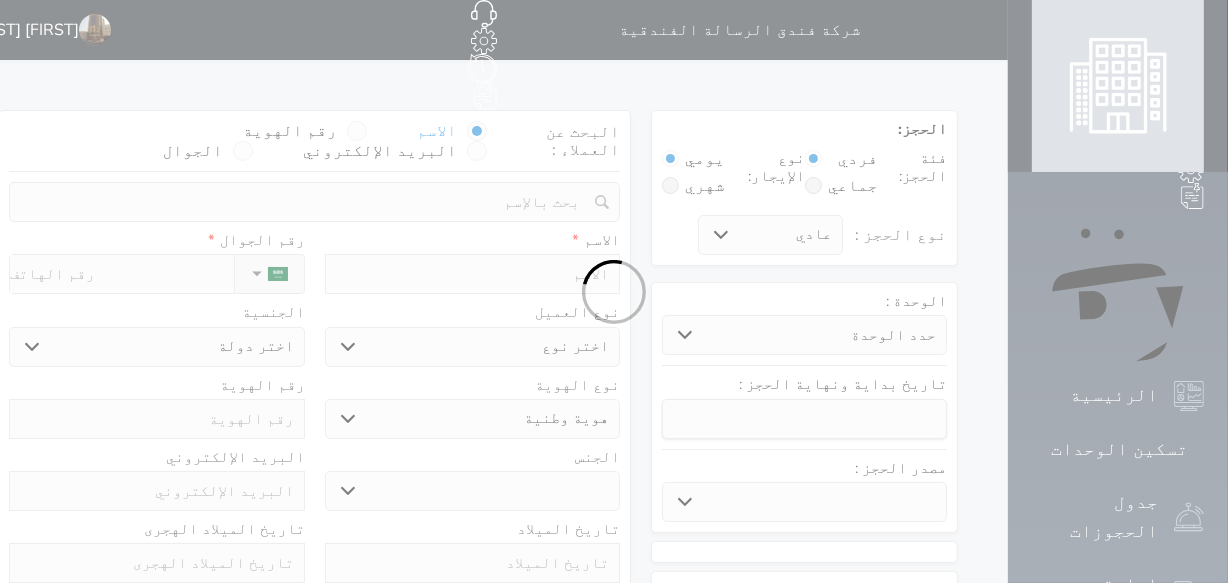 select 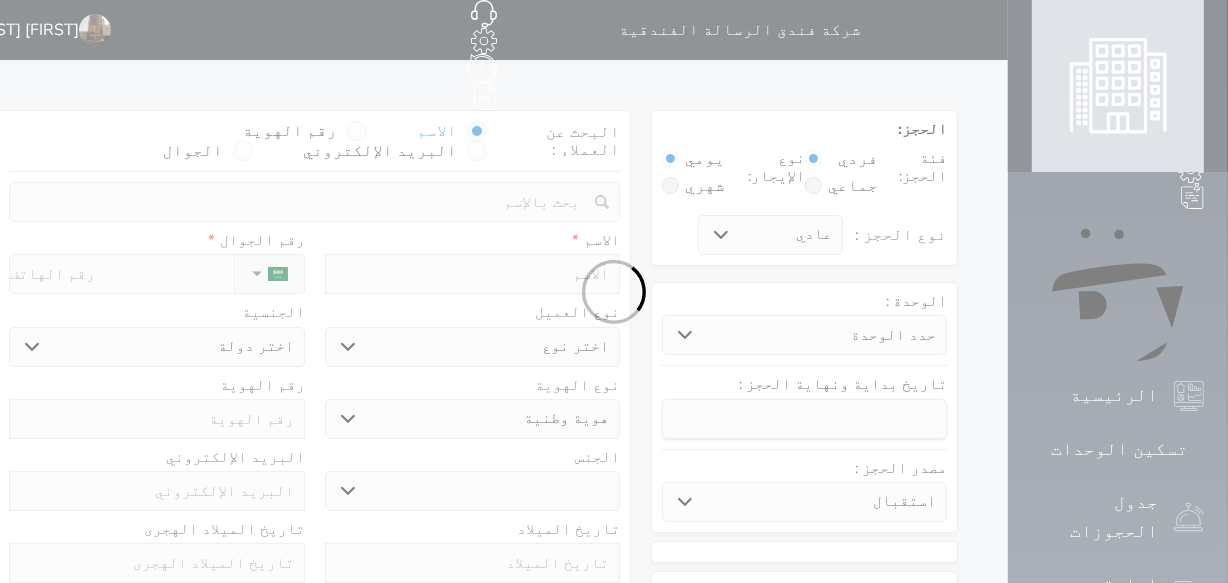 select 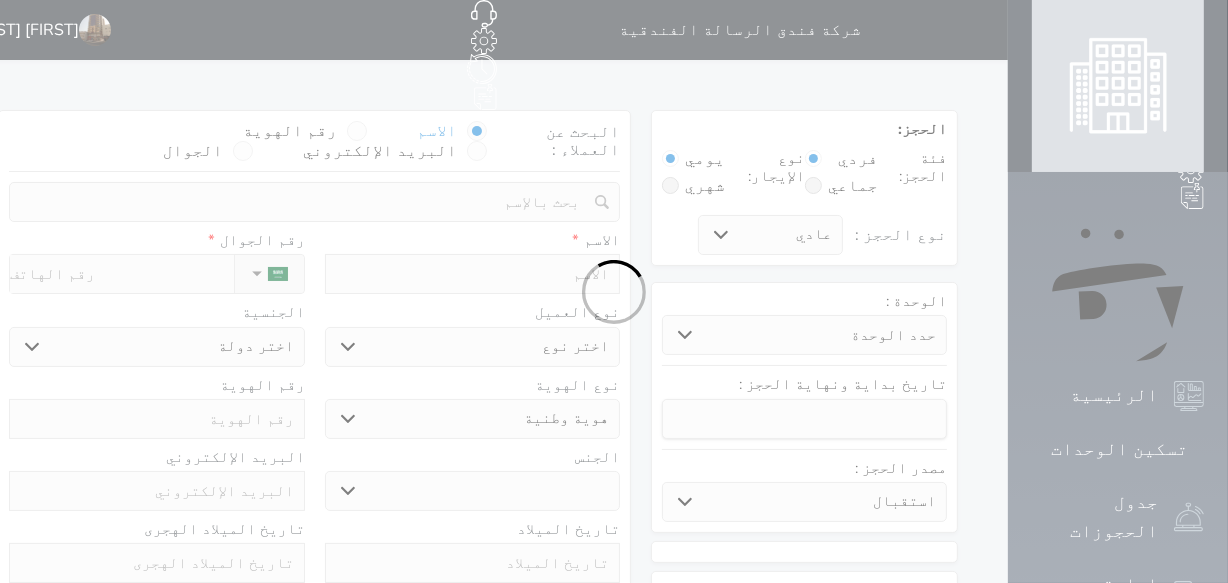 select 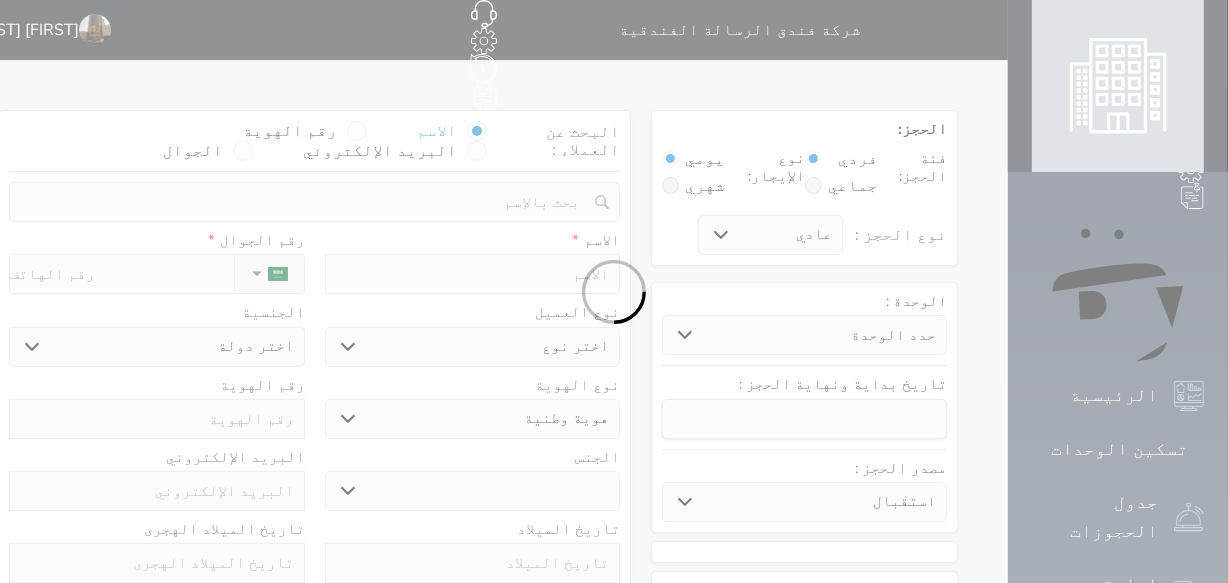 select 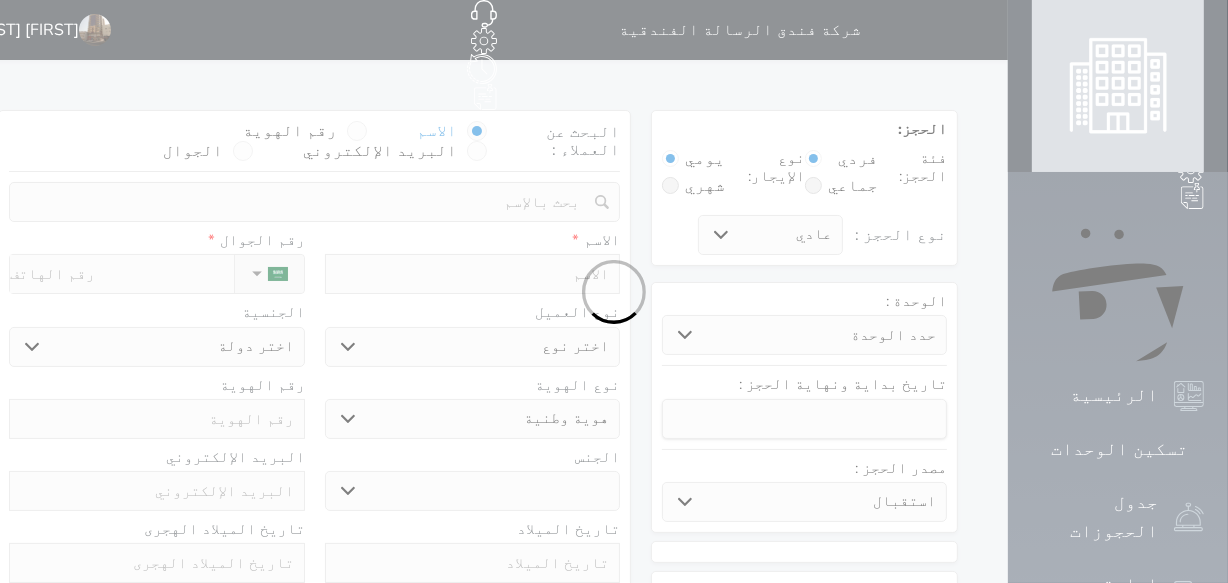 select 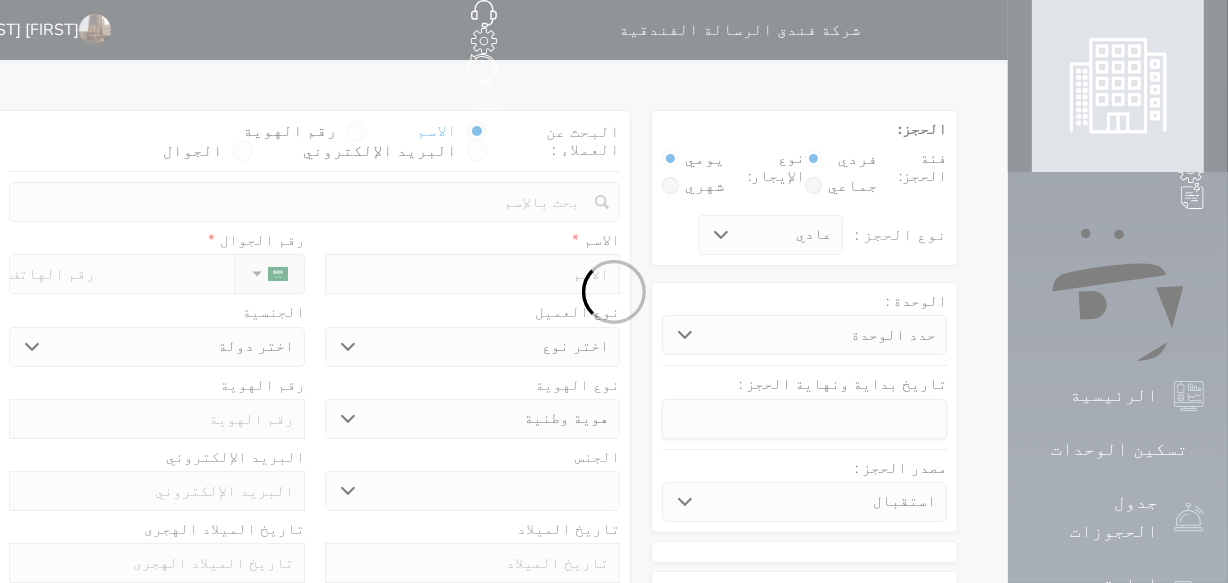 select 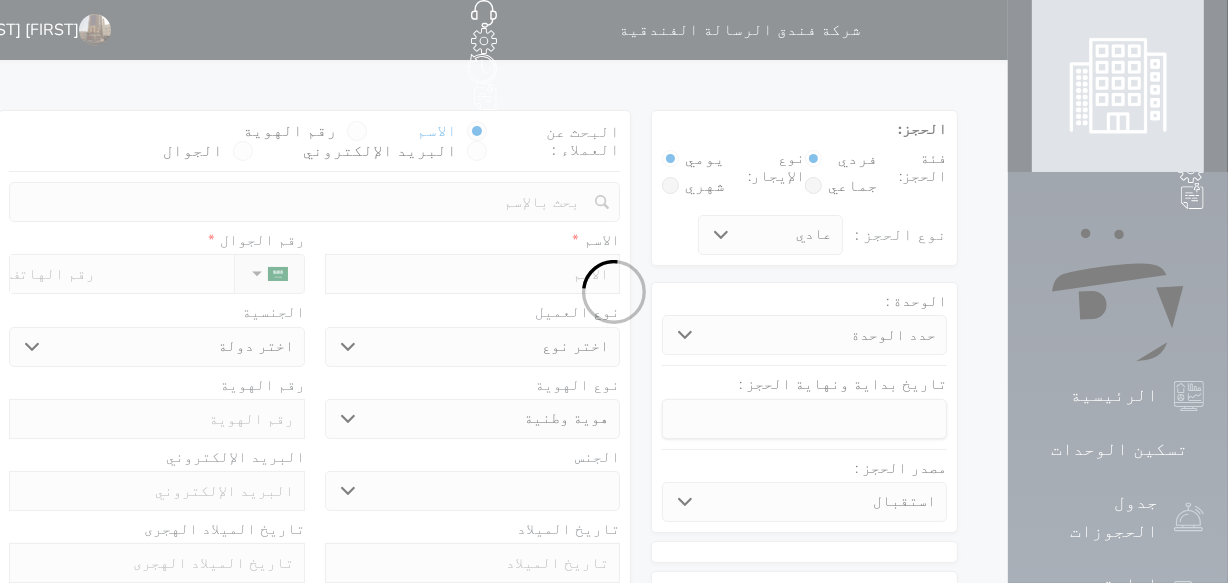 select 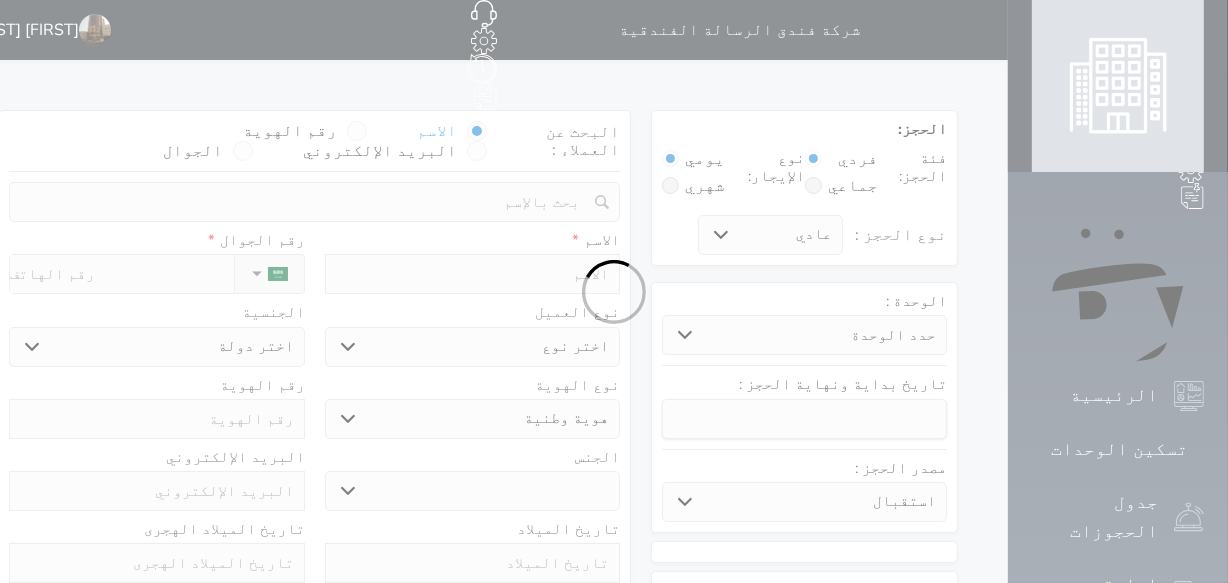 select 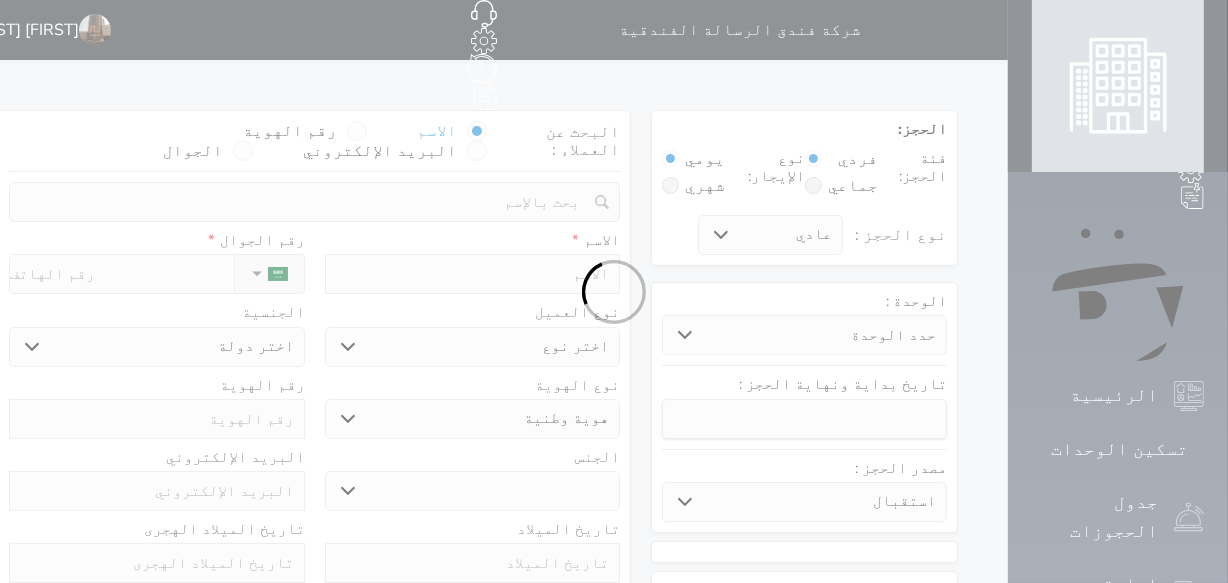 select 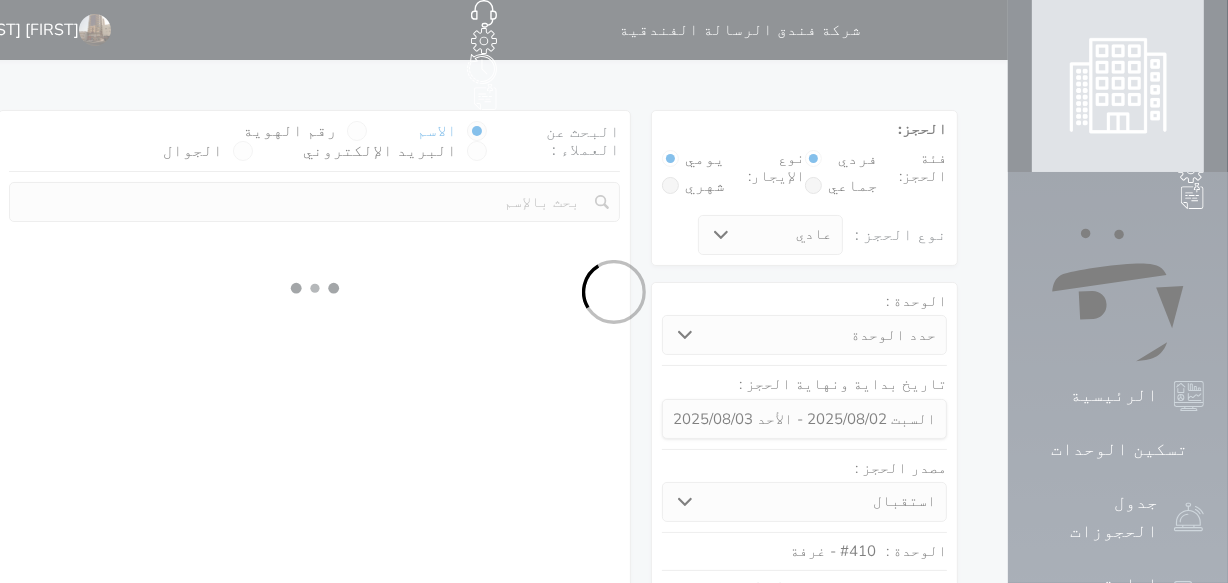 select 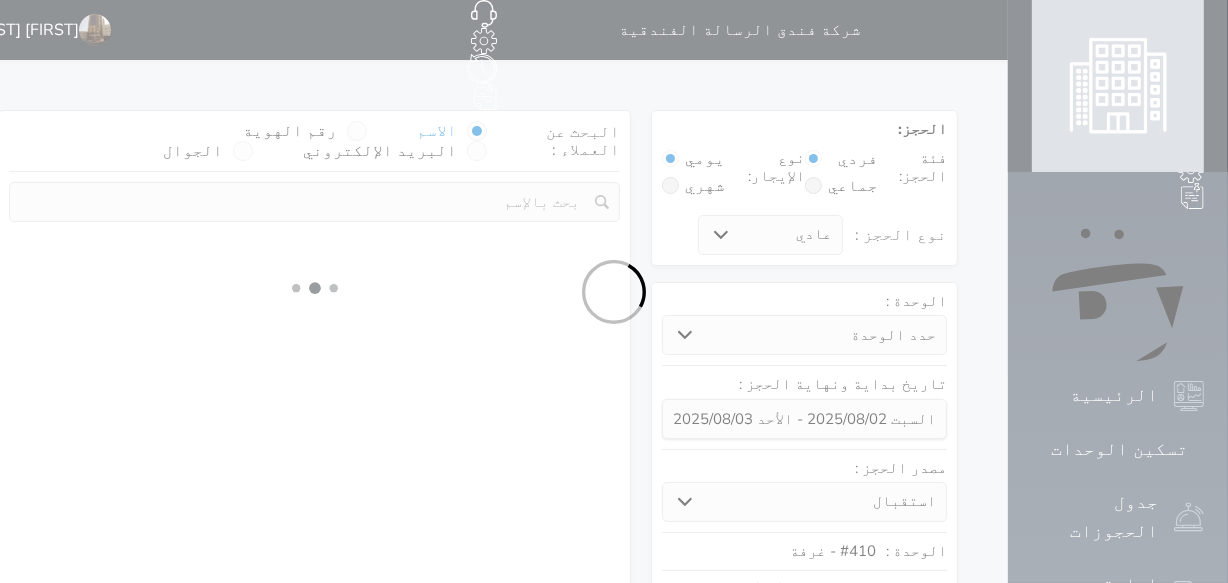 select on "1" 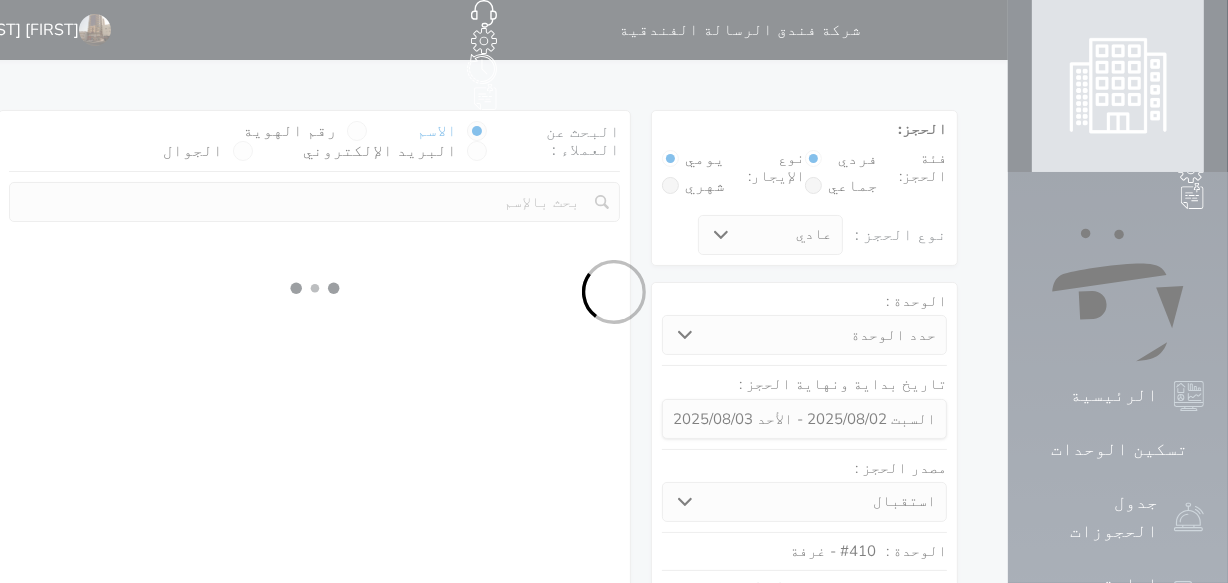 select on "113" 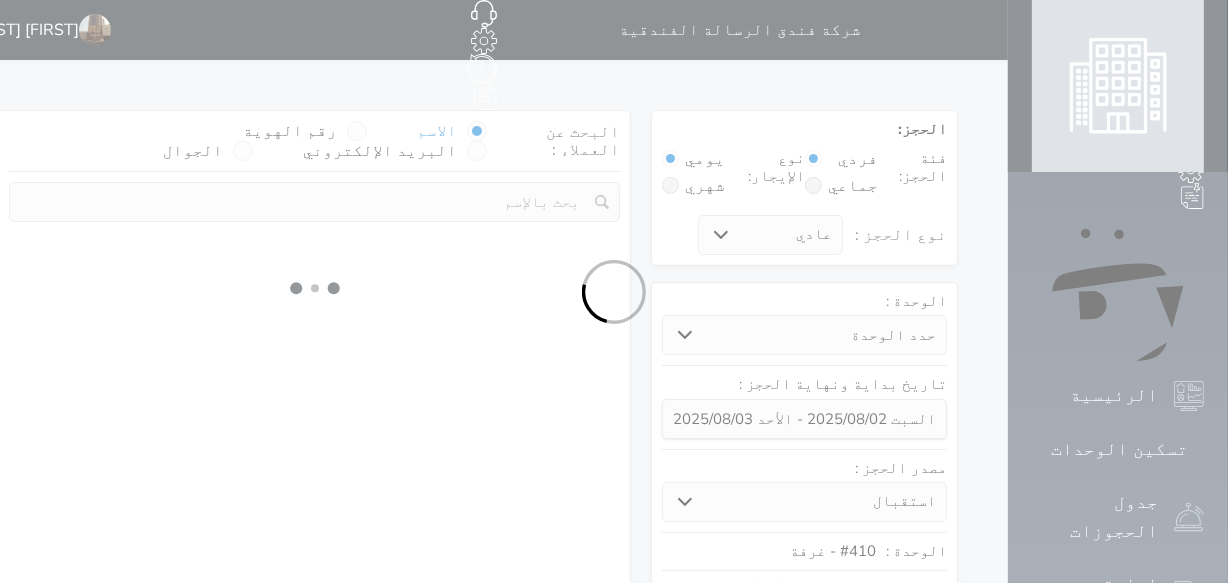 select on "1" 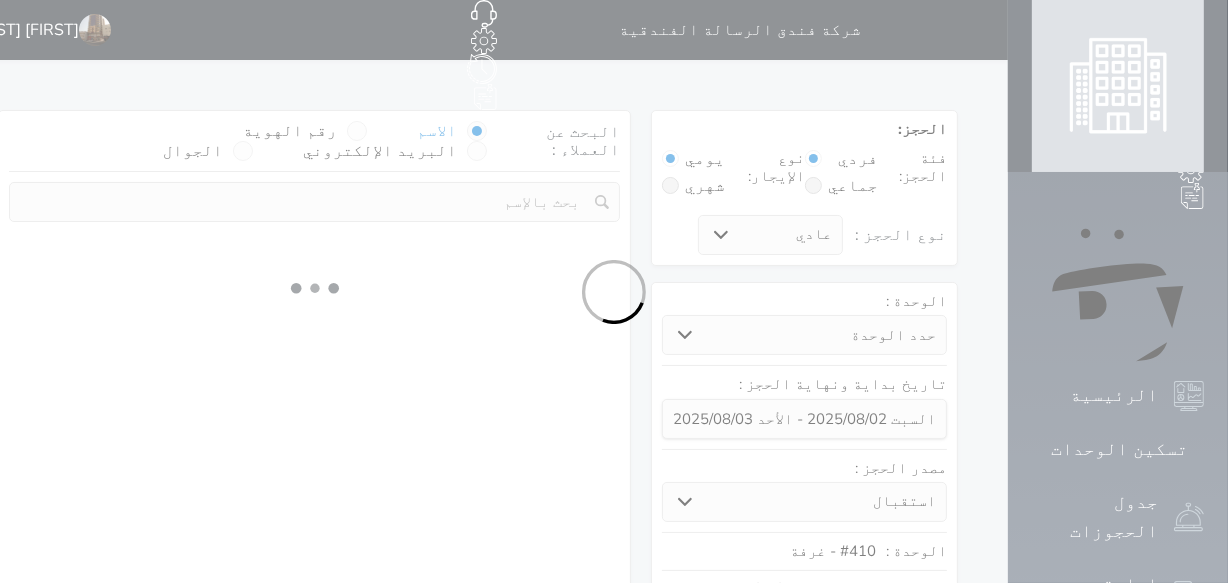 select 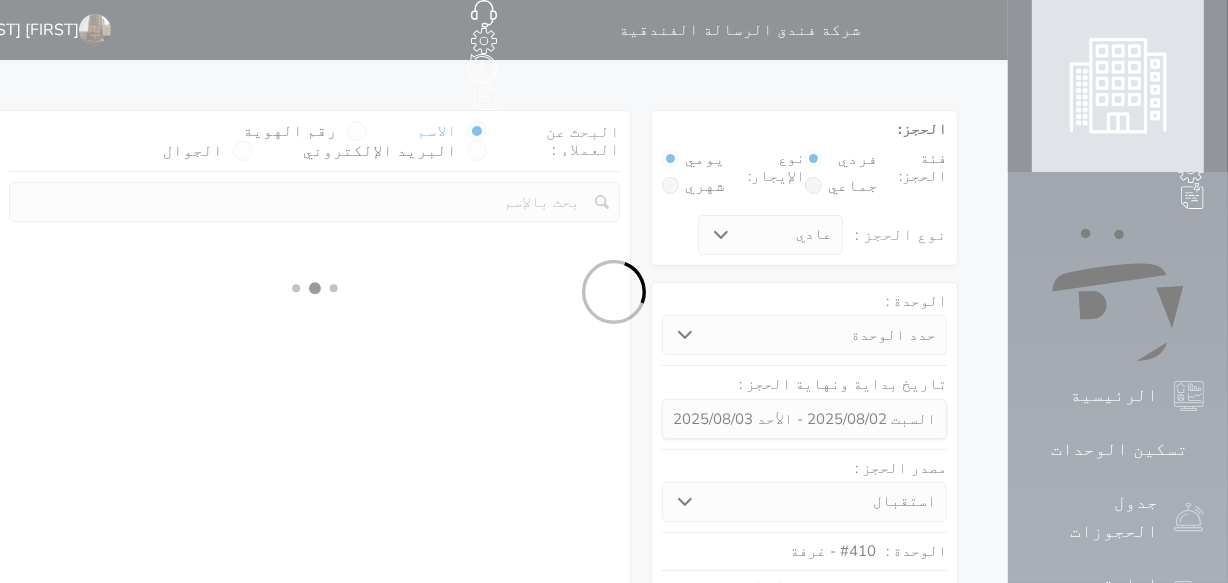 select on "7" 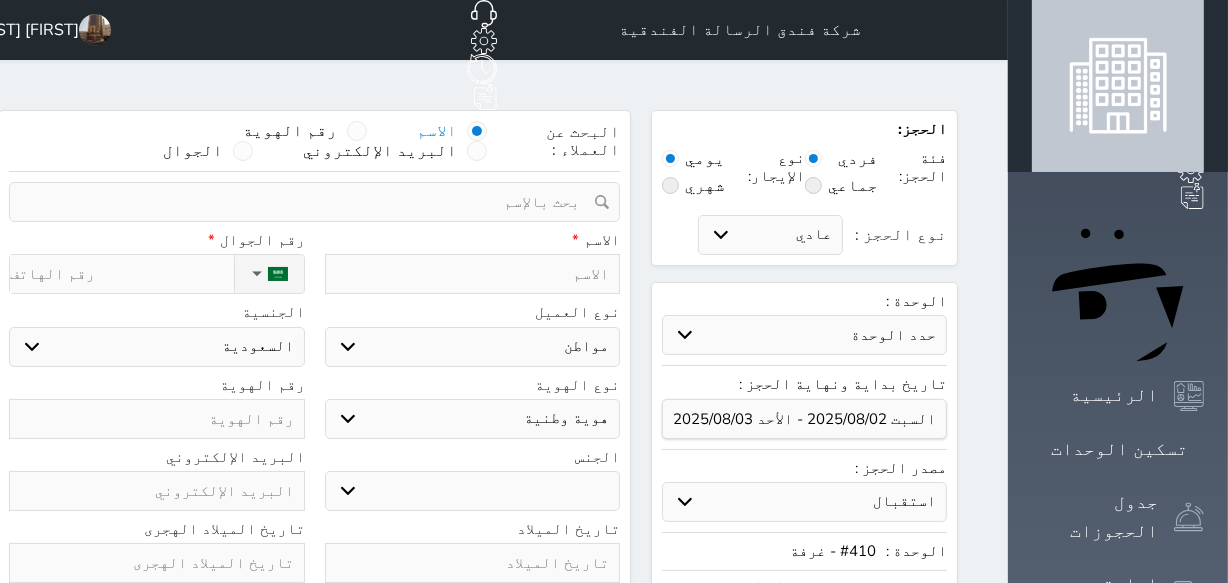 click at bounding box center (473, 274) 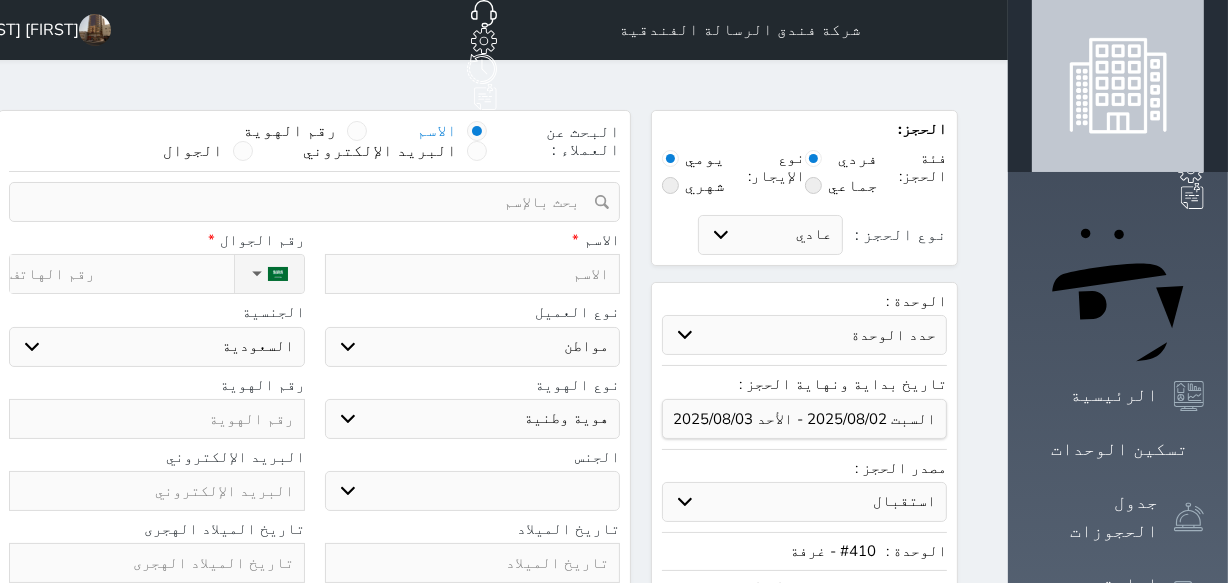 type on "ع" 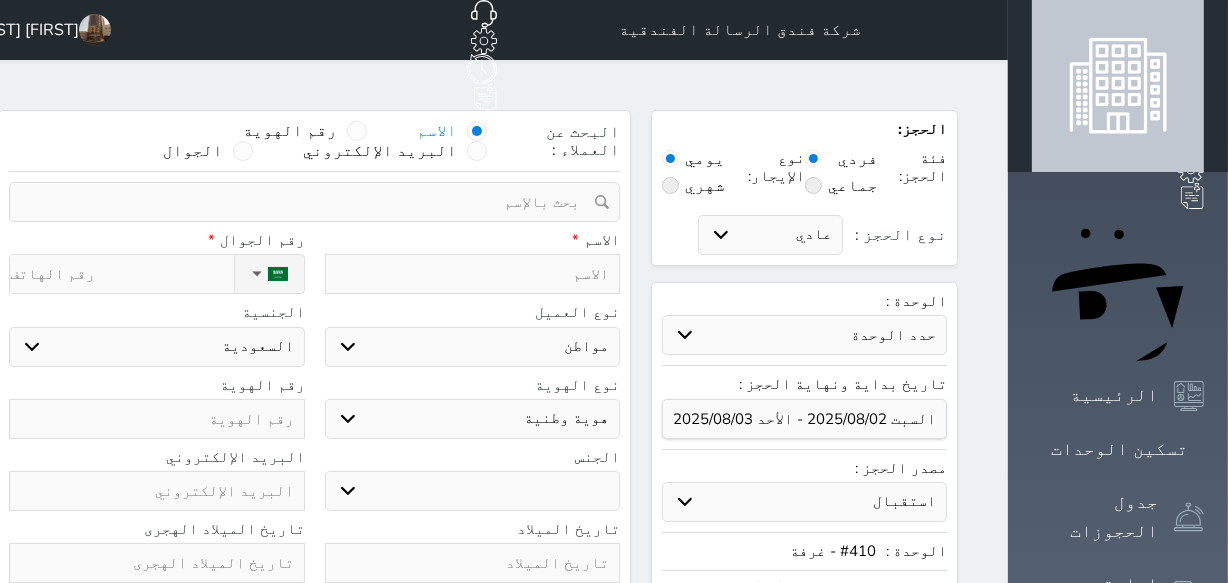 select 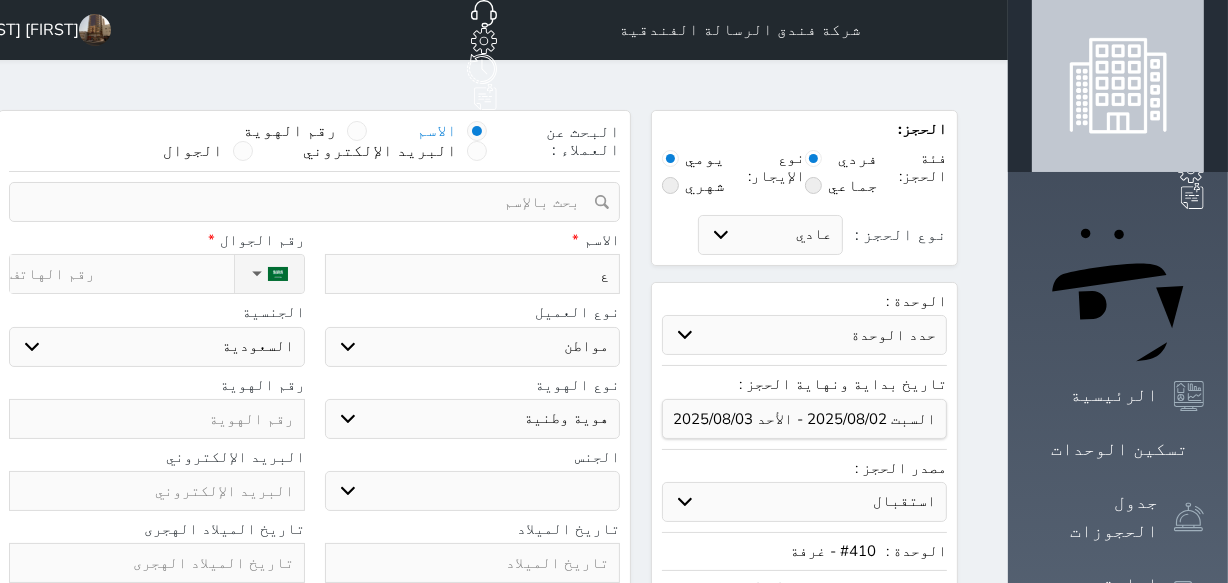 type on "عب" 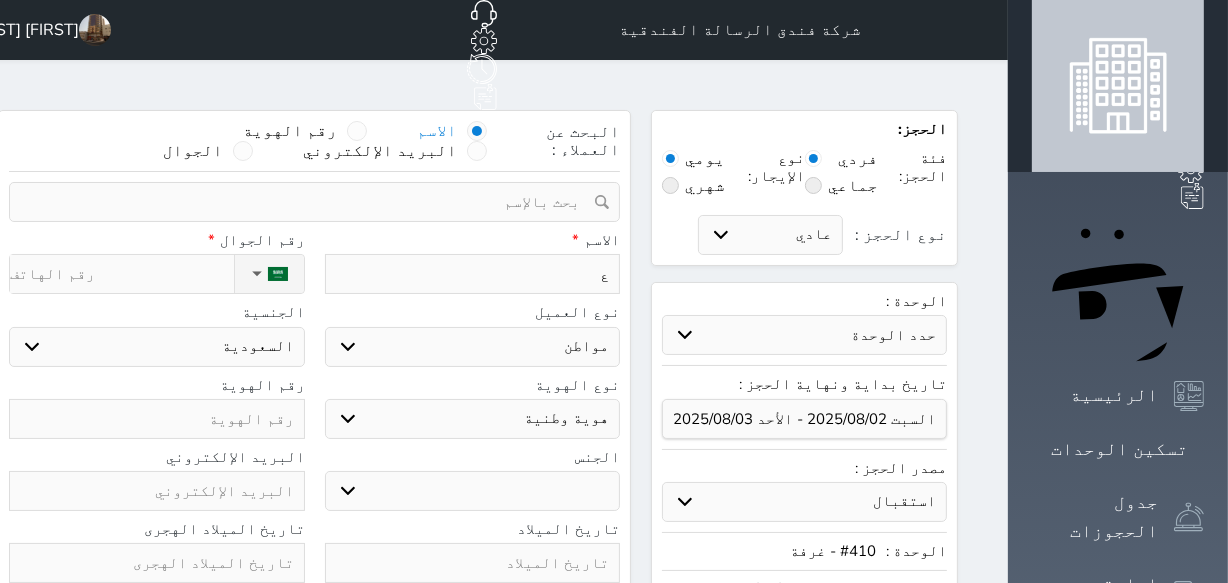 select 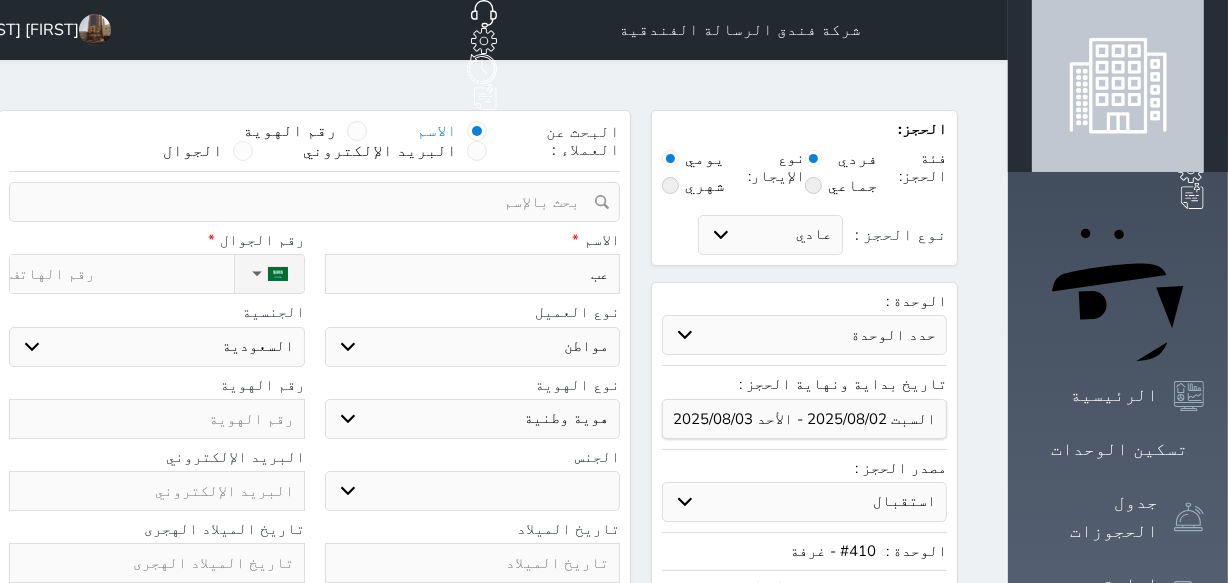type on "عبد" 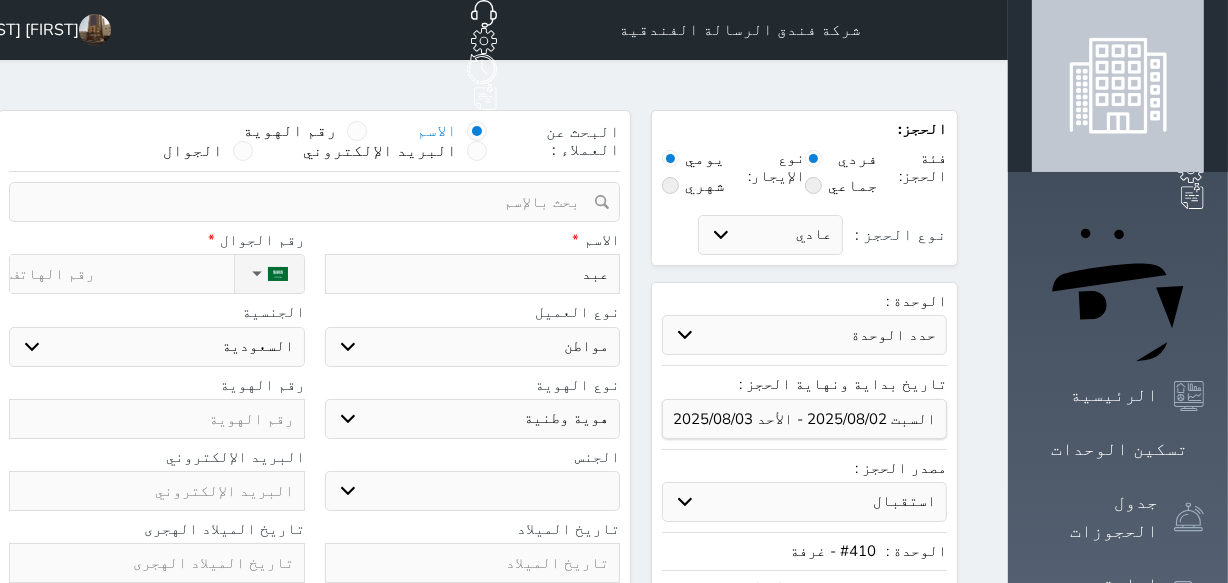 select 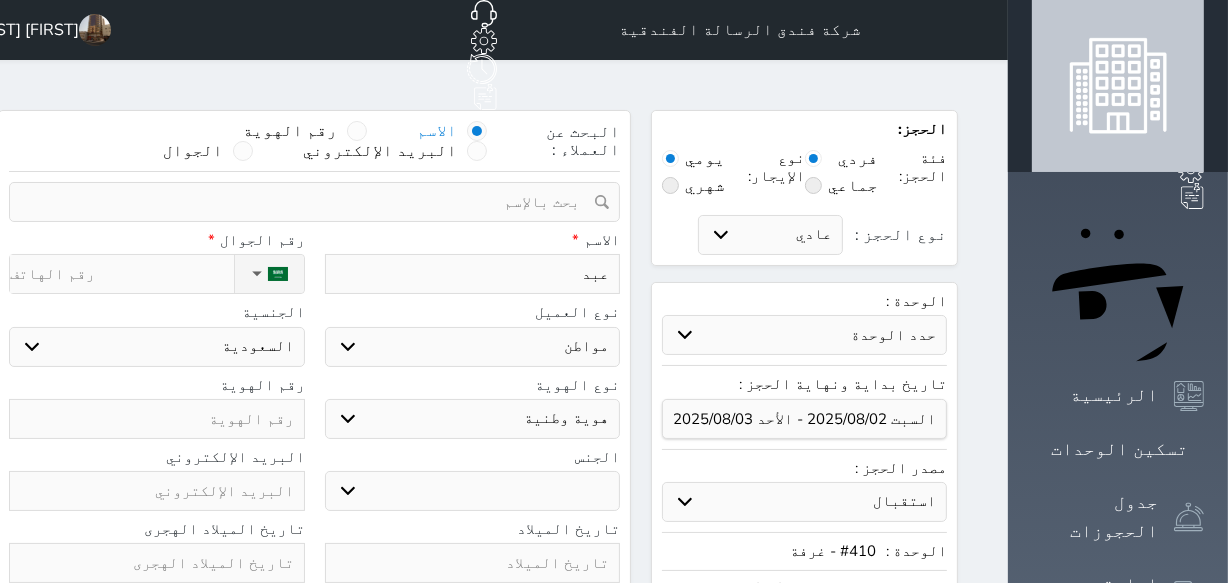 type on "عبدا" 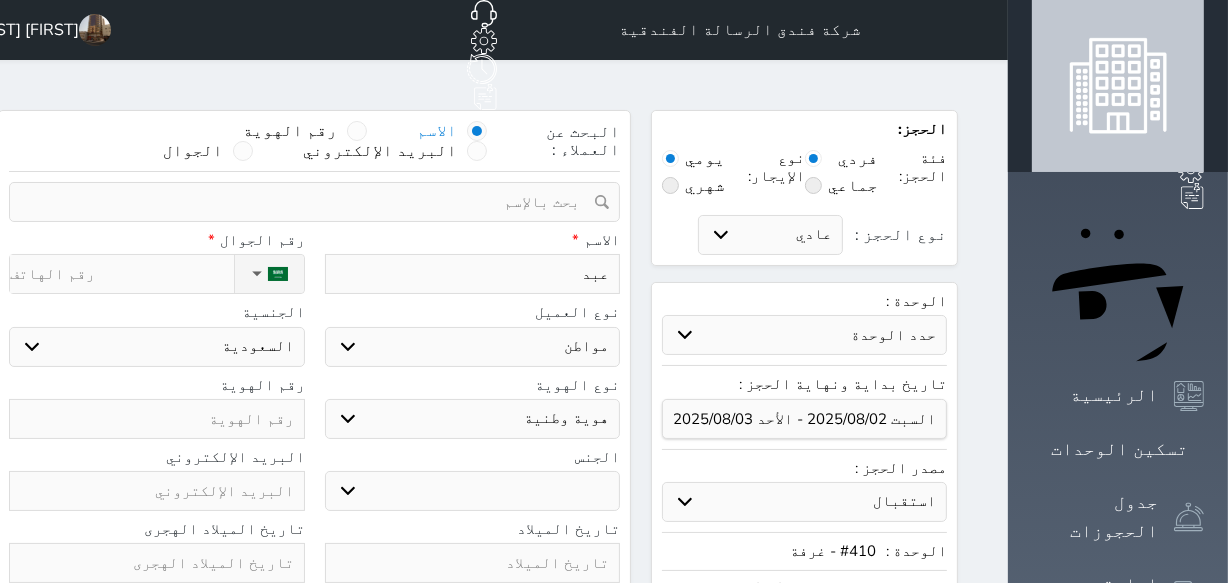 select 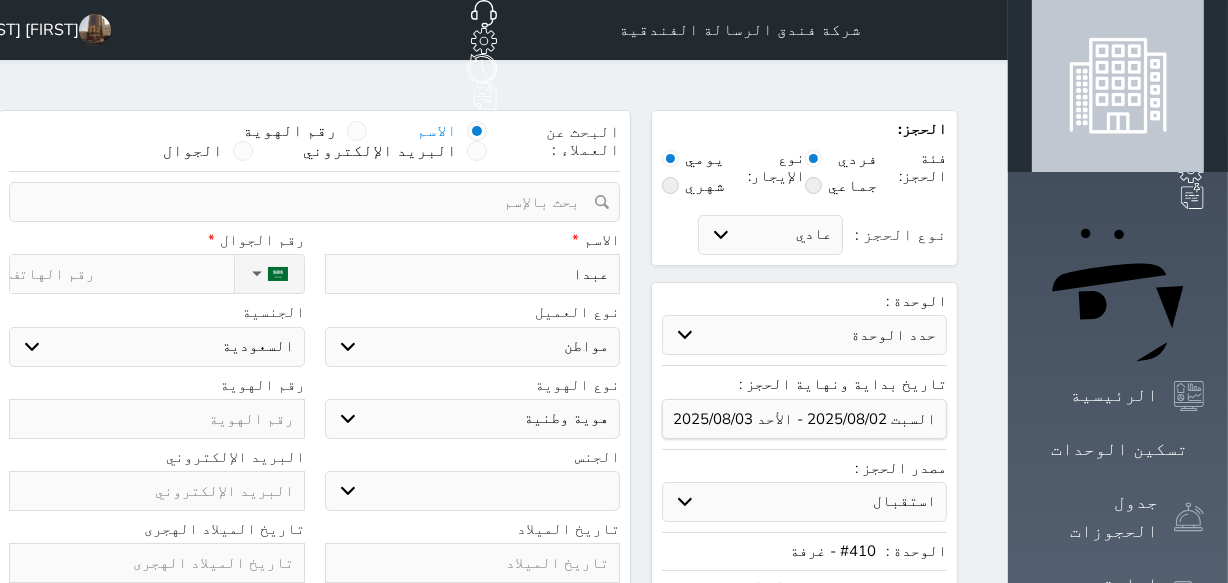 type on "عبدال" 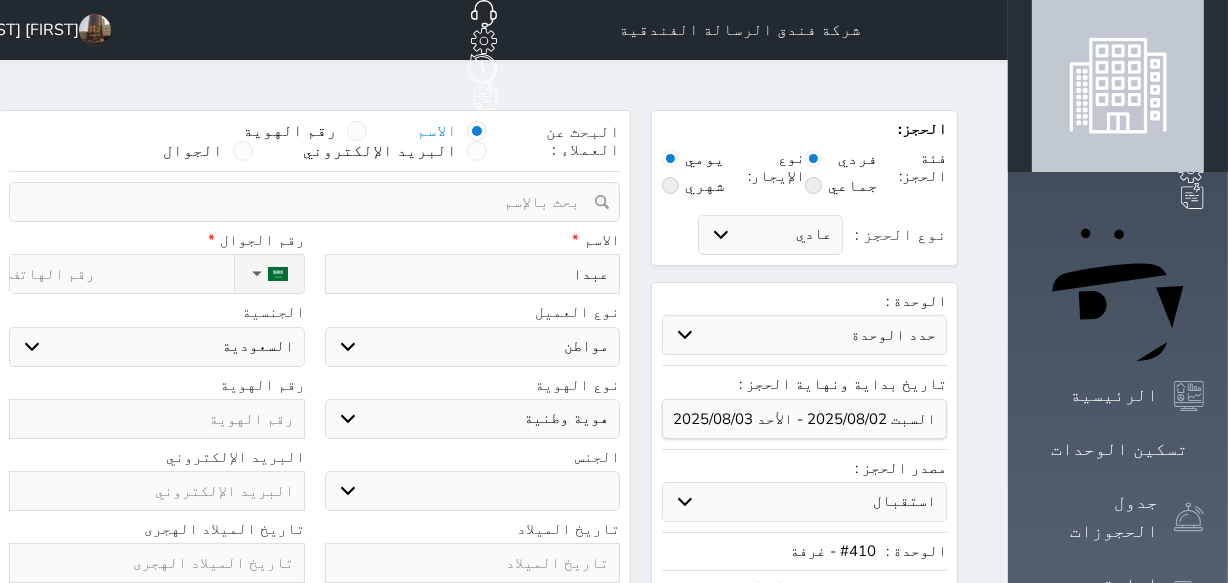select 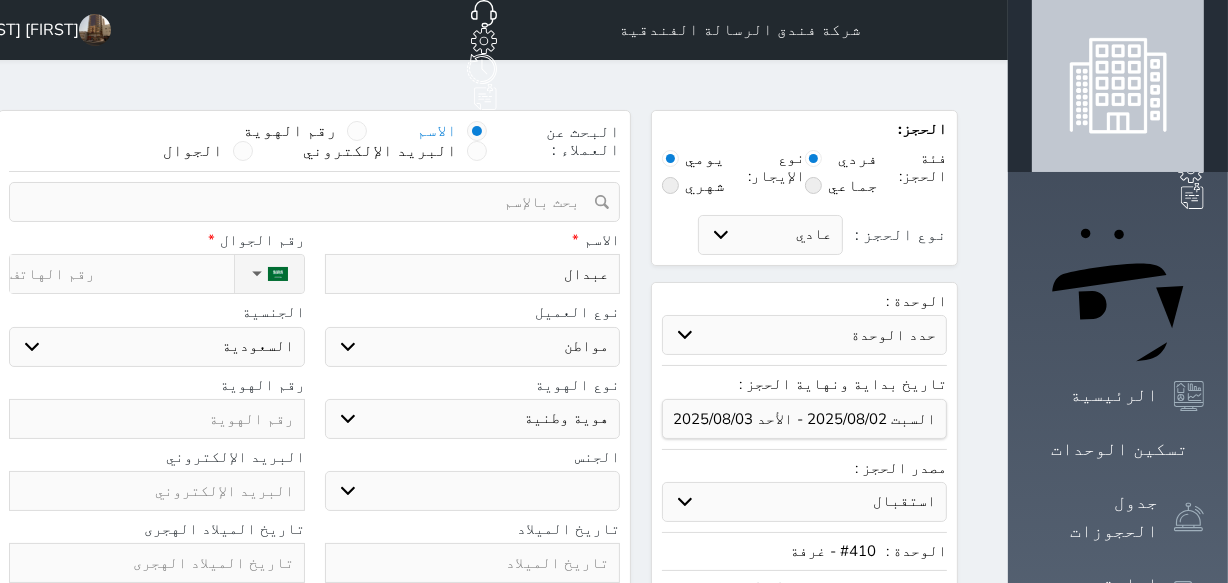 type on "عبدالل" 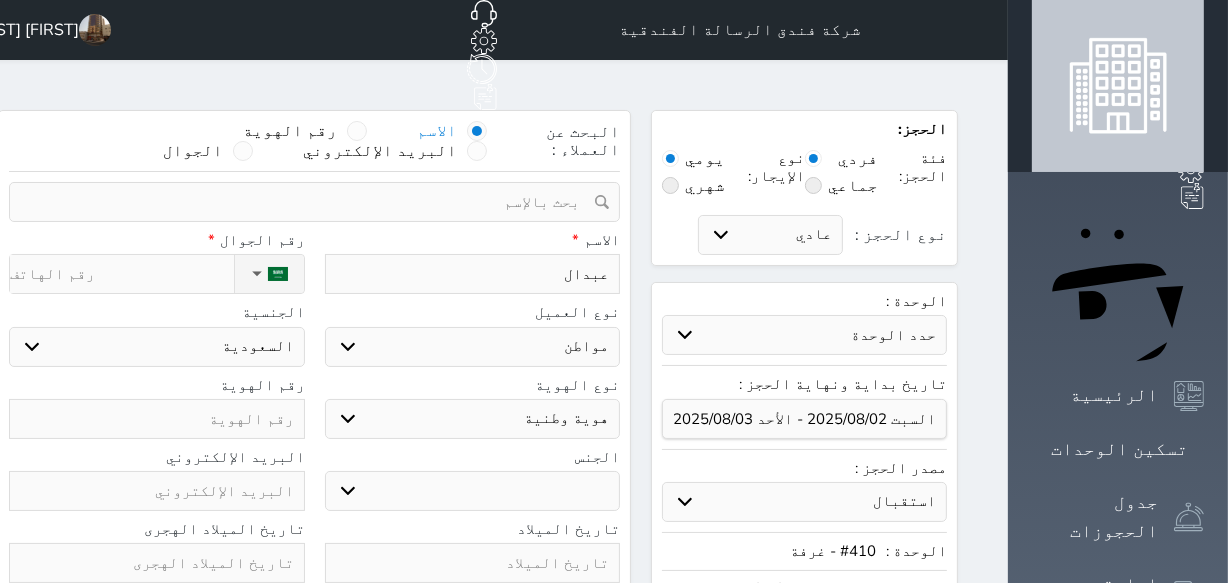 select 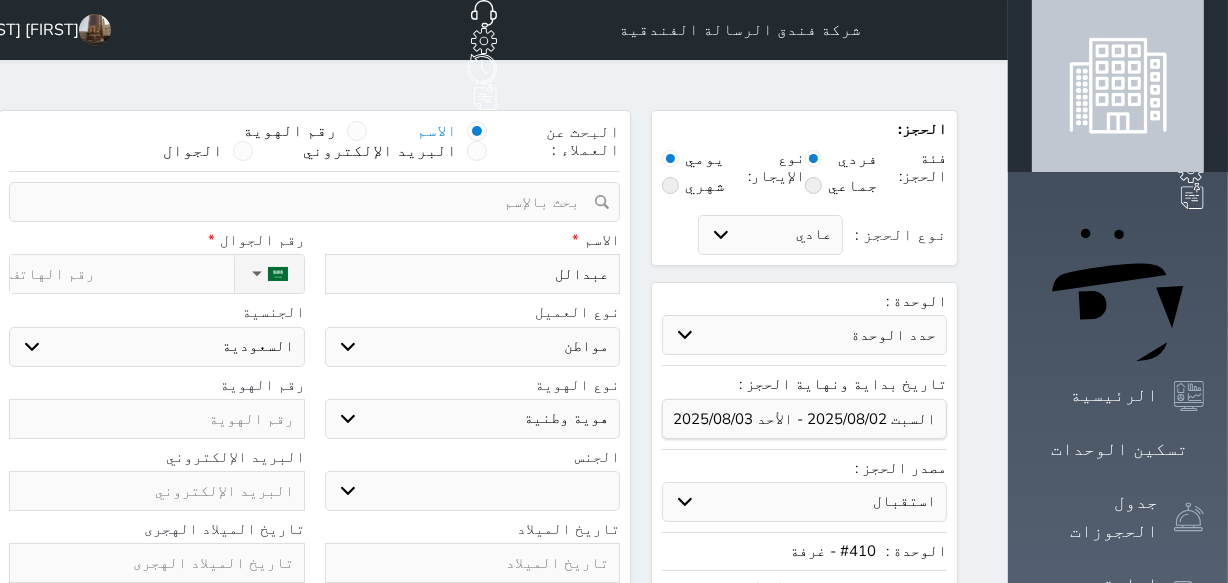 type on "عبدالله" 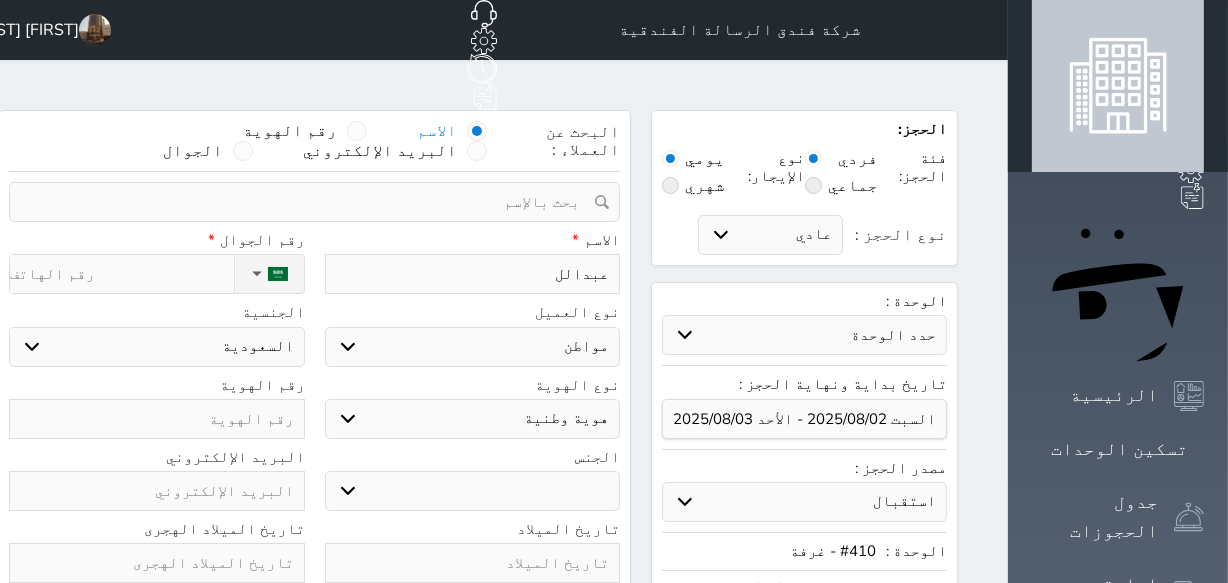 select 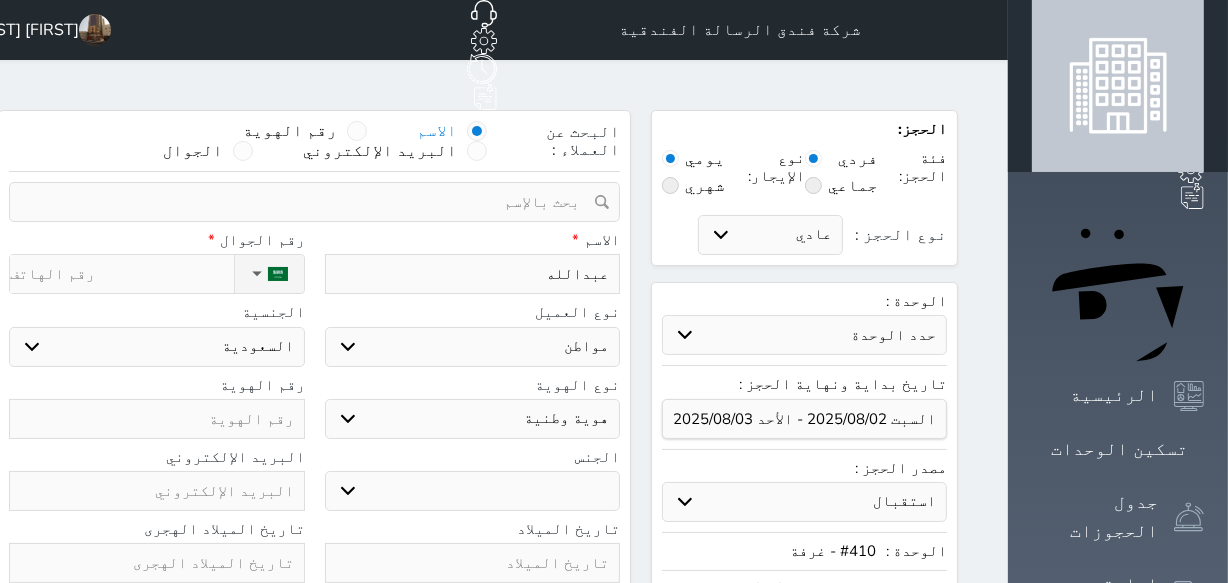 type on "عبدالله" 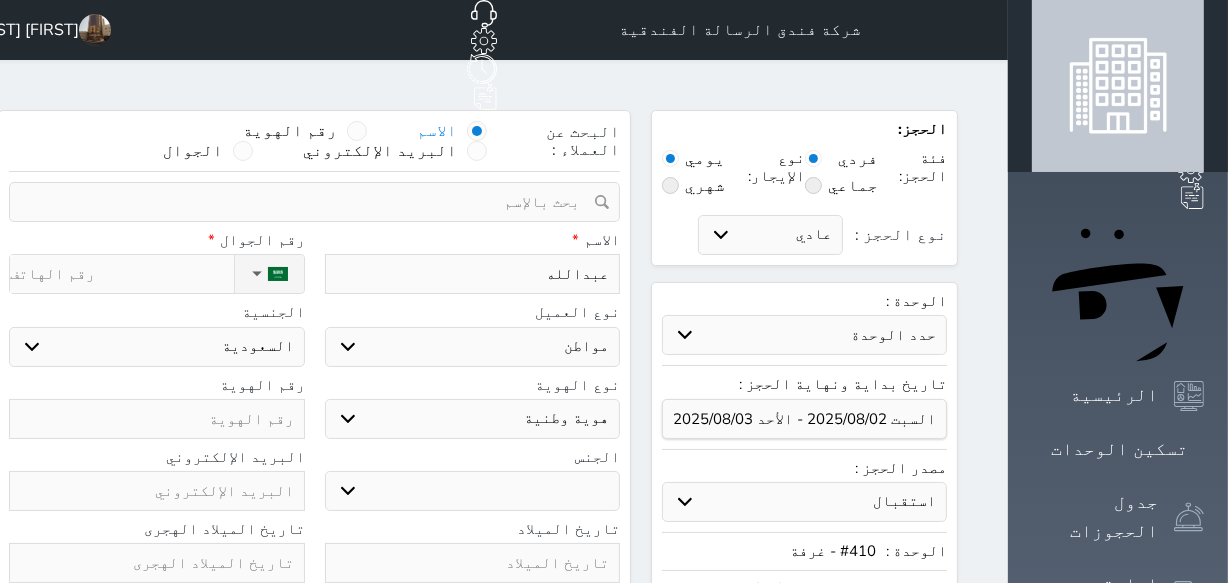 select 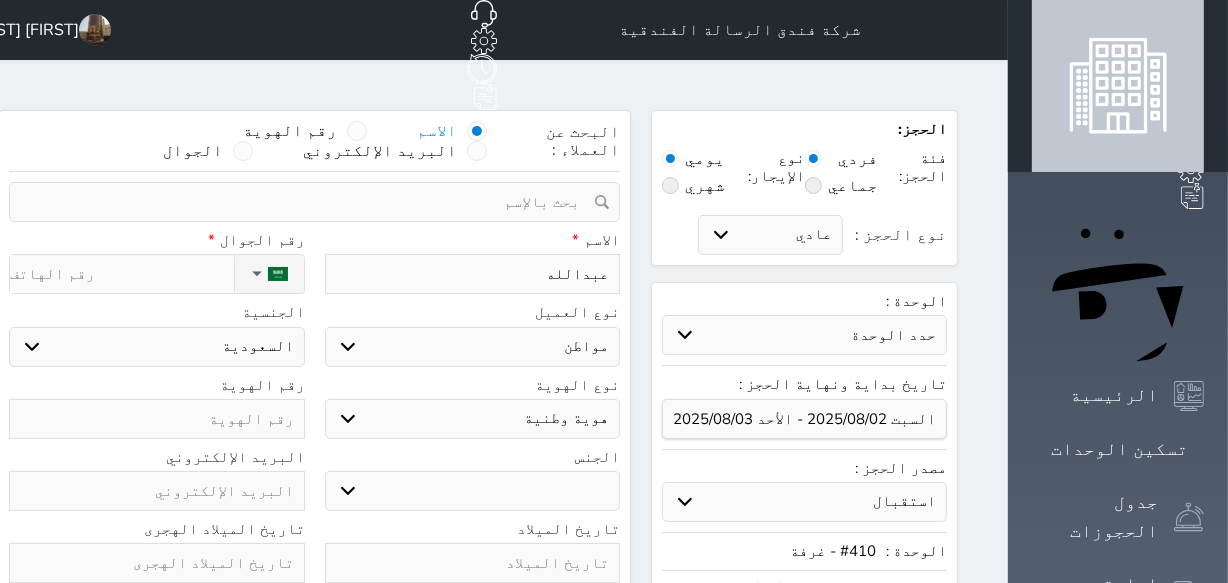 type on "[FIRST] ب" 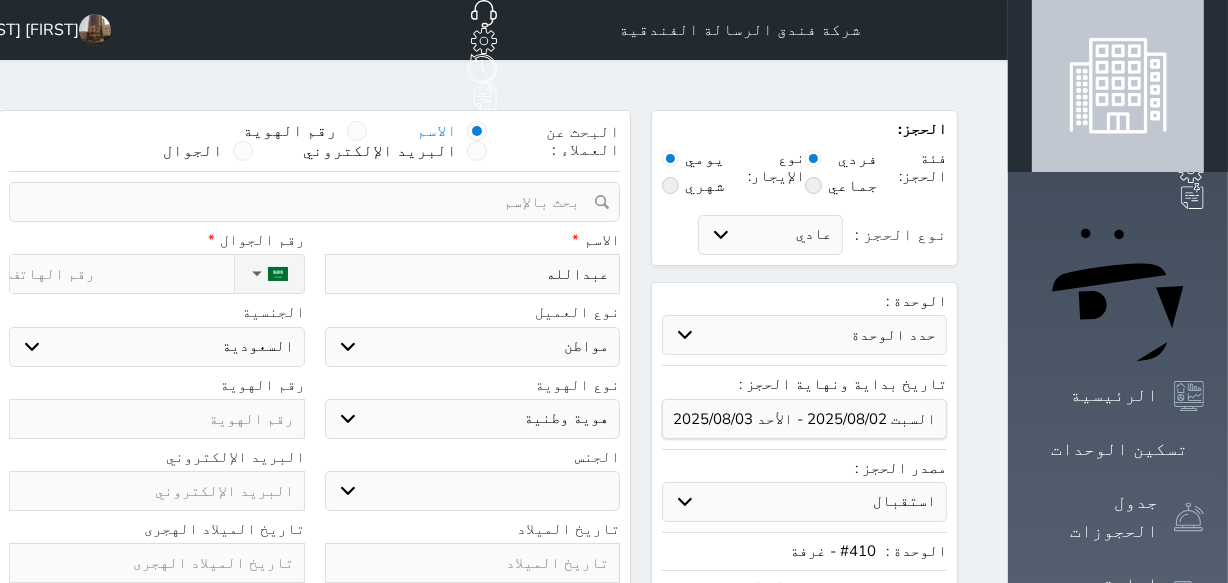select 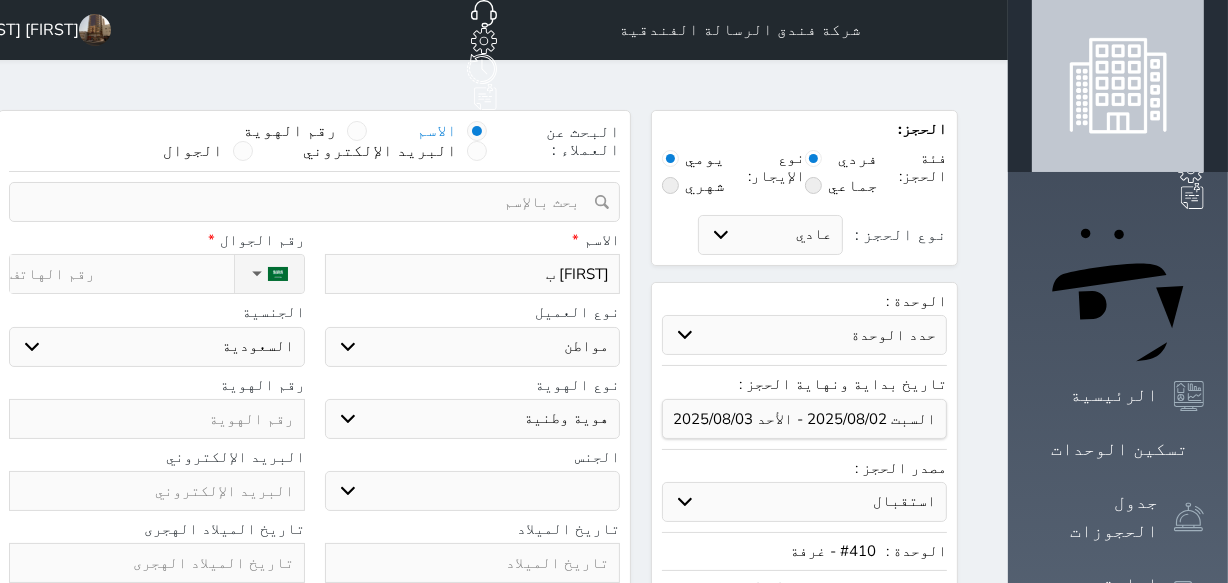 type on "[FIRST] [LAST]" 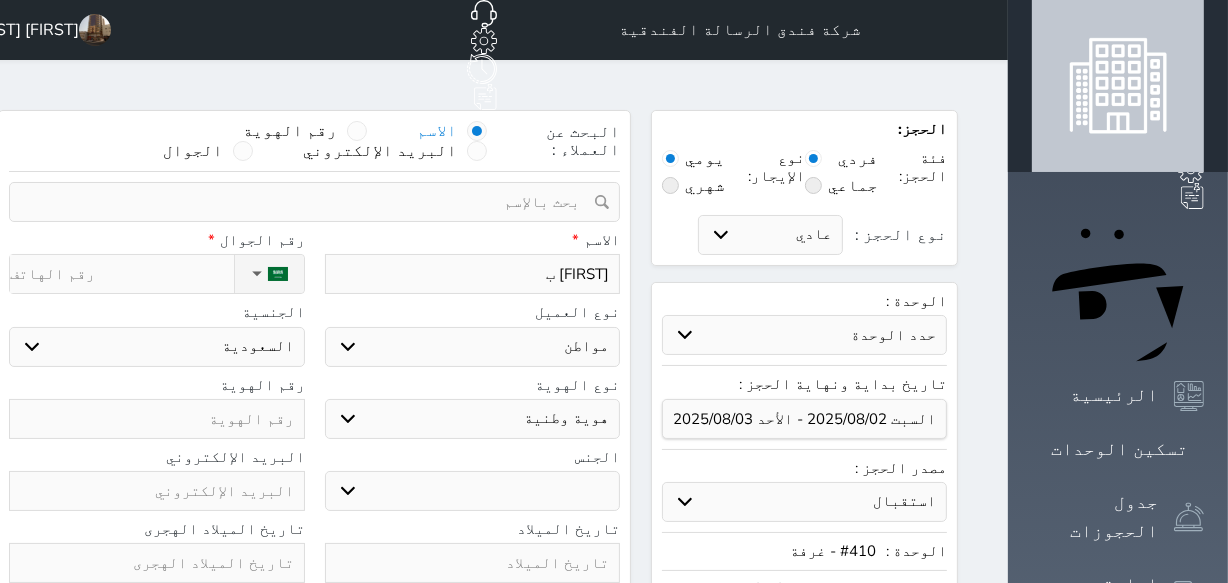 select 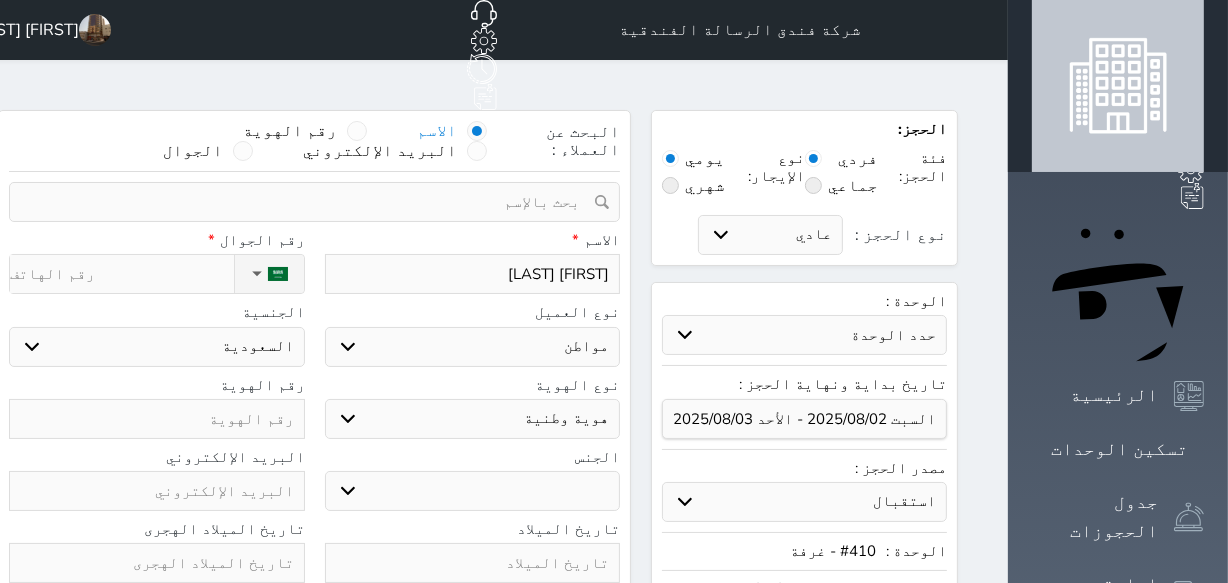 type on "[FIRST] [LAST]" 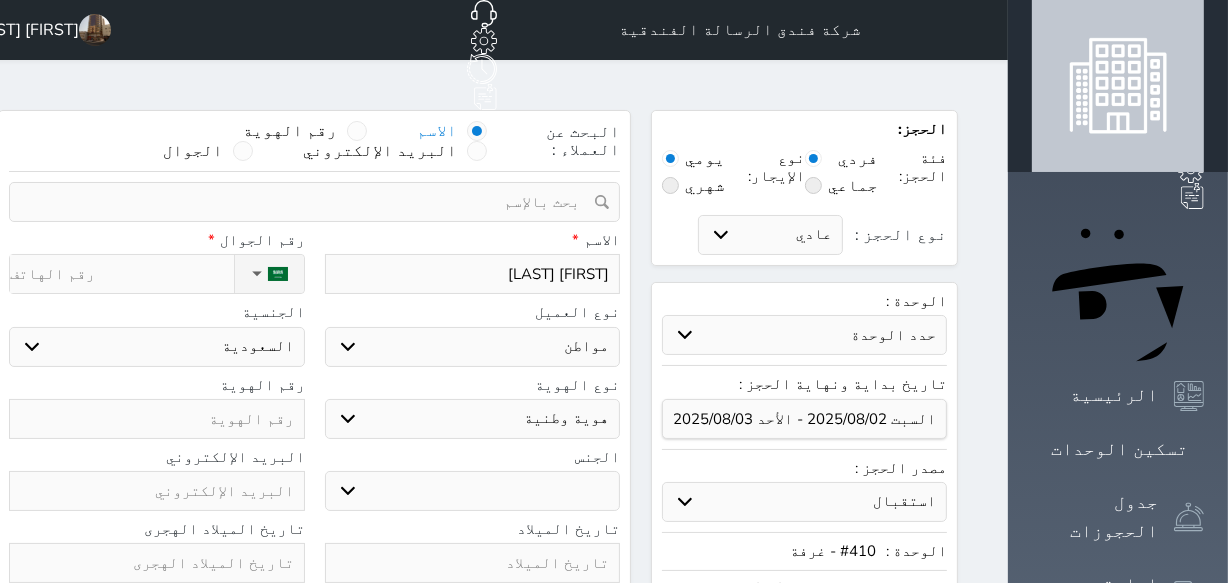 select 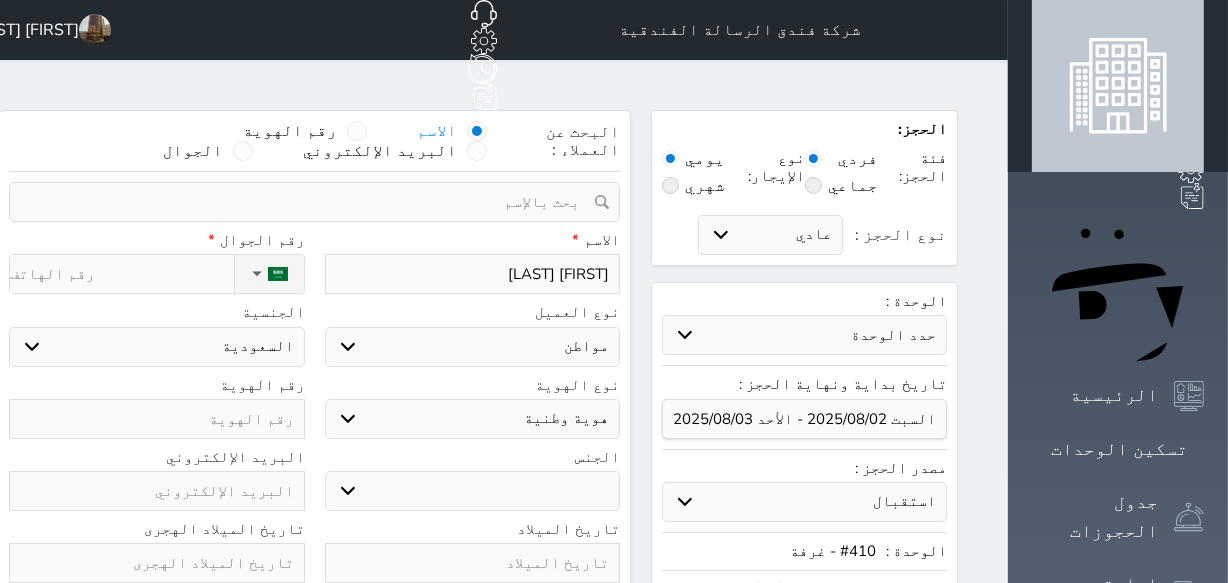 type on "[FIRST] [LAST]" 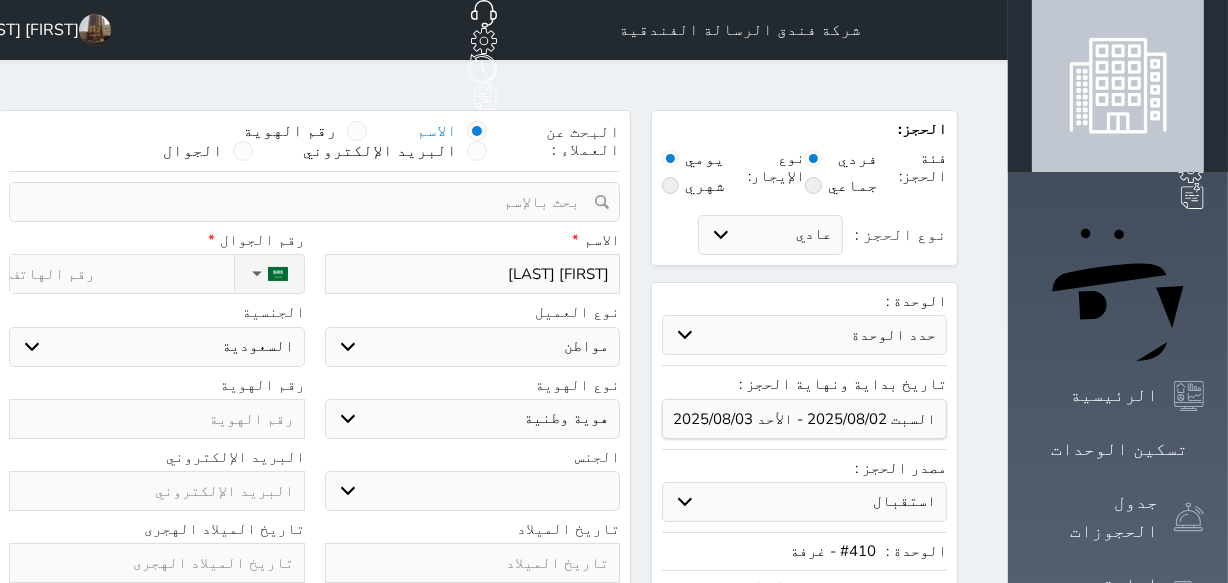 select 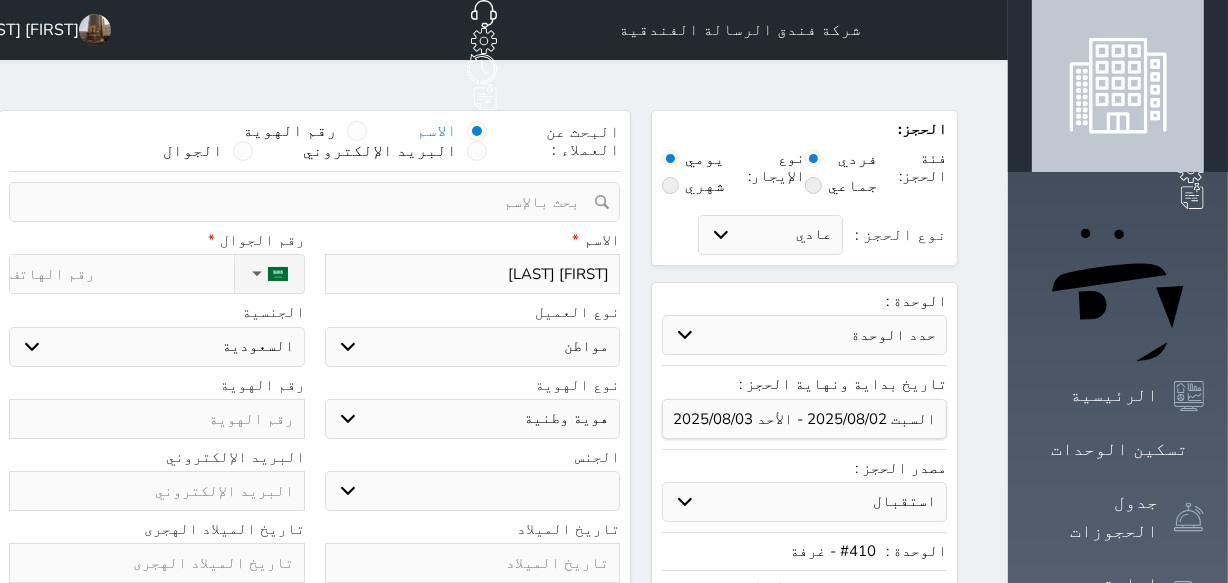 type on "[FIRST] [LAST]" 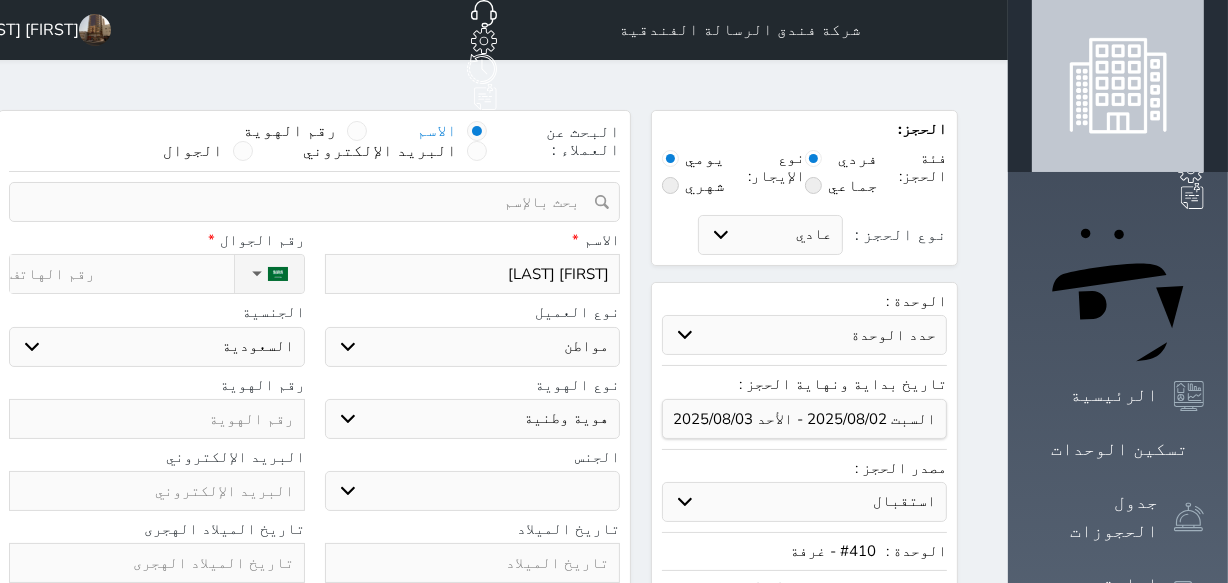 select 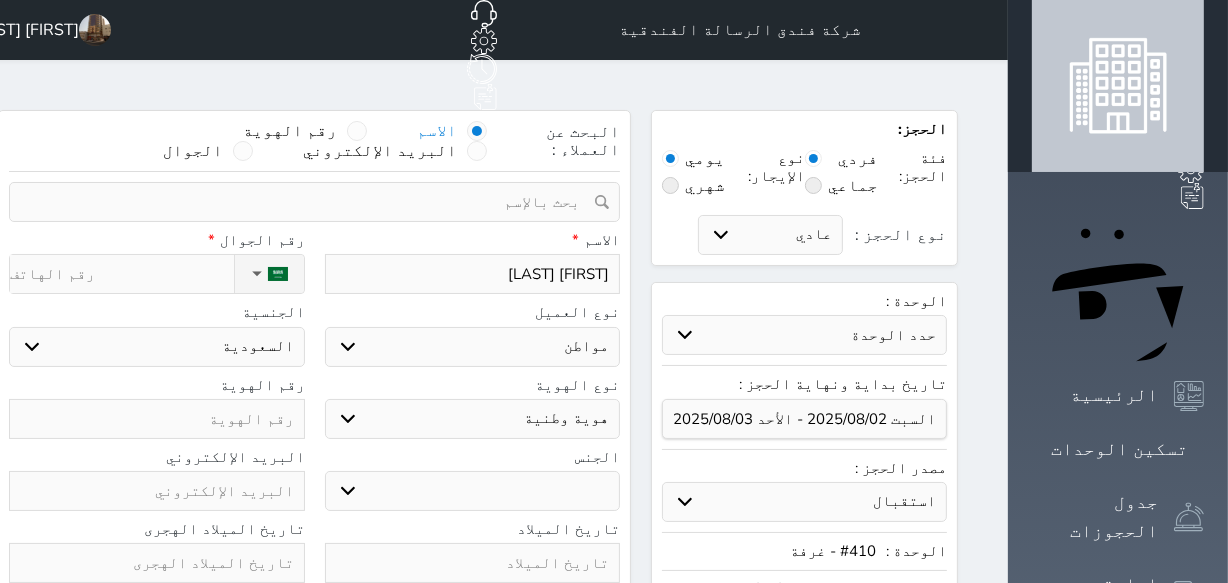 type on "[FIRST] [LAST]" 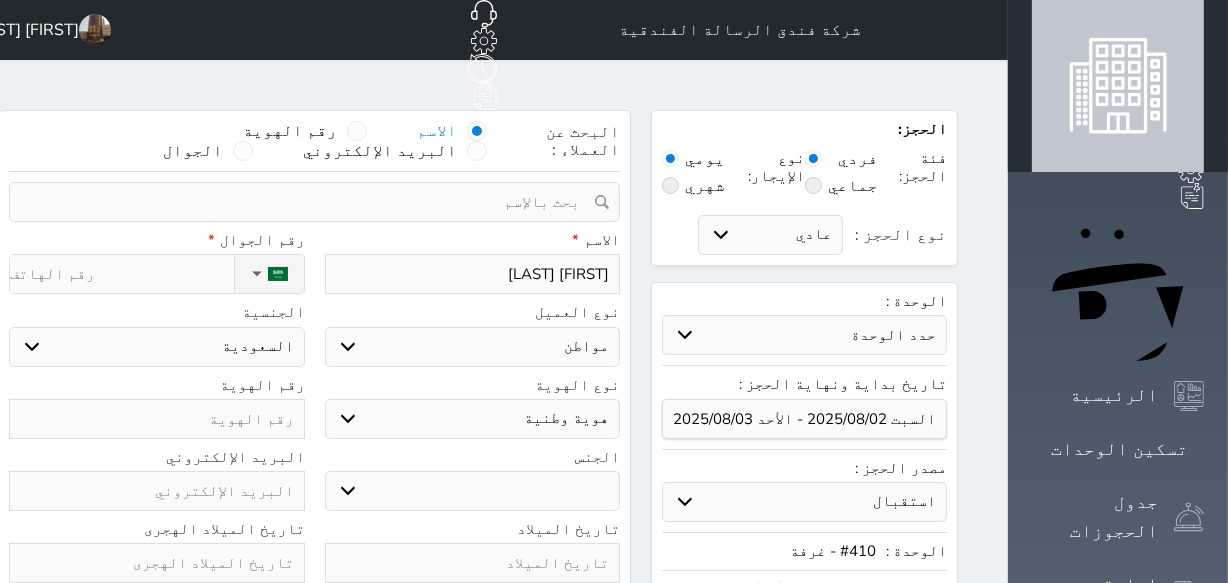 select 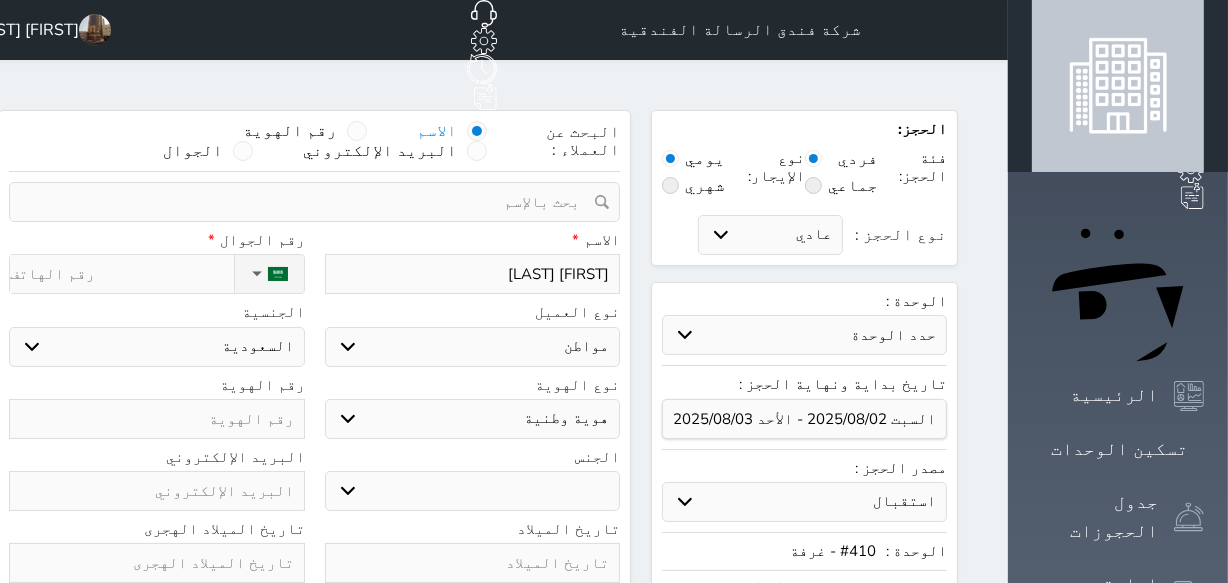 type on "[FIRST] [LAST] ا" 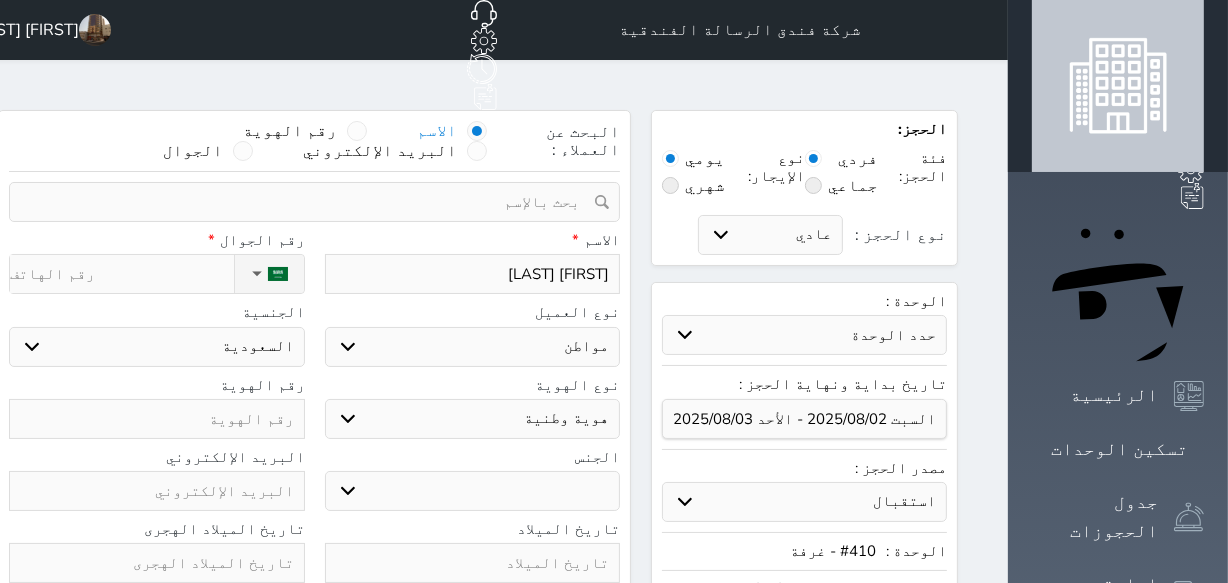 select 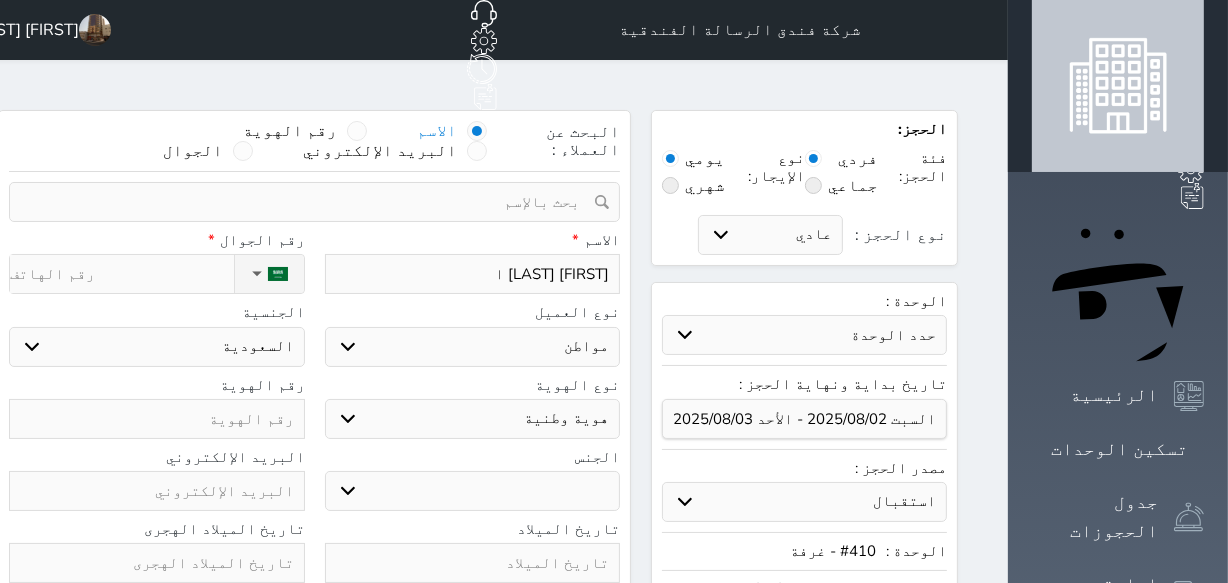 type on "[FIRST] [LAST] ال" 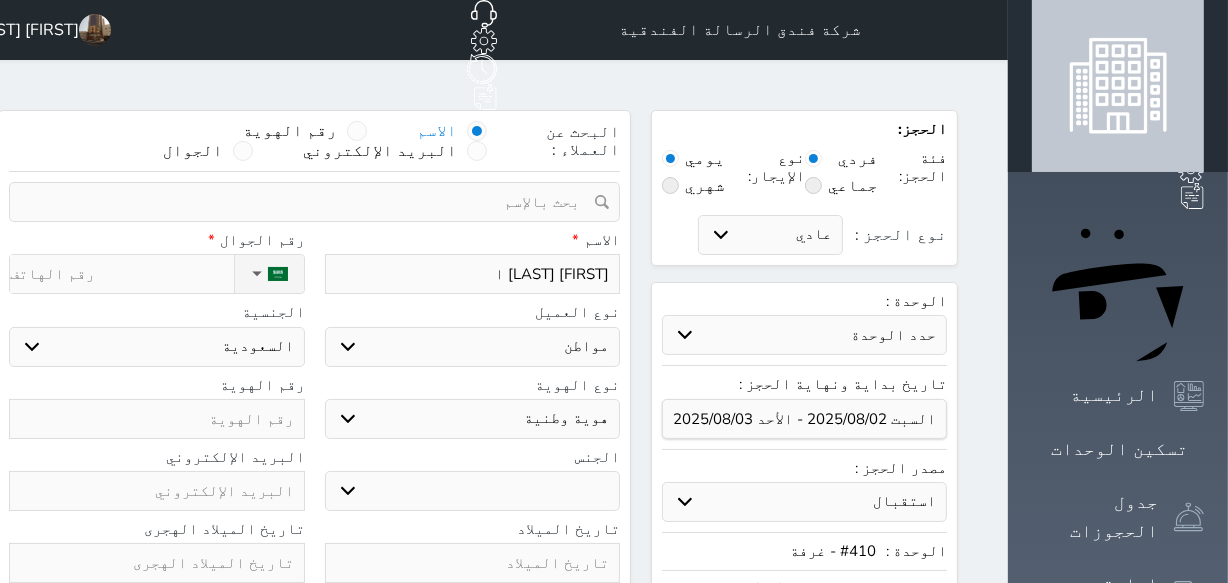 select 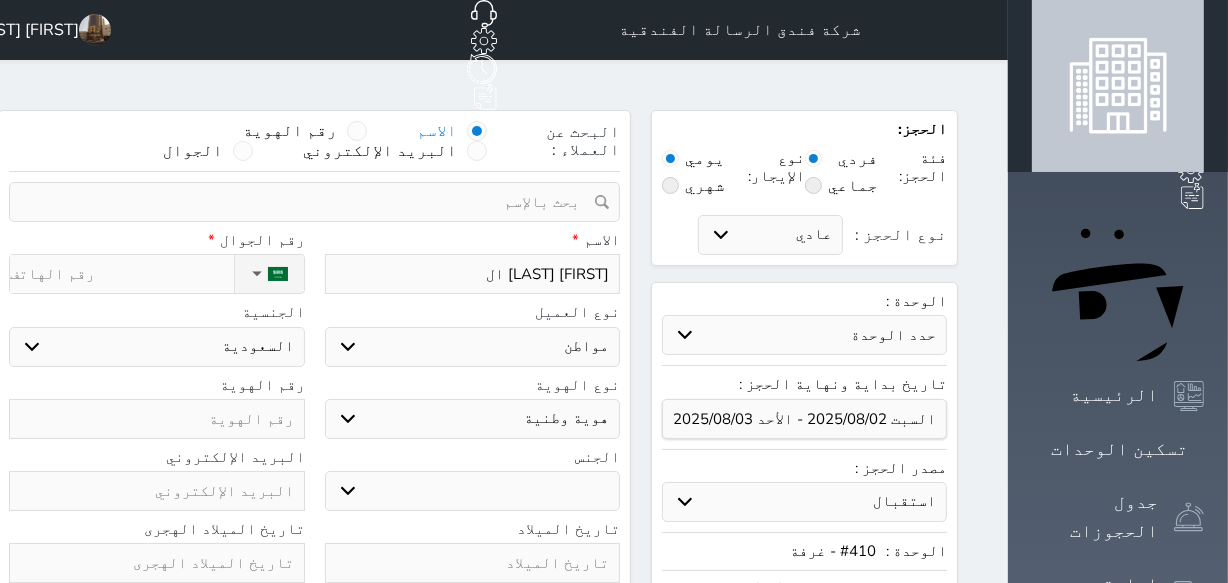 type on "[FIRST] [LAST] الق" 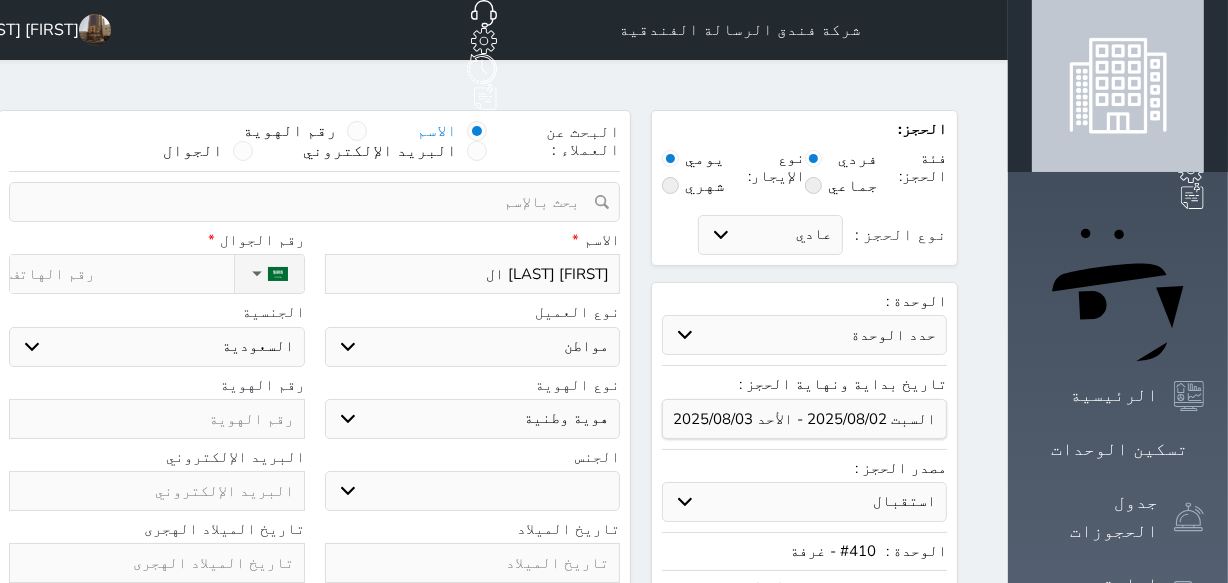 select 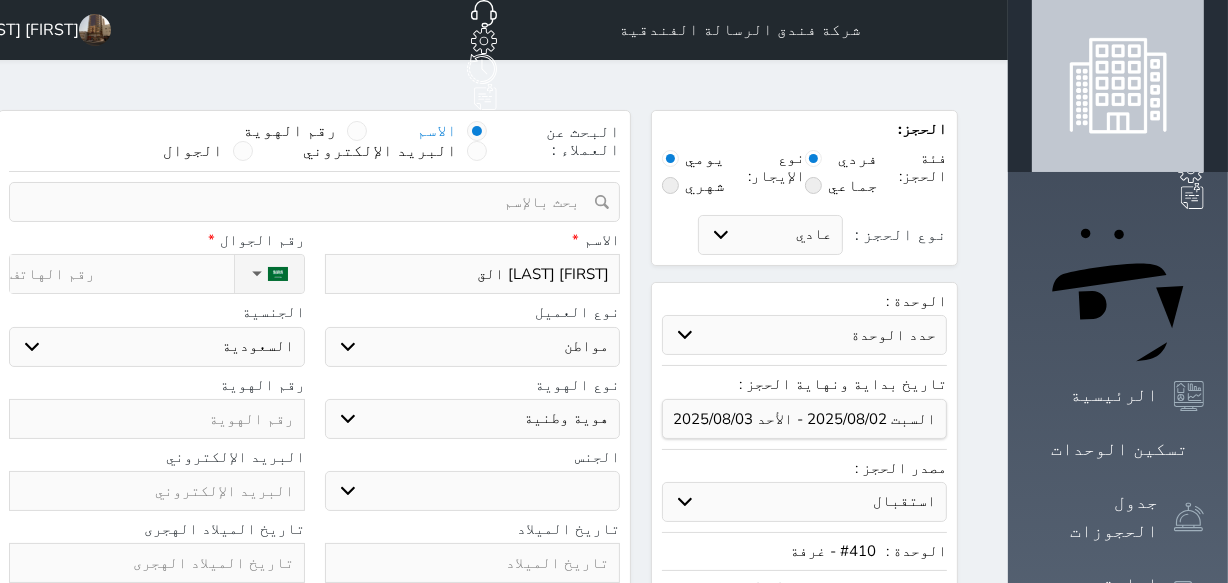 type on "[FIRST] [LAST] القو" 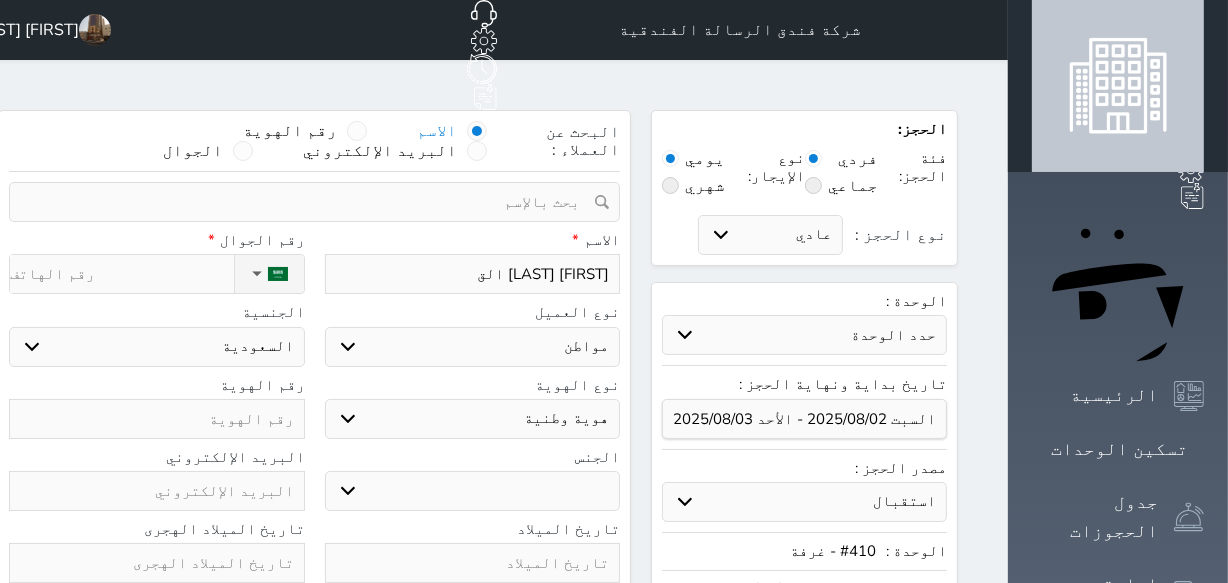 select 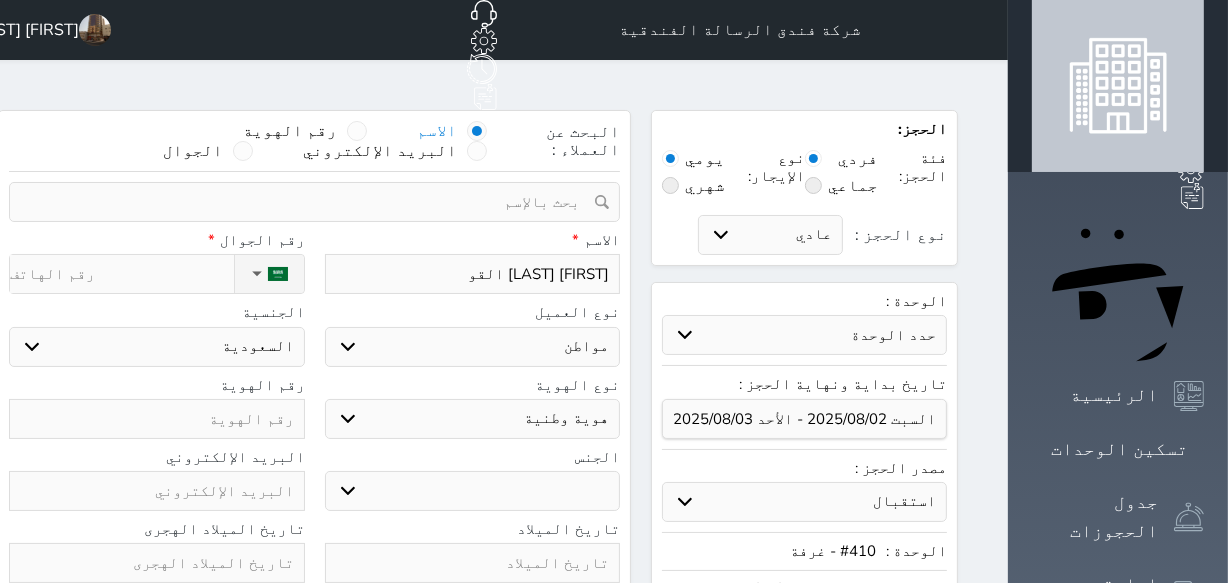 type 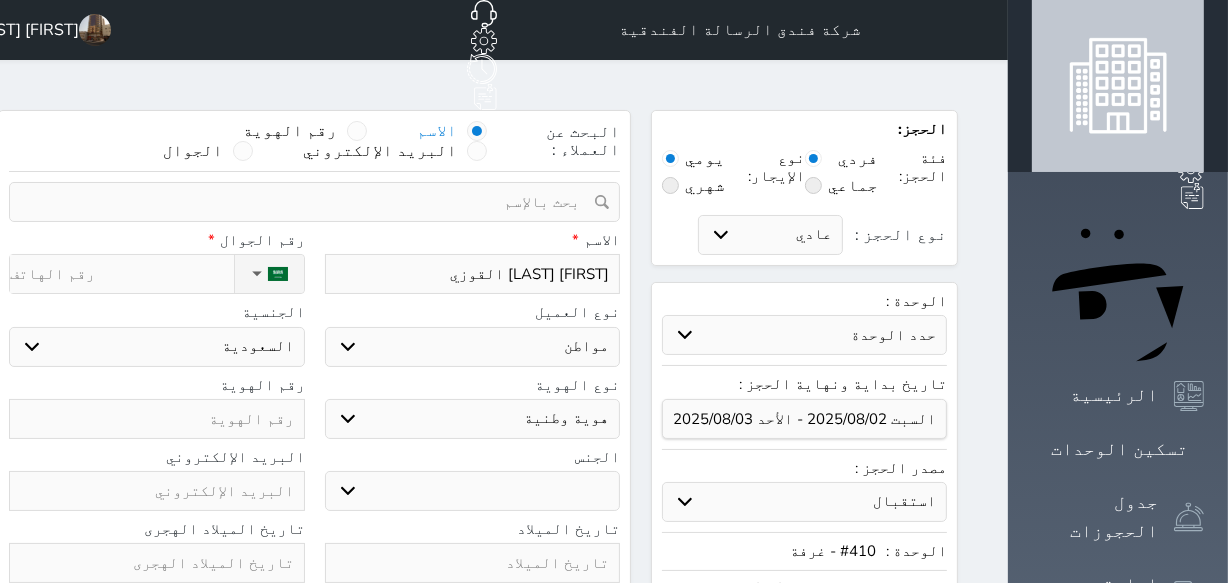 click on "نوع الحجز :" at bounding box center [121, 274] 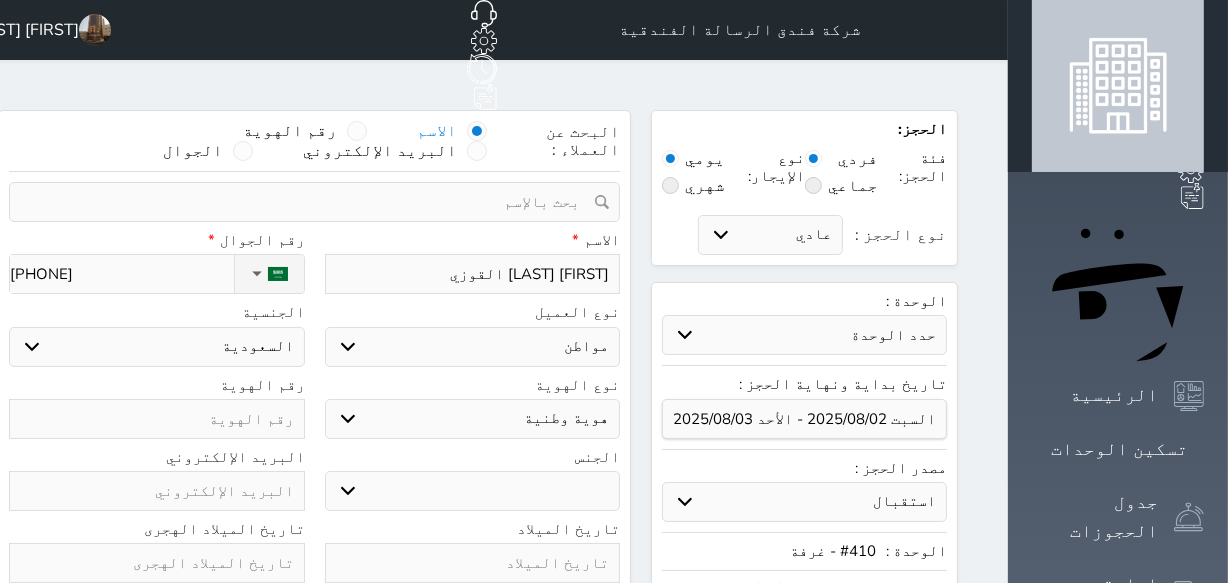click at bounding box center (157, 419) 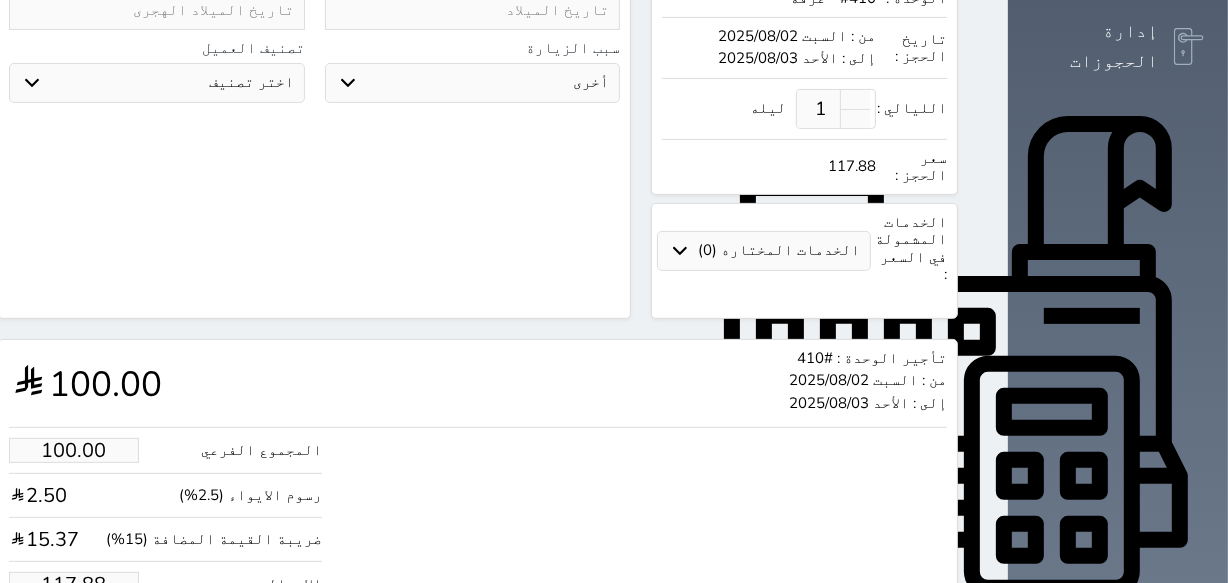 scroll, scrollTop: 603, scrollLeft: 0, axis: vertical 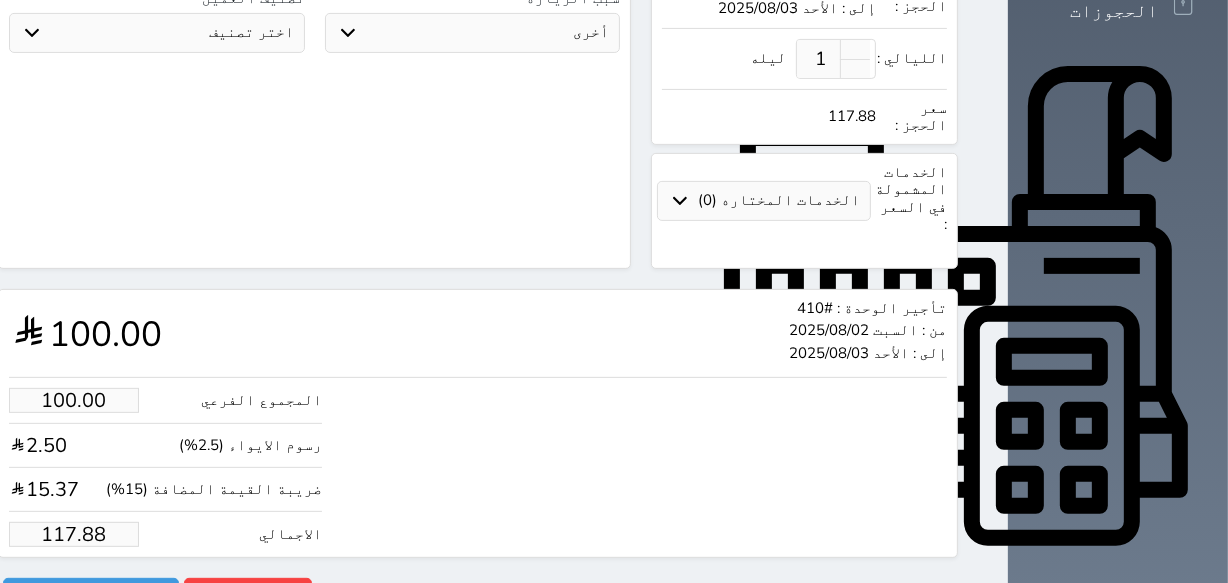 click on "117.88" at bounding box center (74, 534) 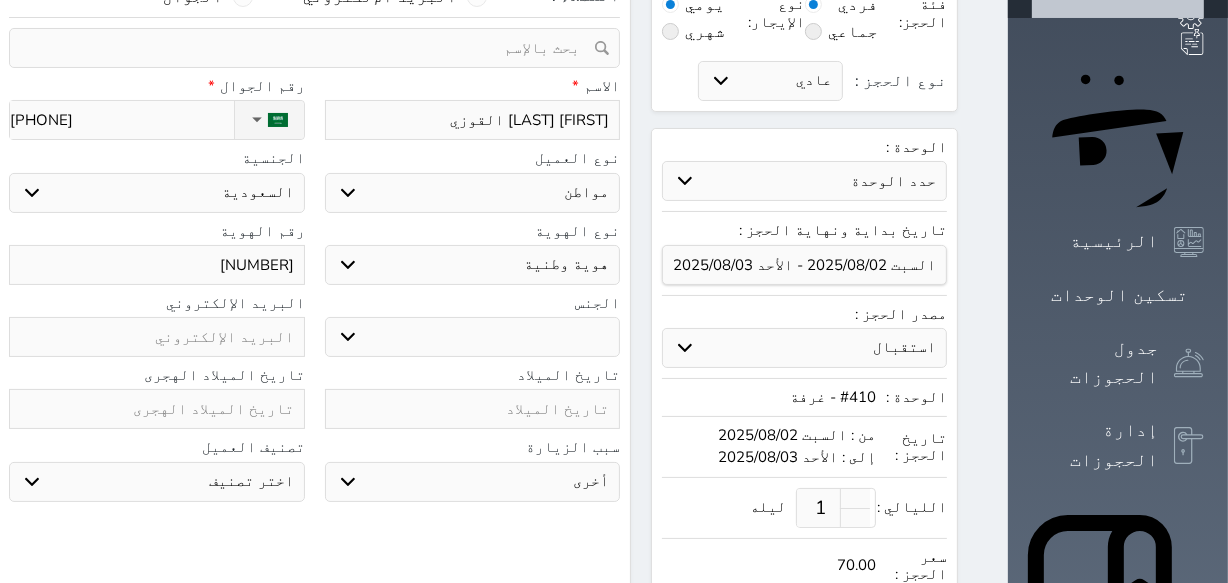 scroll, scrollTop: 149, scrollLeft: 0, axis: vertical 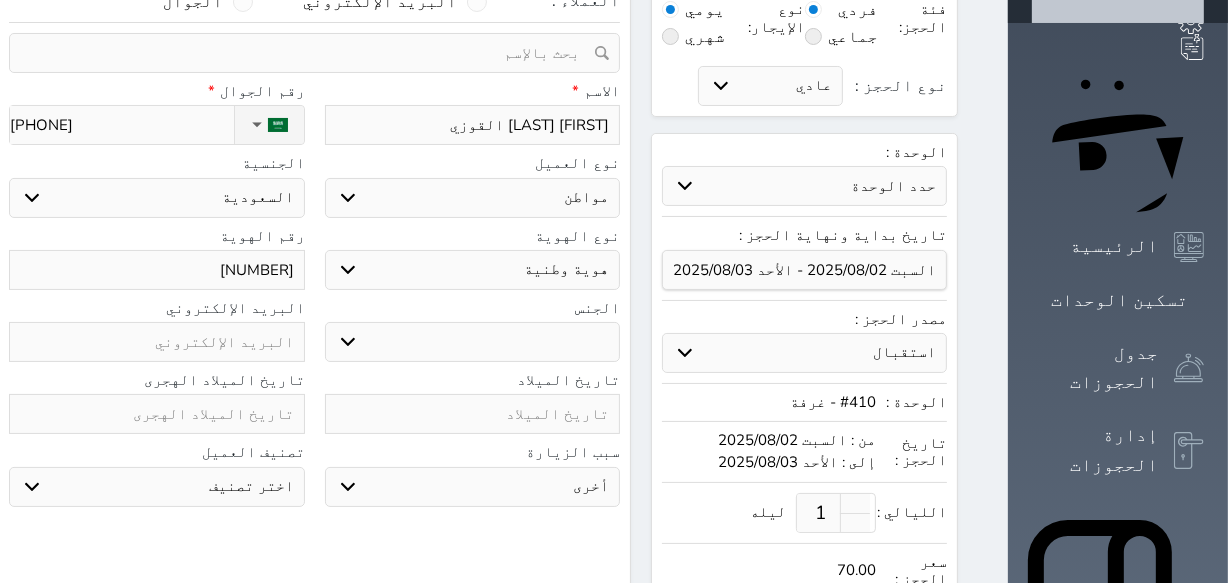 click on "ذكر   انثى" at bounding box center [473, 342] 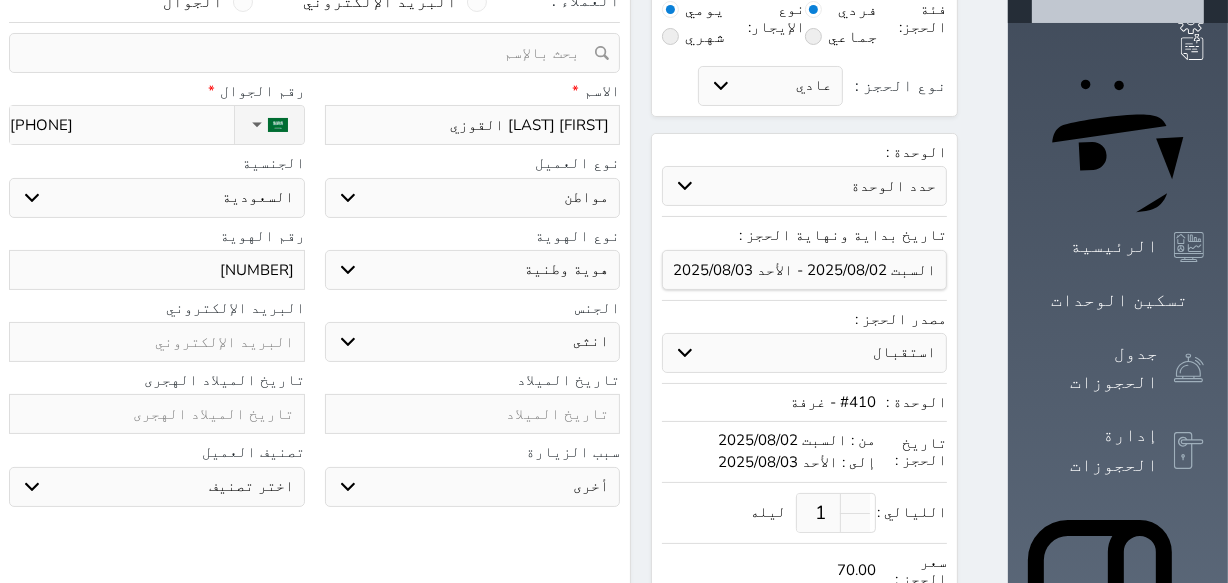 click on "ذكر   انثى" at bounding box center (473, 342) 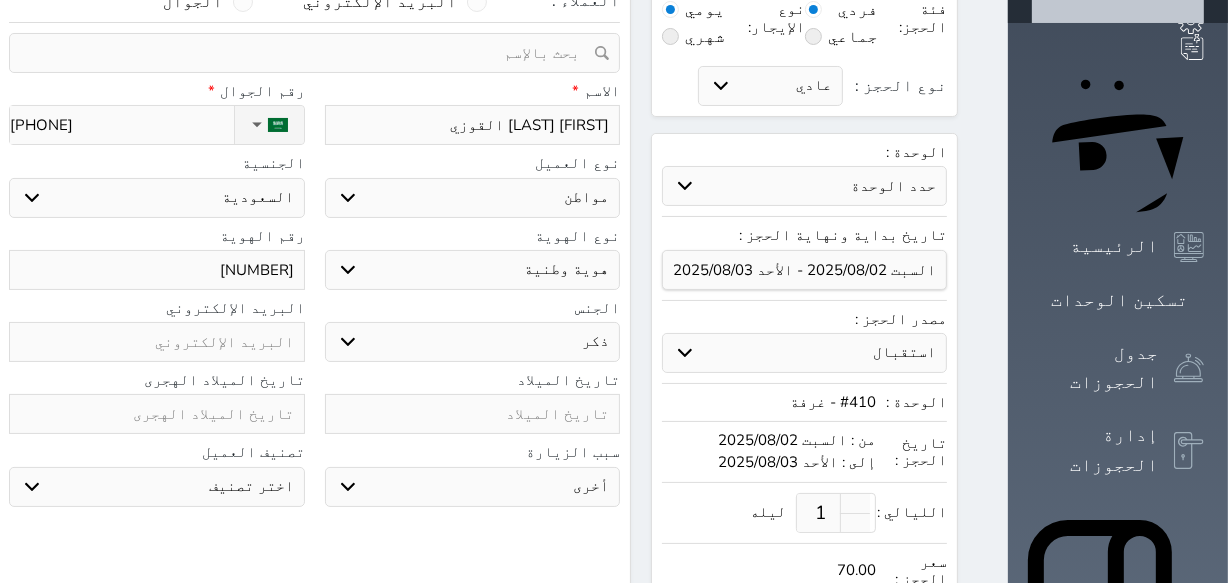 click on "ذكر   انثى" at bounding box center (473, 342) 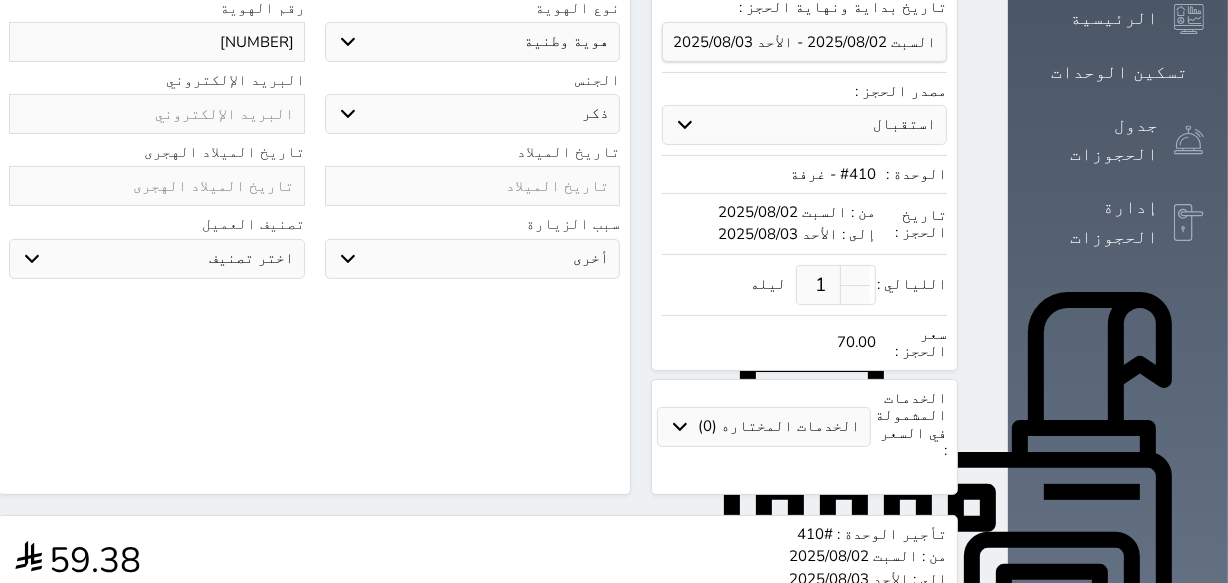 scroll, scrollTop: 0, scrollLeft: 0, axis: both 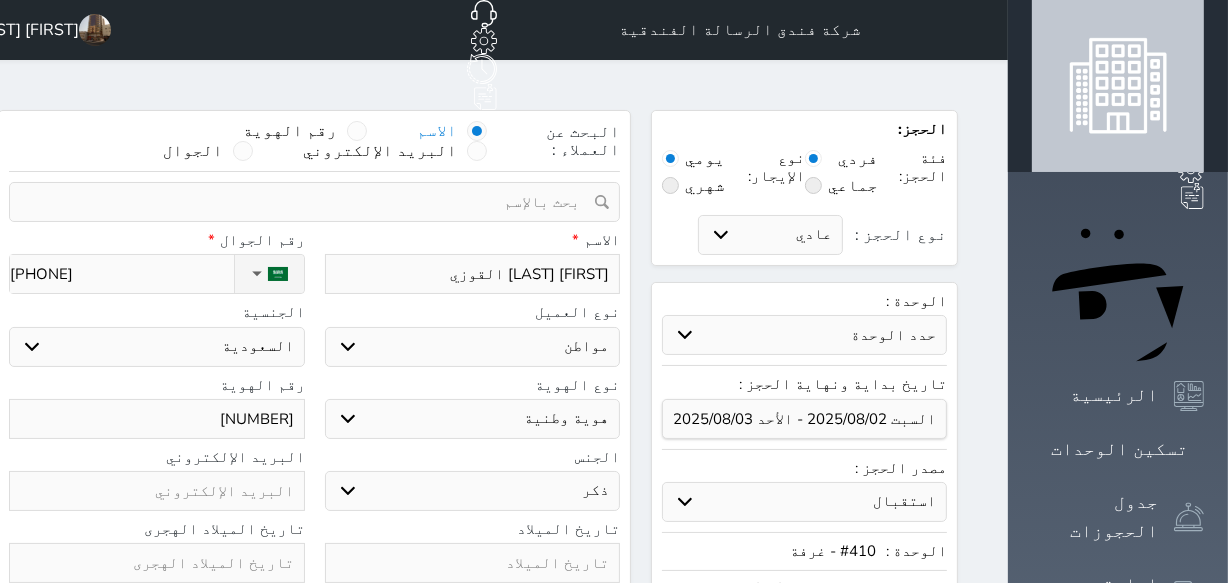 click on "[NUMBER]" at bounding box center [157, 419] 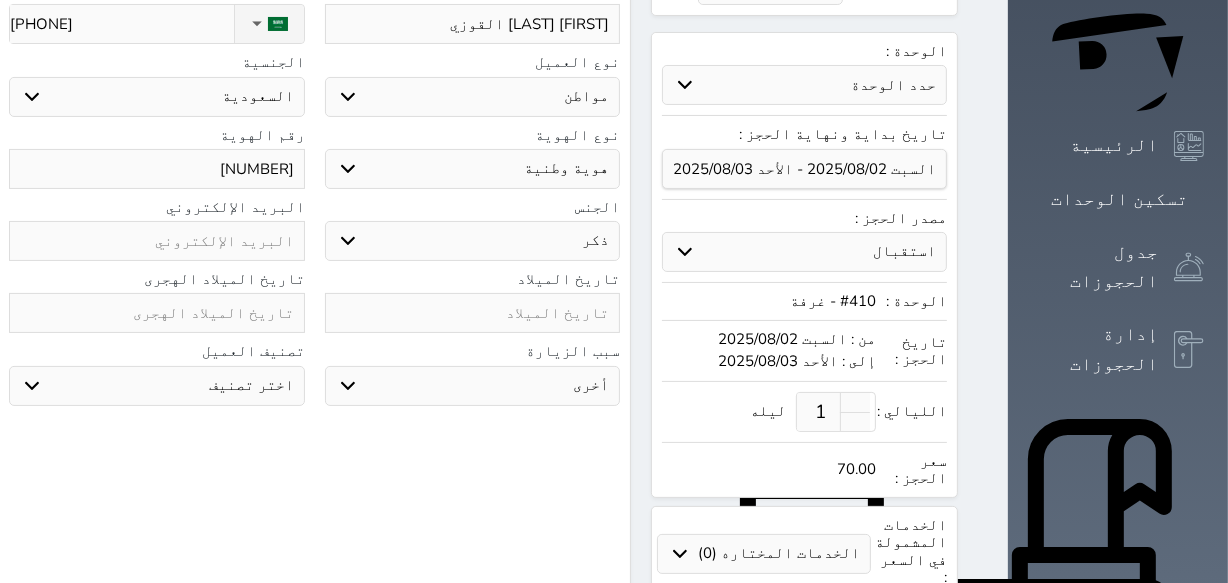 scroll, scrollTop: 603, scrollLeft: 0, axis: vertical 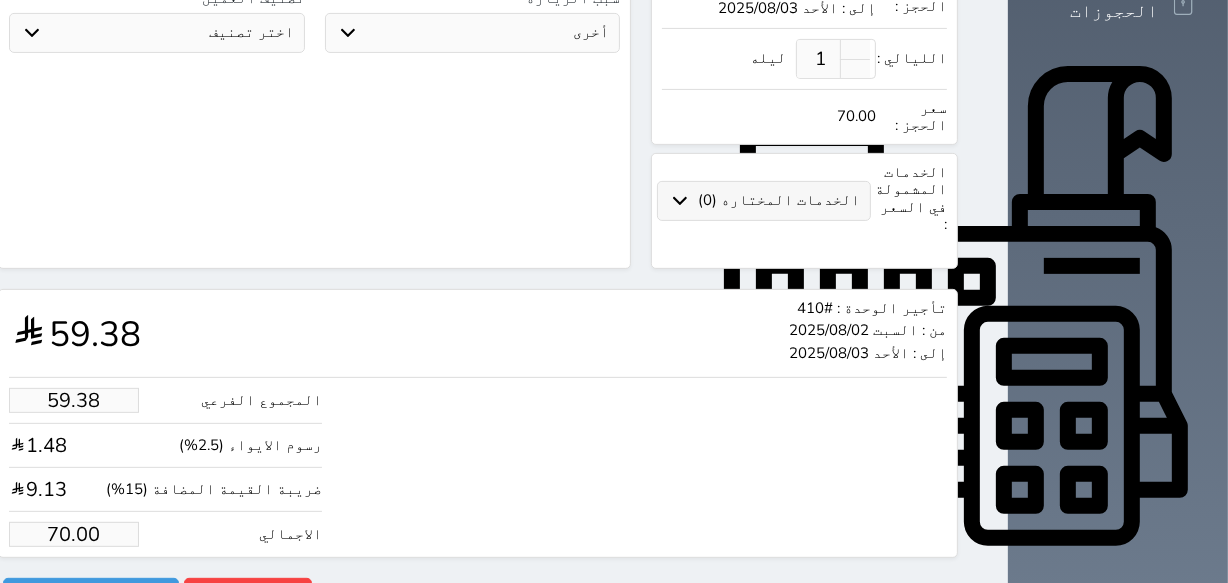 click on "الخدمات المختاره (0)" at bounding box center [763, 200] 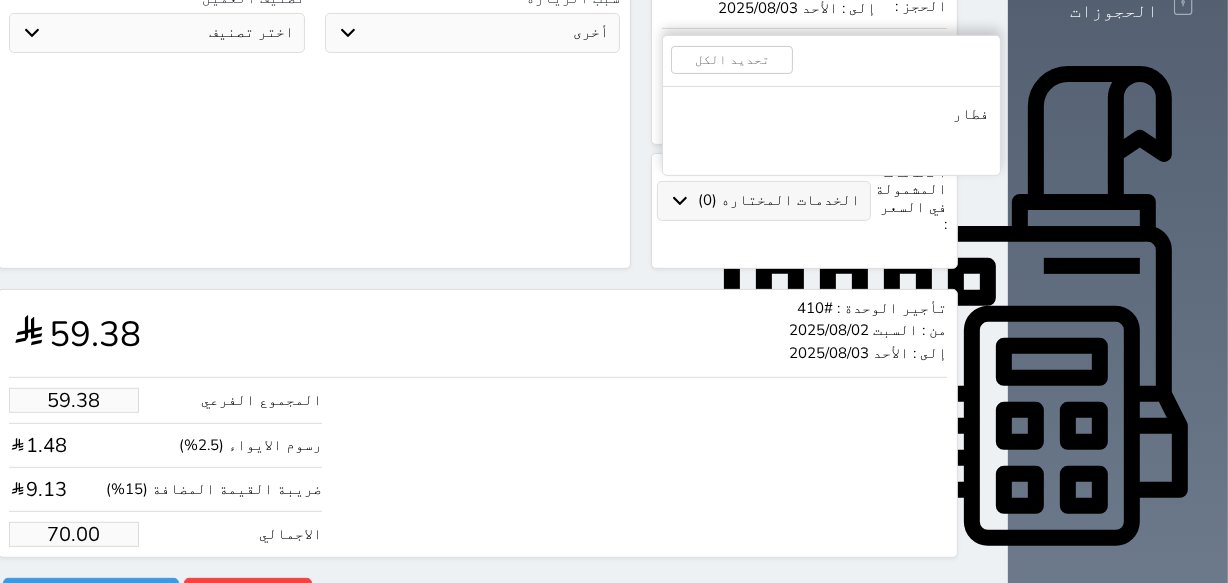 scroll, scrollTop: 512, scrollLeft: 0, axis: vertical 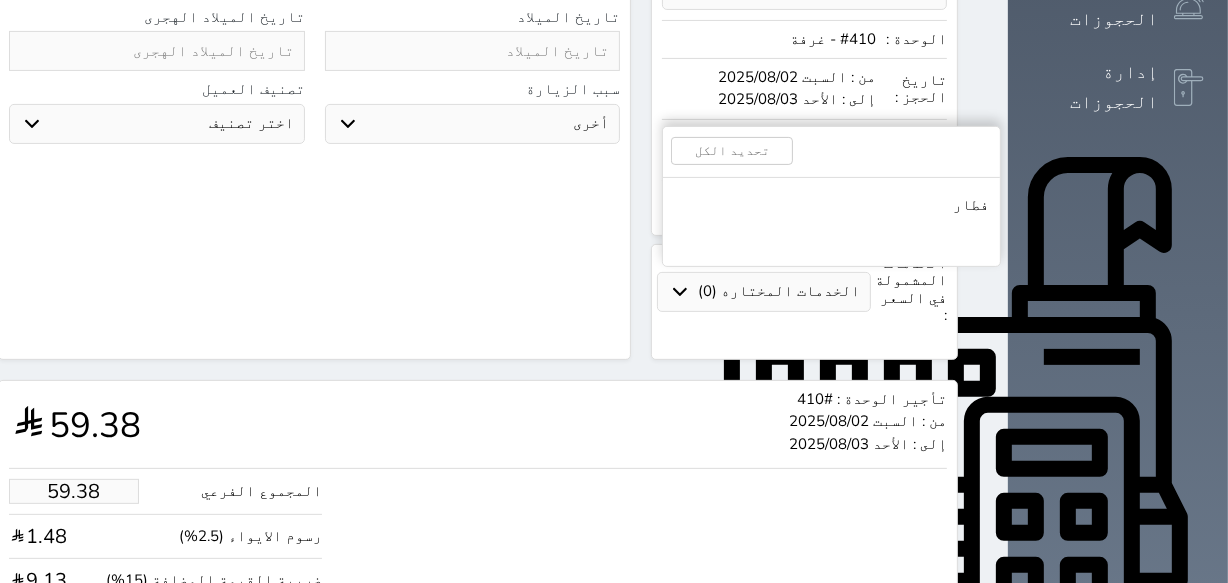 click on "البحث عن العملاء :        الاسم       رقم الهوية       البريد الإلكتروني       الجوال           تغيير العميل                      ملاحظات                           سجل حجوزات العميل [FIRST] [LAST] القوزي                   إجمالى رصيد العميل : 0 ريال     رقم الحجز   الوحدة   من   إلى   نوع الحجز   الرصيد   الاجرائات         النتائج  : من (  ) - إلى  (  )   العدد  :              سجل الكمبيالات الغير محصلة على العميل [FIRST] [LAST] القوزي                 رقم الحجز   المبلغ الكلى    المبلغ المحصل    المبلغ المتبقى    تاريخ الإستحقاق         النتائج  : من (  ) - إلى  (  )   العدد  :      الاسم *   [FIRST] [LAST]   رقم الجوال *       ▼       +93   Albania (Shqipëri)   +355" at bounding box center (314, -21) 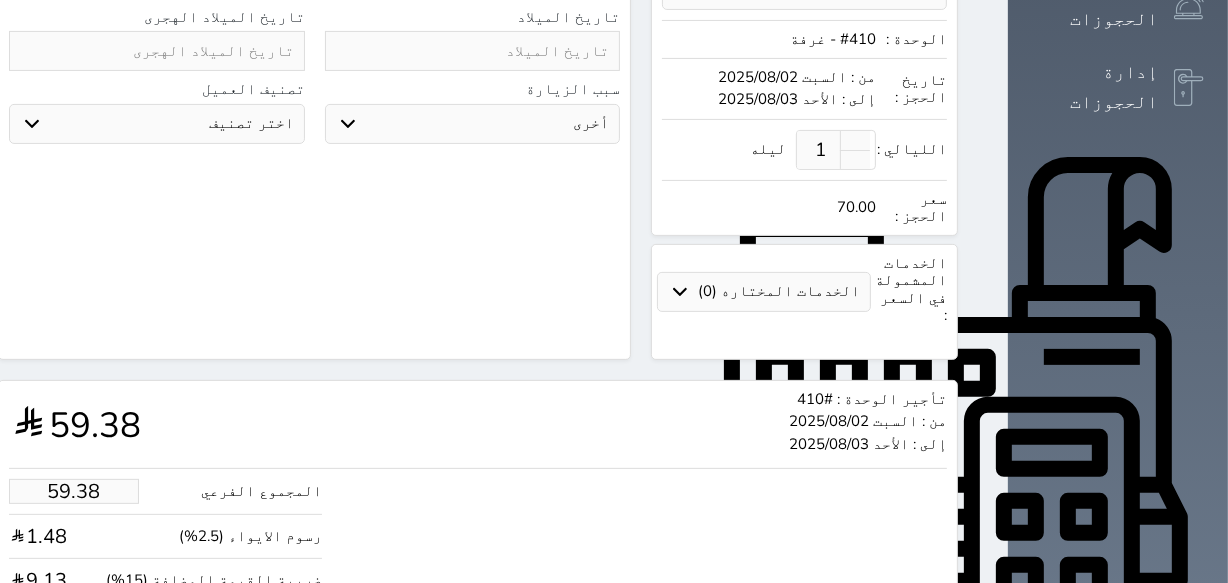 scroll, scrollTop: 421, scrollLeft: 0, axis: vertical 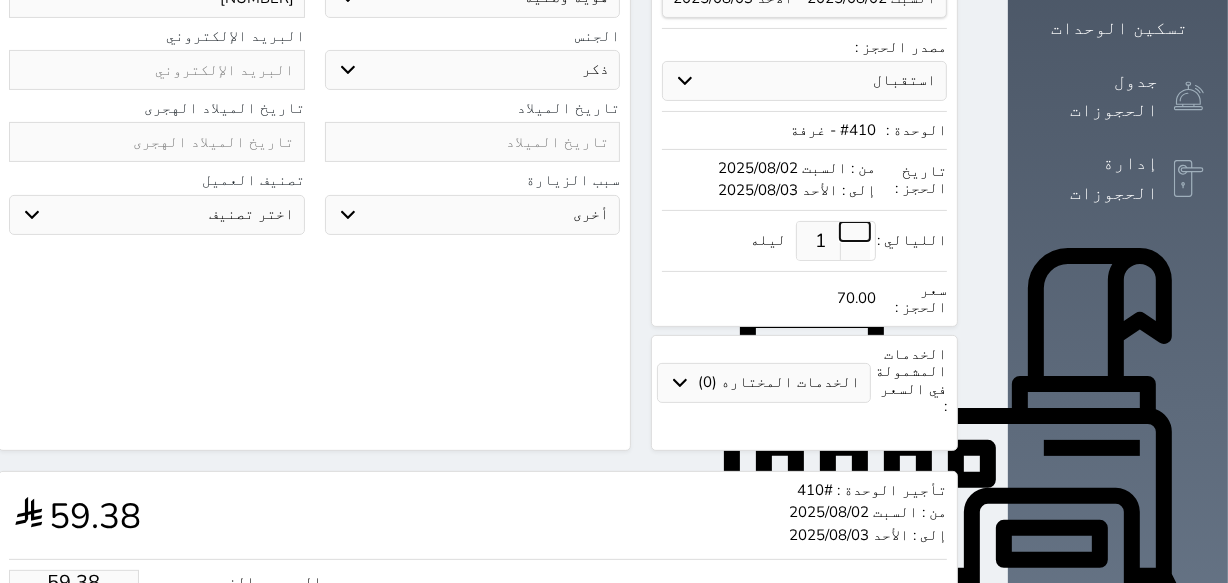 click at bounding box center [855, 231] 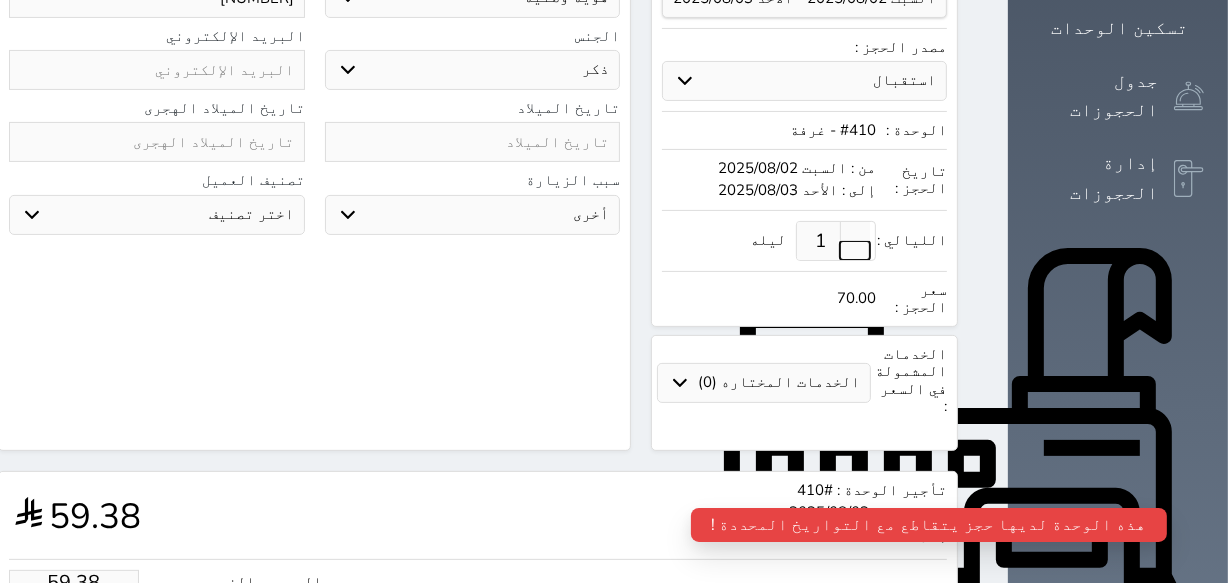 click at bounding box center (855, 250) 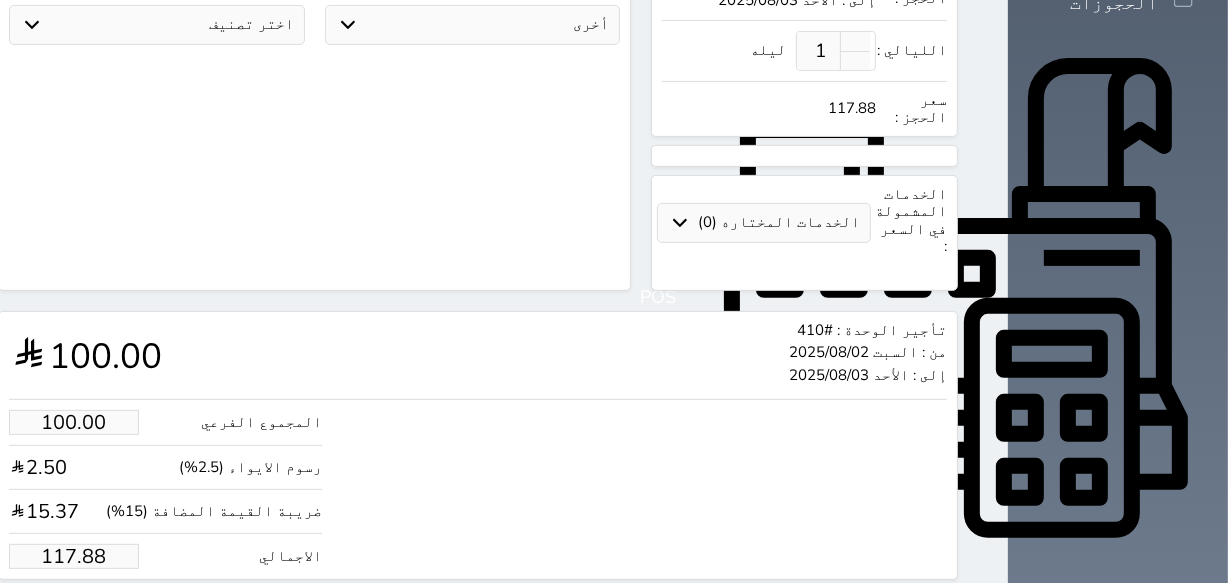 scroll, scrollTop: 603, scrollLeft: 0, axis: vertical 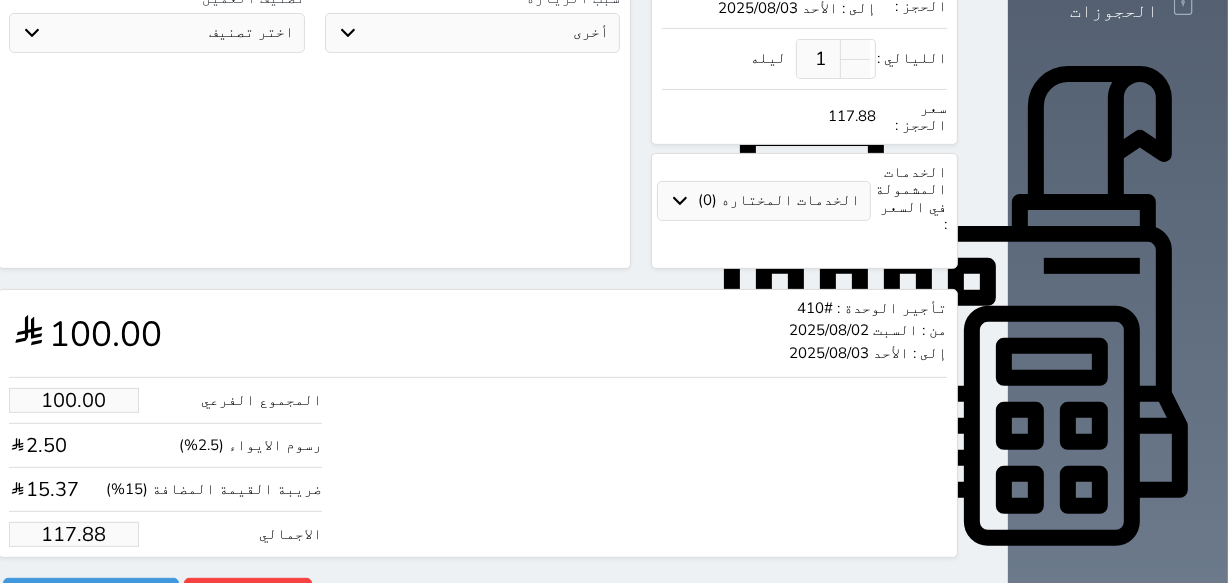click on "117.88" at bounding box center (74, 534) 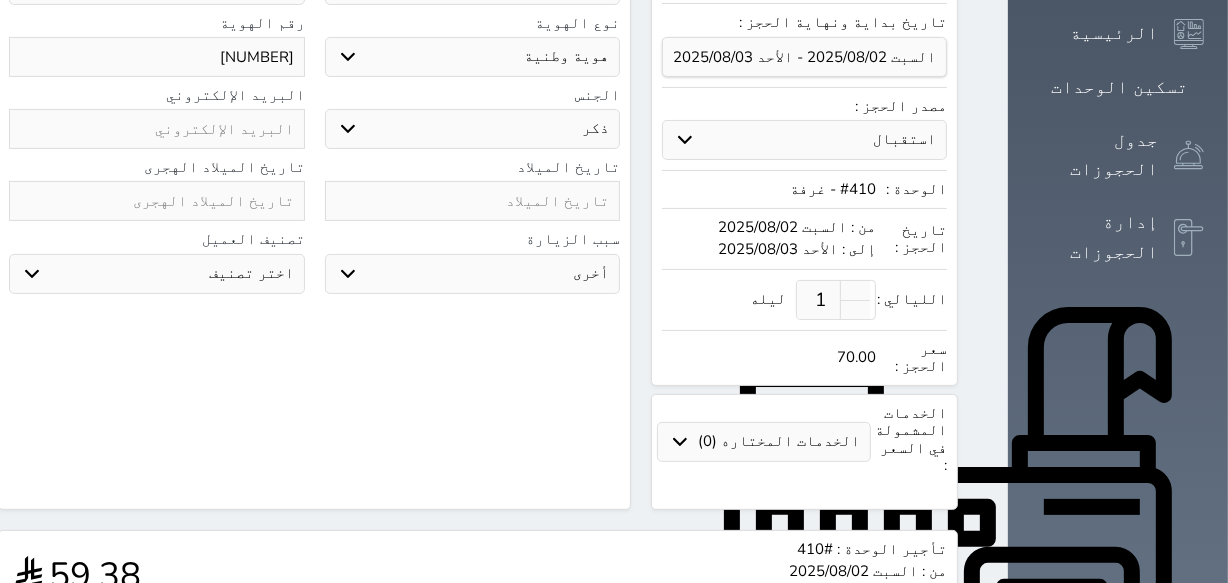scroll, scrollTop: 330, scrollLeft: 0, axis: vertical 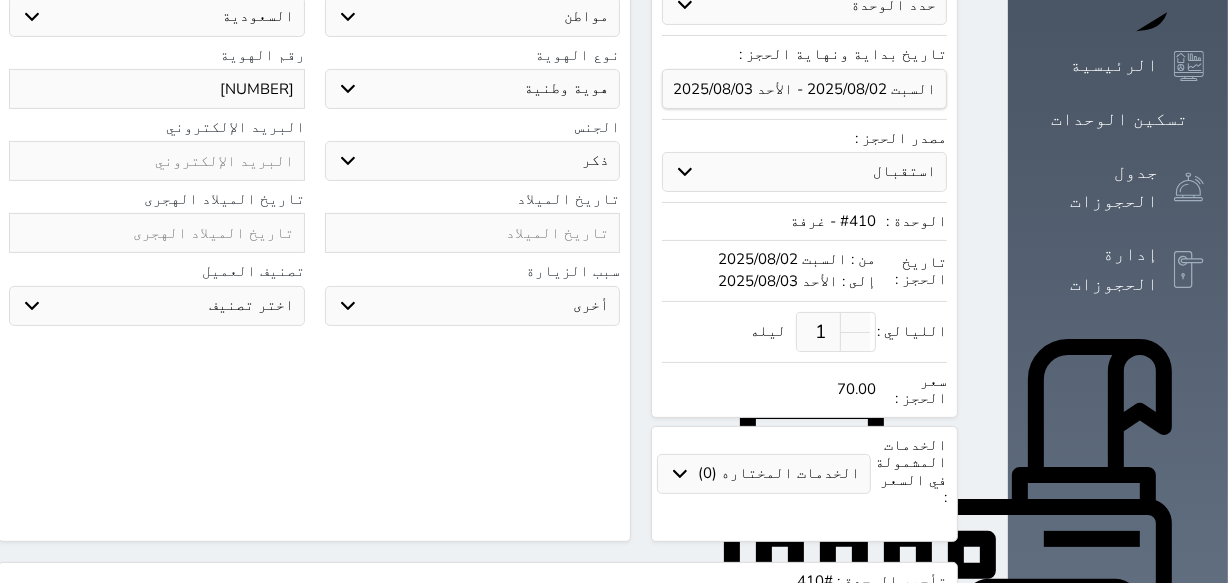 click on "من : السبت 2025/08/02" at bounding box center (768, 259) 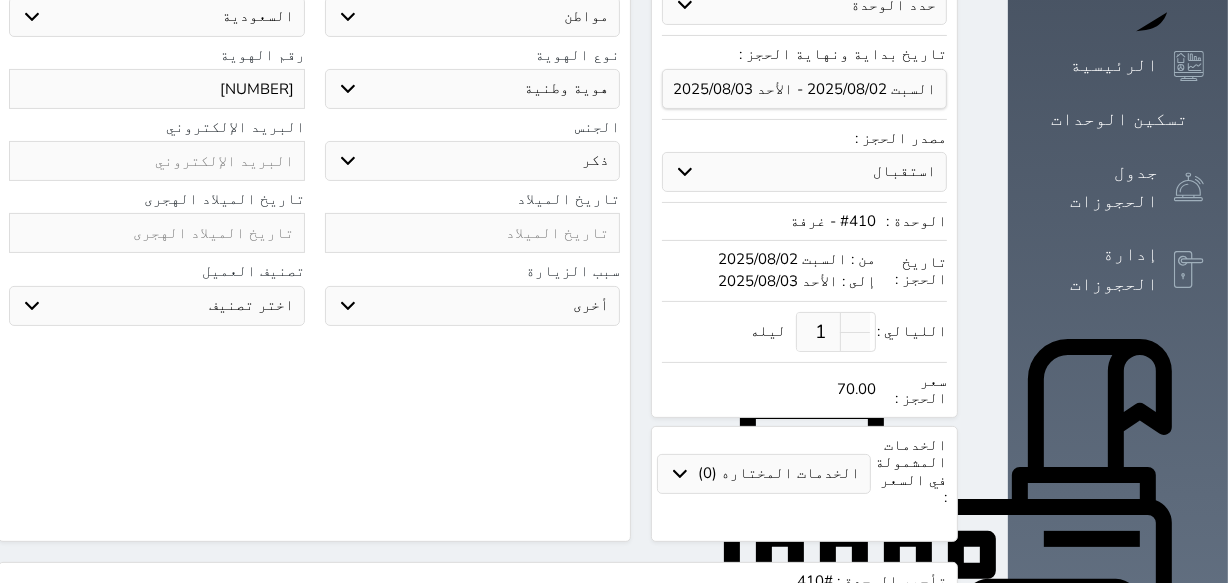 click on "من : السبت 2025/08/02" at bounding box center (768, 259) 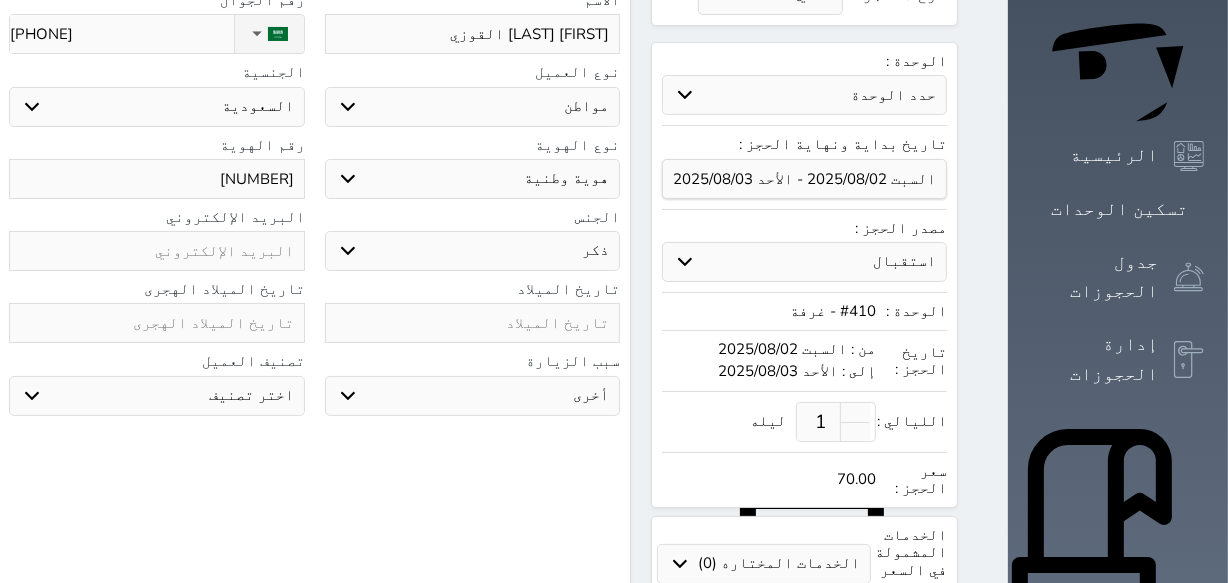 click on "استقبال الموقع الإلكتروني بوكينج المسافر اكسبيديا مواقع التواصل الإجتماعي اويو اخرى" at bounding box center (804, 262) 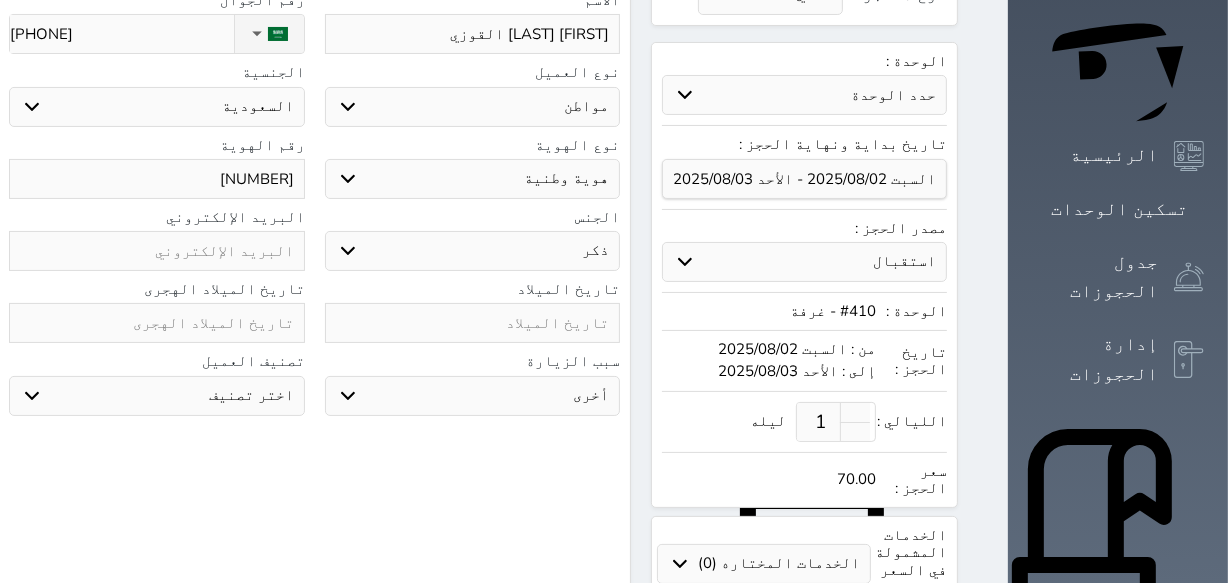 click on "استقبال الموقع الإلكتروني بوكينج المسافر اكسبيديا مواقع التواصل الإجتماعي اويو اخرى" at bounding box center (804, 262) 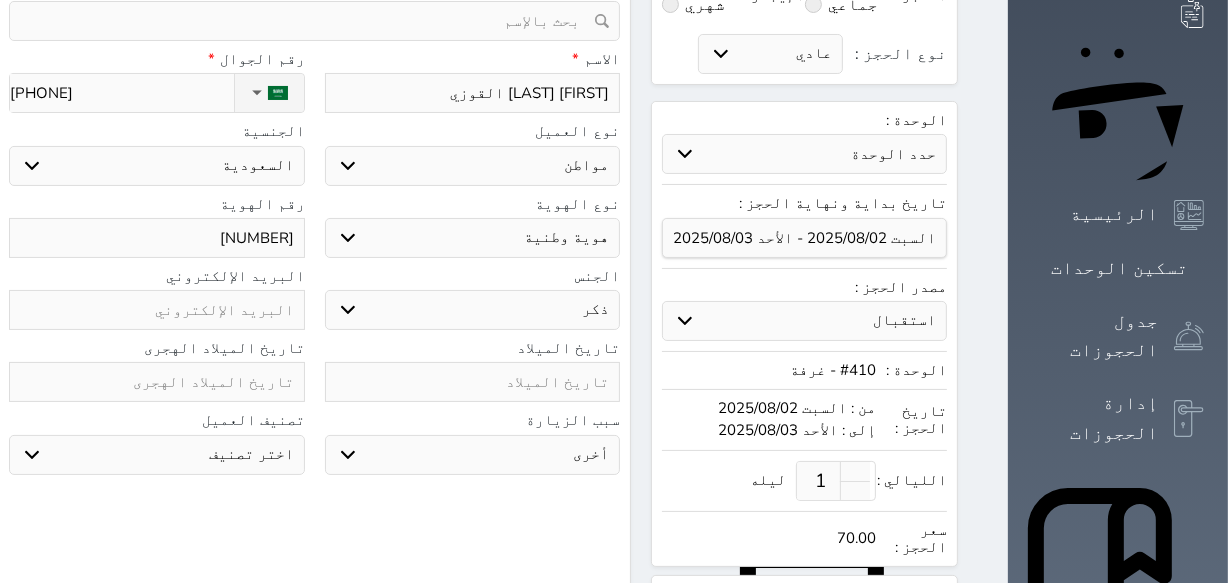 scroll, scrollTop: 149, scrollLeft: 0, axis: vertical 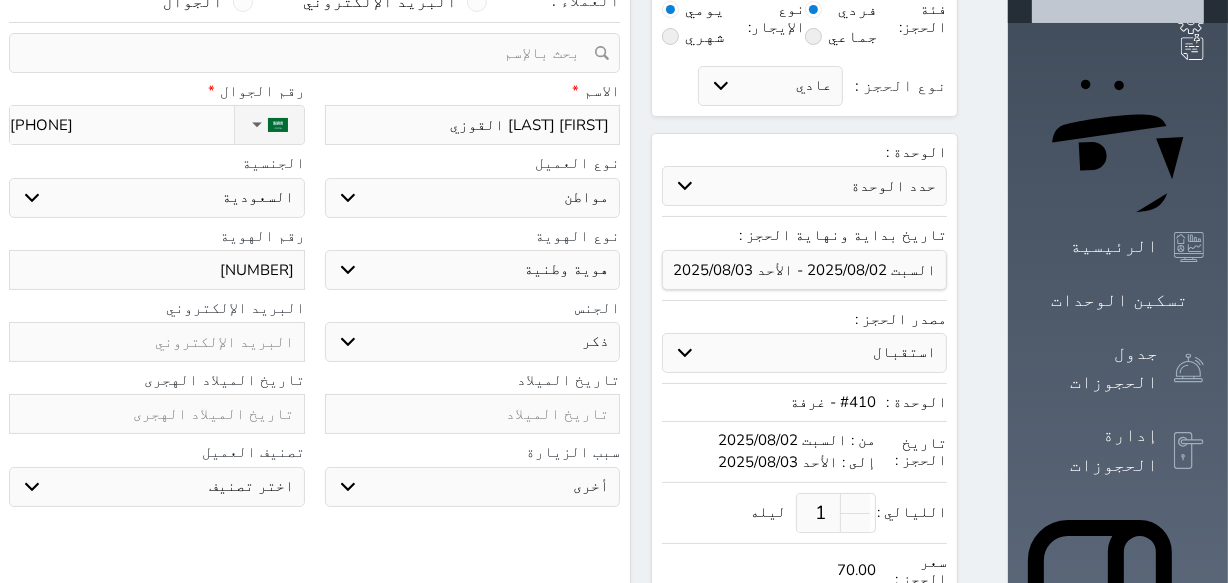 click on "حدد الوحدة
#906 - غرفة
#905 - غرفة
#904 - غرفة
#903 - غرفة
#902 - غرفة
#901 - غرفة
#815 - غرفة
#814 - غرفة
#813 - غرفة
#812 - غرفة
#811 - غرفة
#810 - غرفة
#809 - غرفة
#808 - غرفة
#807 - غرفة
#806 - غرفة
#805 - غرفة
#804 - غرفة
#803 - غرفة
#802 - غرفة
#801 - غرفة" at bounding box center [804, 186] 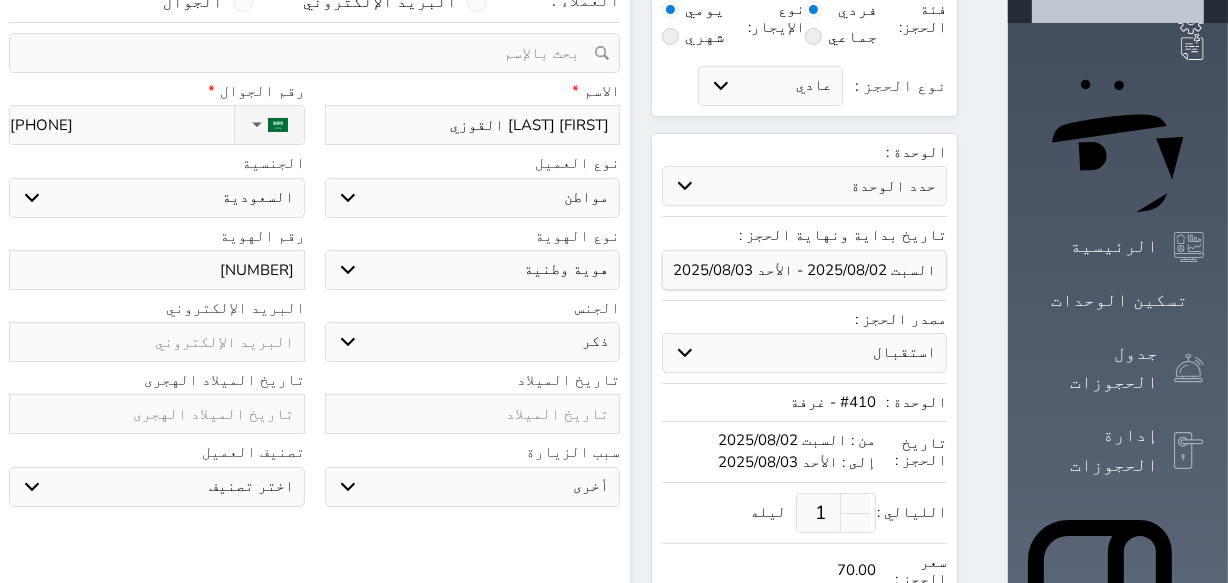 click on "الوحدة :   حدد الوحدة
#906 - غرفة
#905 - غرفة
#904 - غرفة
#903 - غرفة
#902 - غرفة
#901 - غرفة
#815 - غرفة
#814 - غرفة
#813 - غرفة
#812 - غرفة
#811 - غرفة
#810 - غرفة
#809 - غرفة
#808 - غرفة
#807 - غرفة
#806 - غرفة
#805 - غرفة
#804 - غرفة
#803 - غرفة
#802 - غرفة
#801 - غرفة" at bounding box center [804, 366] 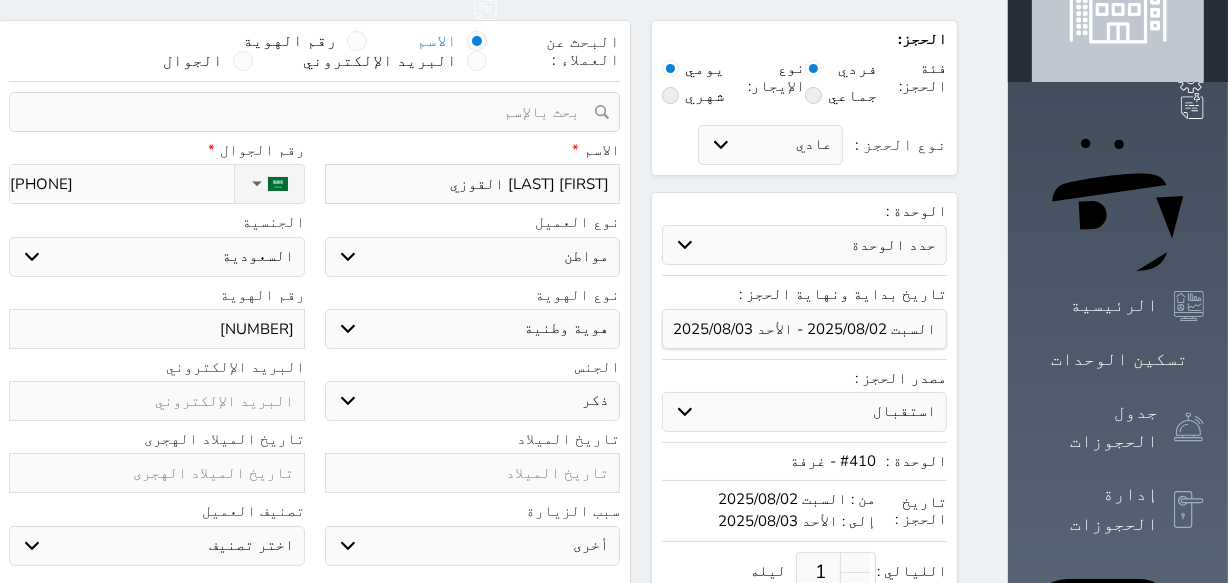 scroll, scrollTop: 58, scrollLeft: 0, axis: vertical 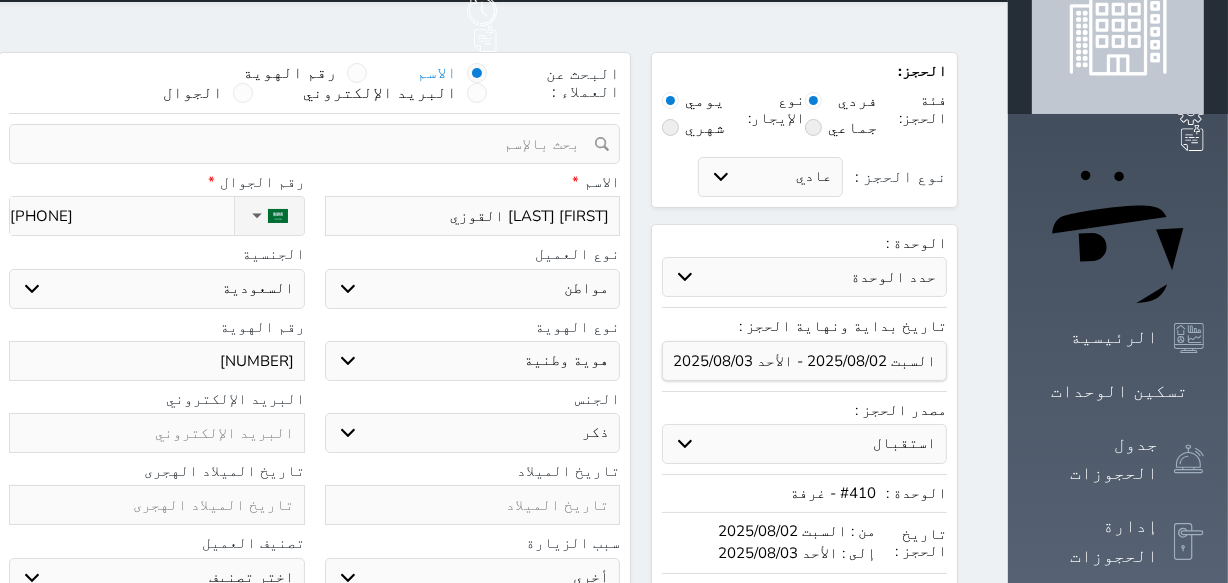 click on "عادي
إقامة مجانية
إستخدام داخلي
إستخدام يومي" at bounding box center (770, 177) 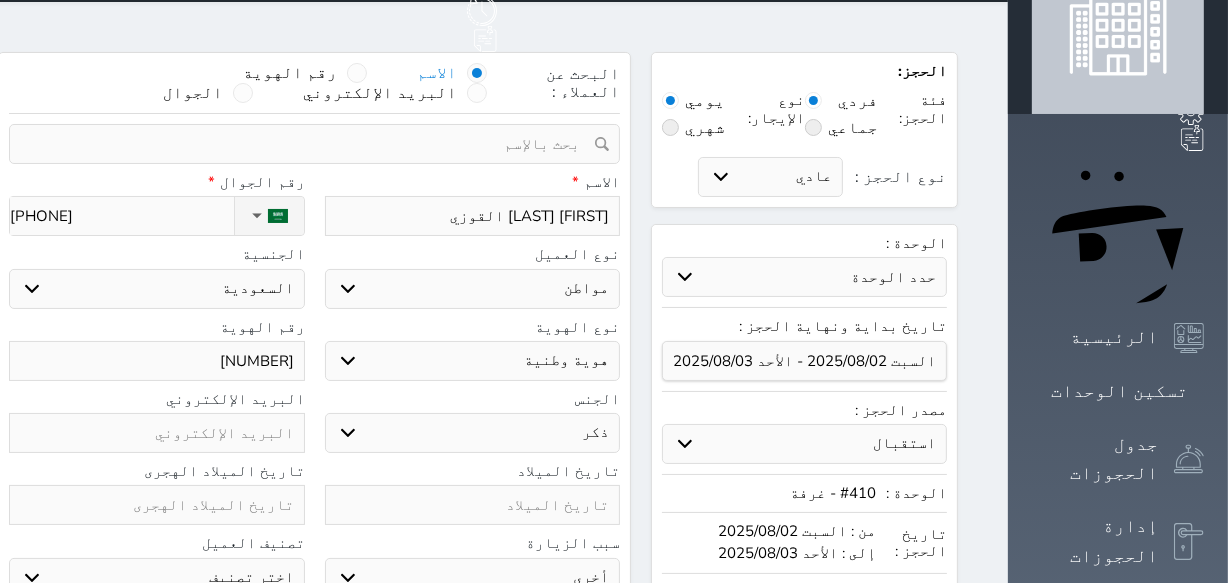 click on "نوع الحجز :
عادي
إقامة مجانية
إستخدام داخلي
إستخدام يومي" at bounding box center (804, 177) 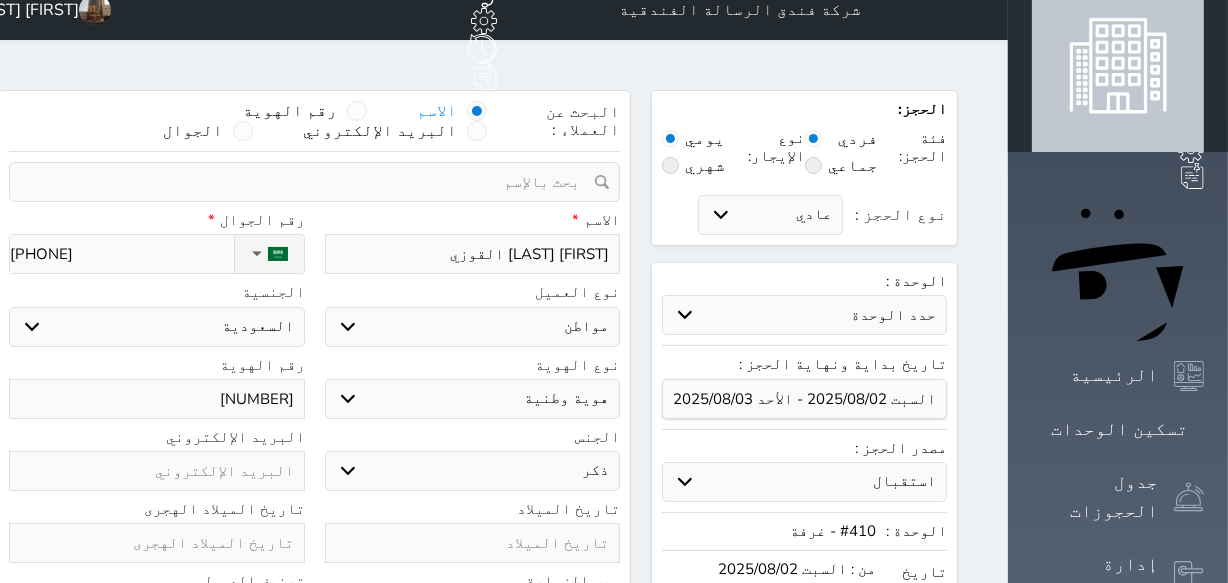 scroll, scrollTop: 0, scrollLeft: 0, axis: both 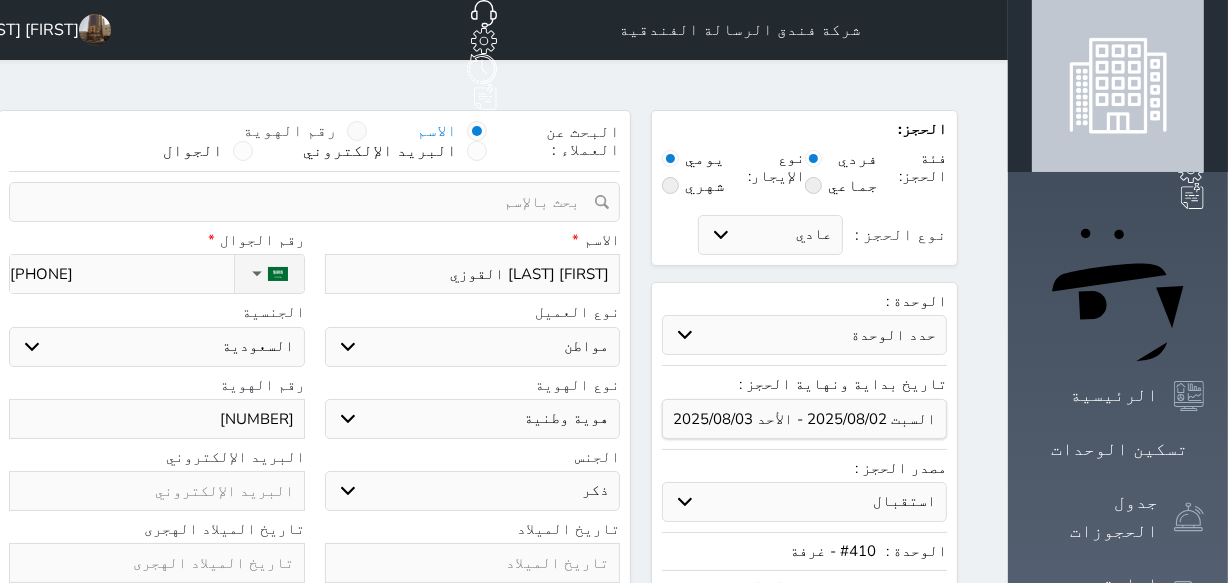 click on "رقم الهوية" at bounding box center (305, 131) 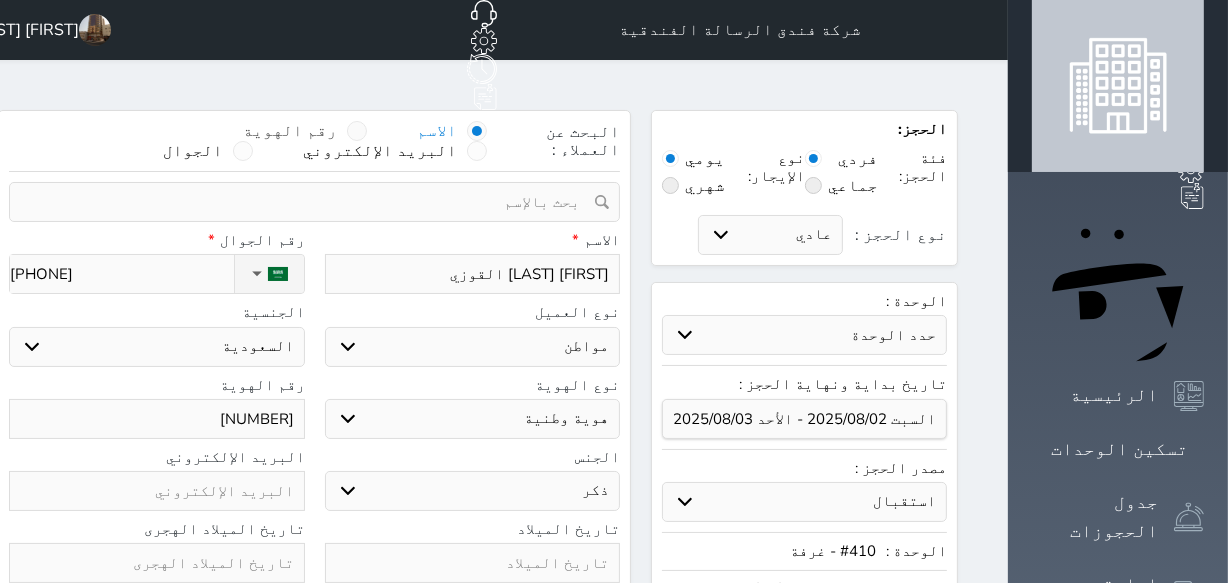 click on "رقم الهوية" at bounding box center (337, 141) 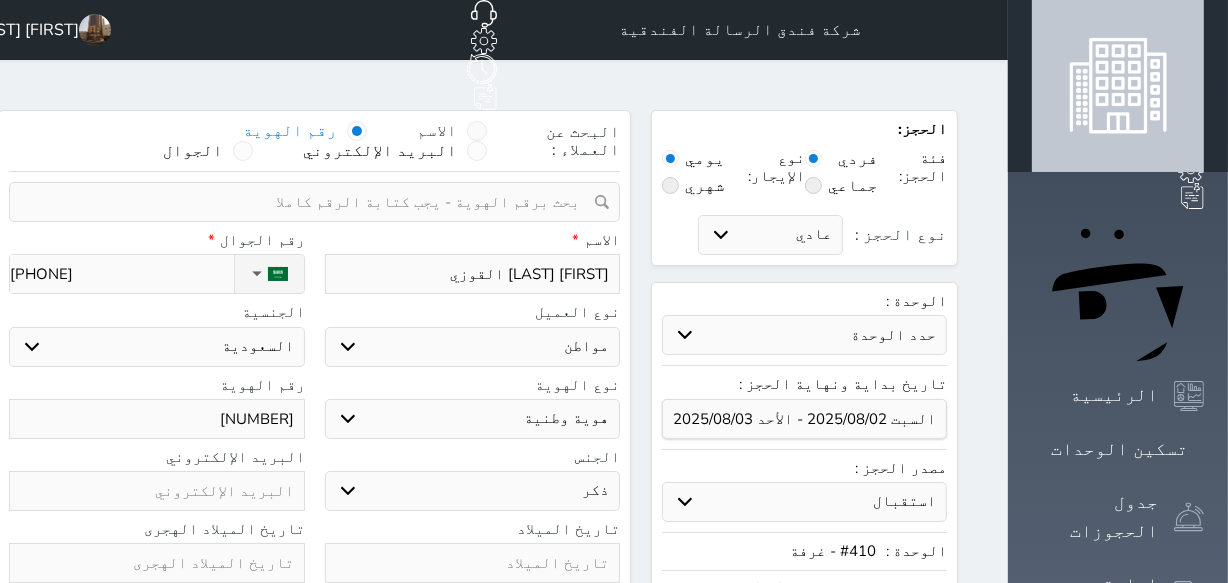 click at bounding box center [477, 131] 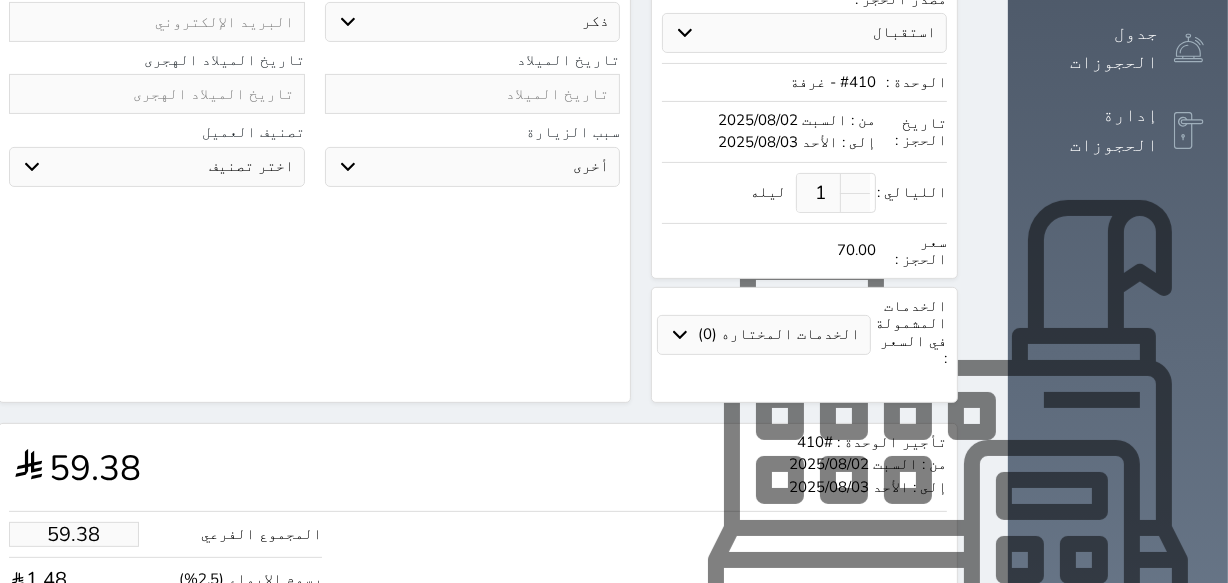 scroll, scrollTop: 330, scrollLeft: 0, axis: vertical 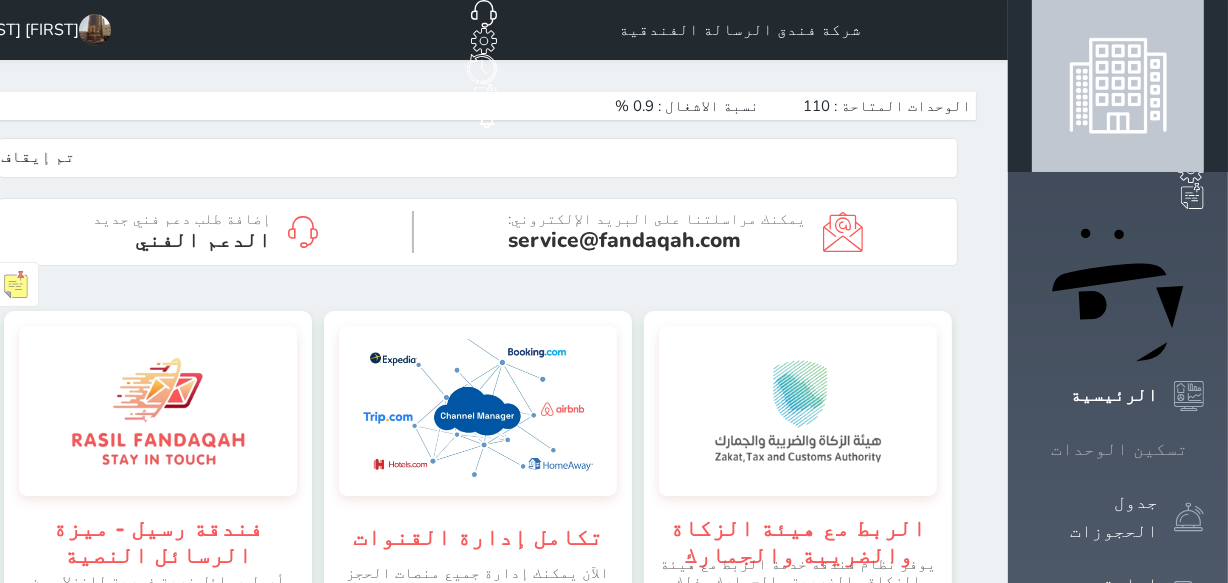 click 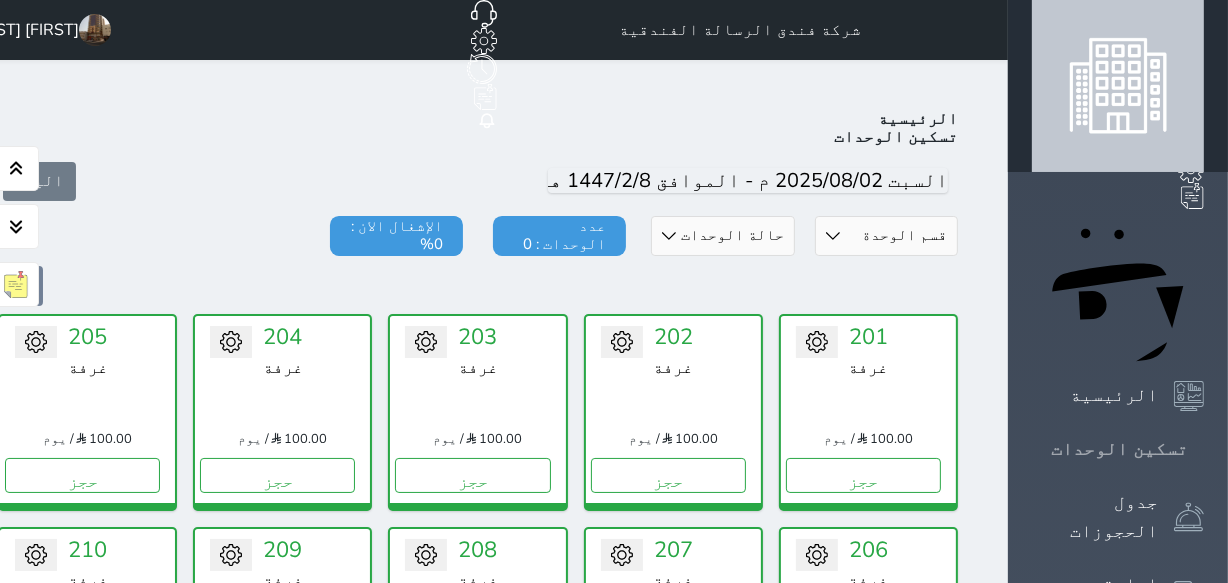 click at bounding box center [1189, 396] 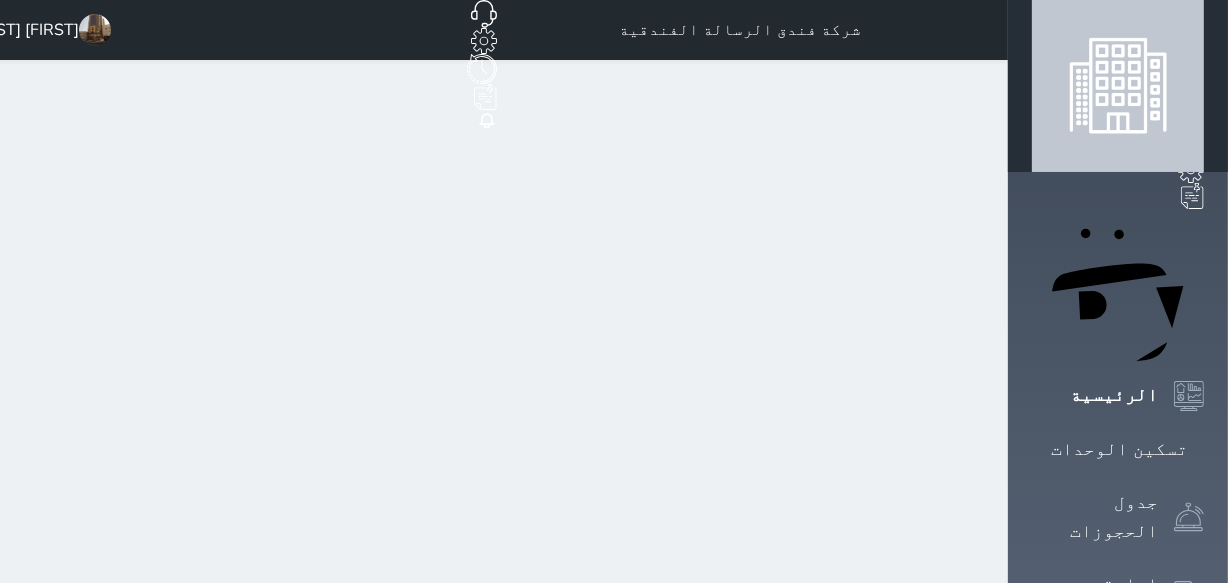 scroll, scrollTop: 0, scrollLeft: 0, axis: both 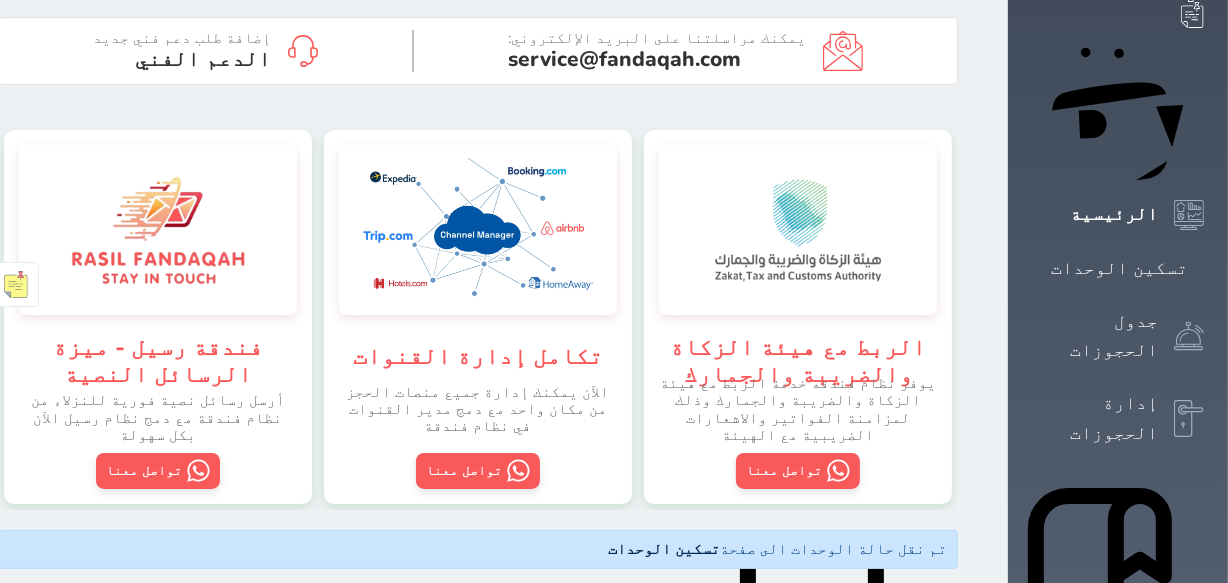 click on "حجز جماعي جديد   حجز جديد             الرئيسية     تسكين الوحدات     جدول الحجوزات     إدارة الحجوزات     POS     الإدارة المالية     العملاء     تقييمات العملاء     الوحدات     الخدمات     التقارير     الإعدادات     الدعم الفني" at bounding box center [1118, 981] 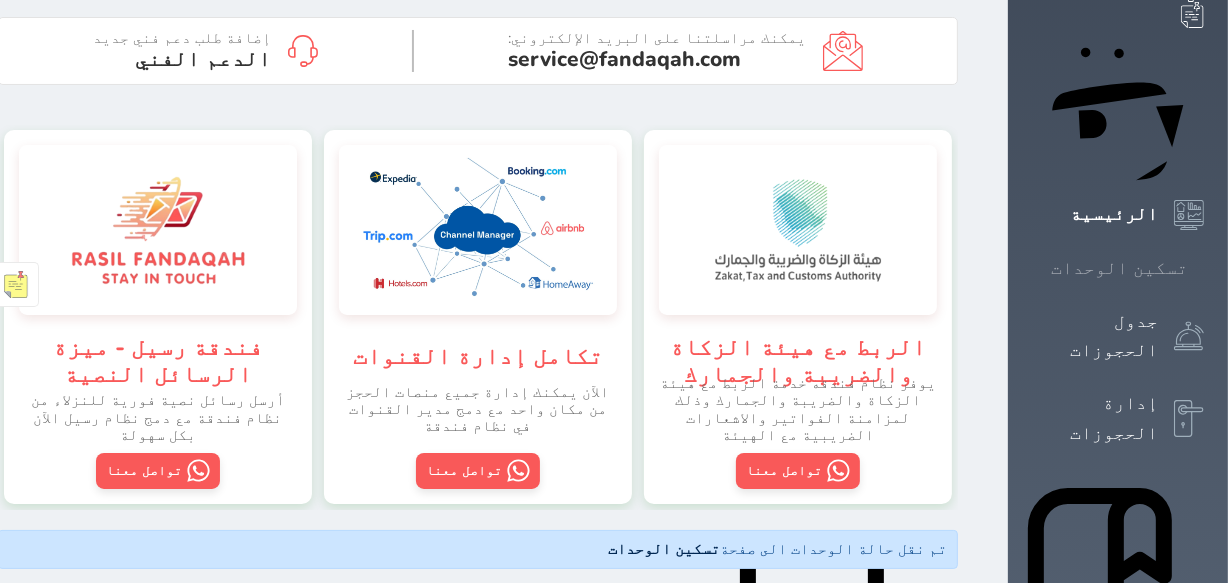 click on "تسكين الوحدات" at bounding box center (1119, 268) 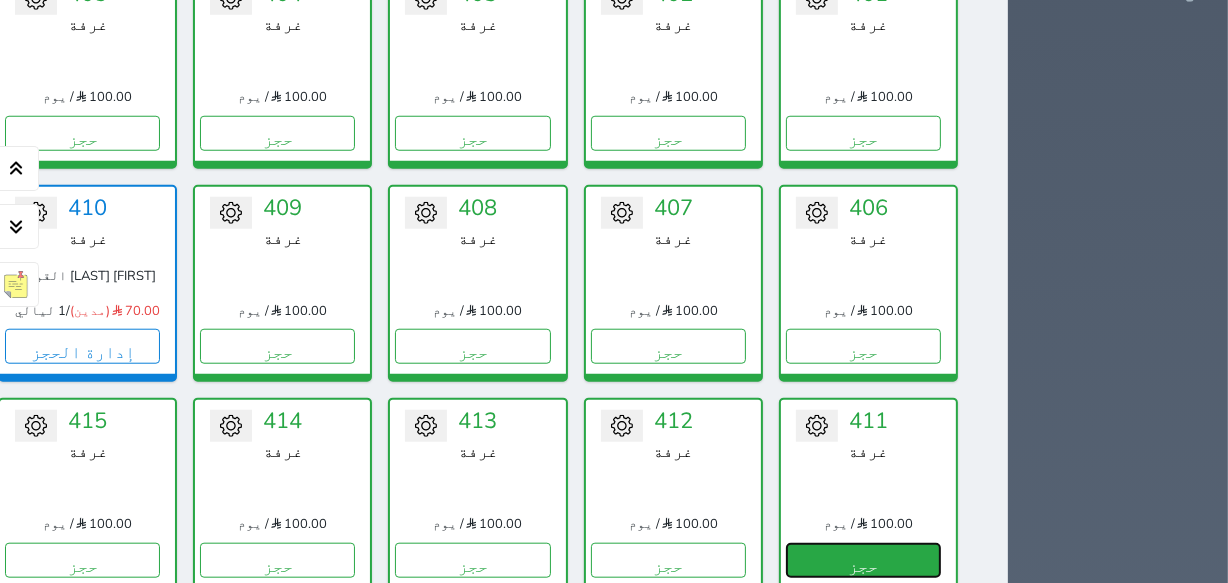 click on "حجز" at bounding box center [863, 560] 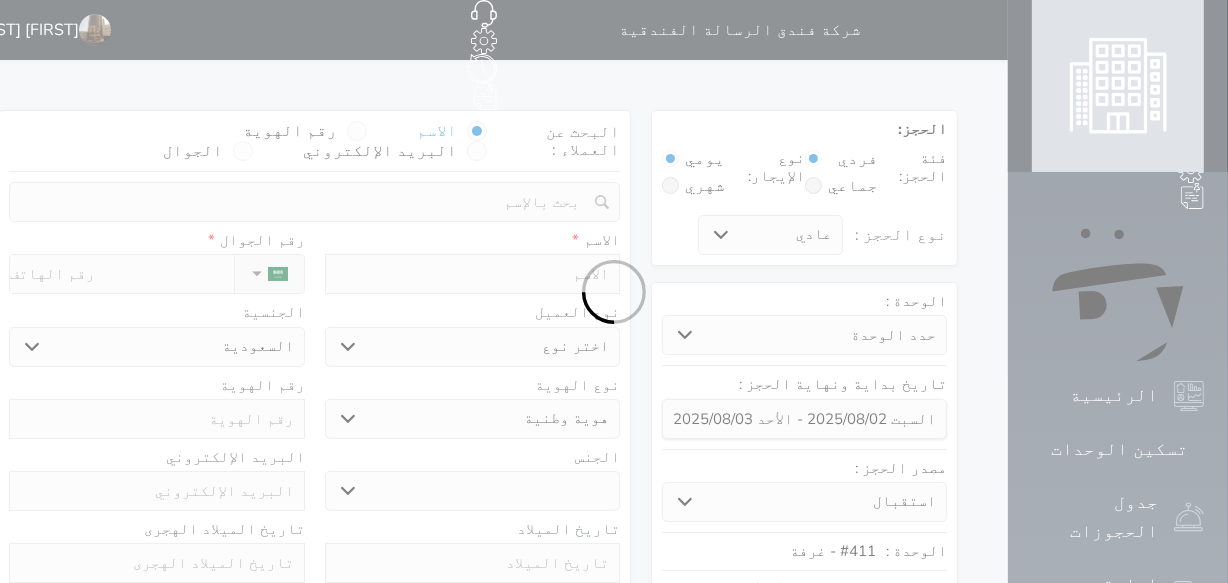 click at bounding box center (614, 291) 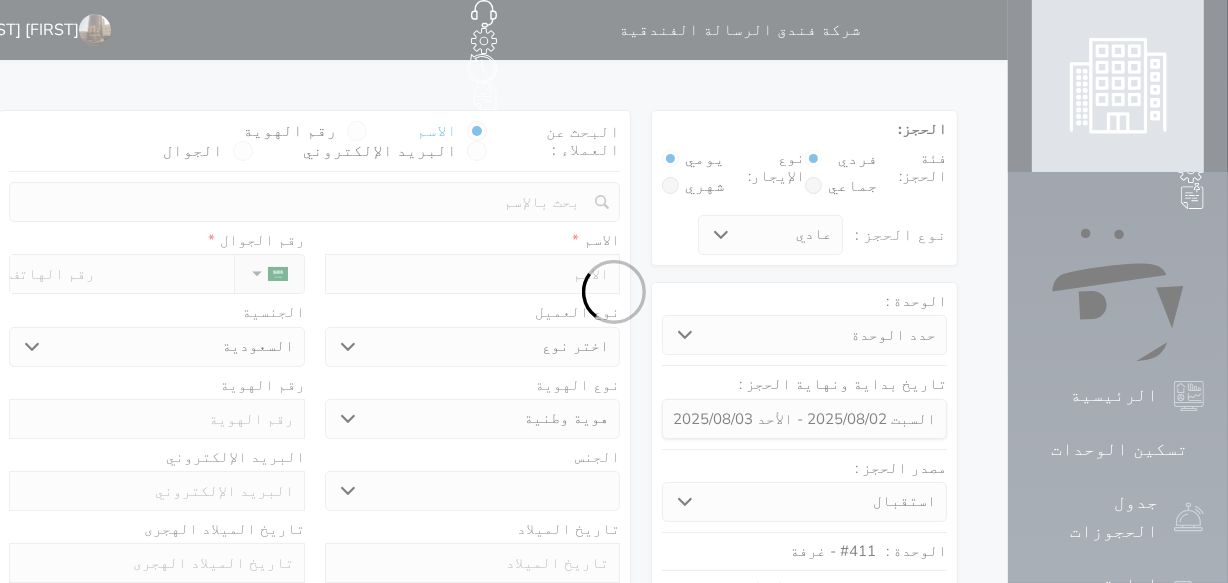 drag, startPoint x: 632, startPoint y: 223, endPoint x: 666, endPoint y: 235, distance: 36.05551 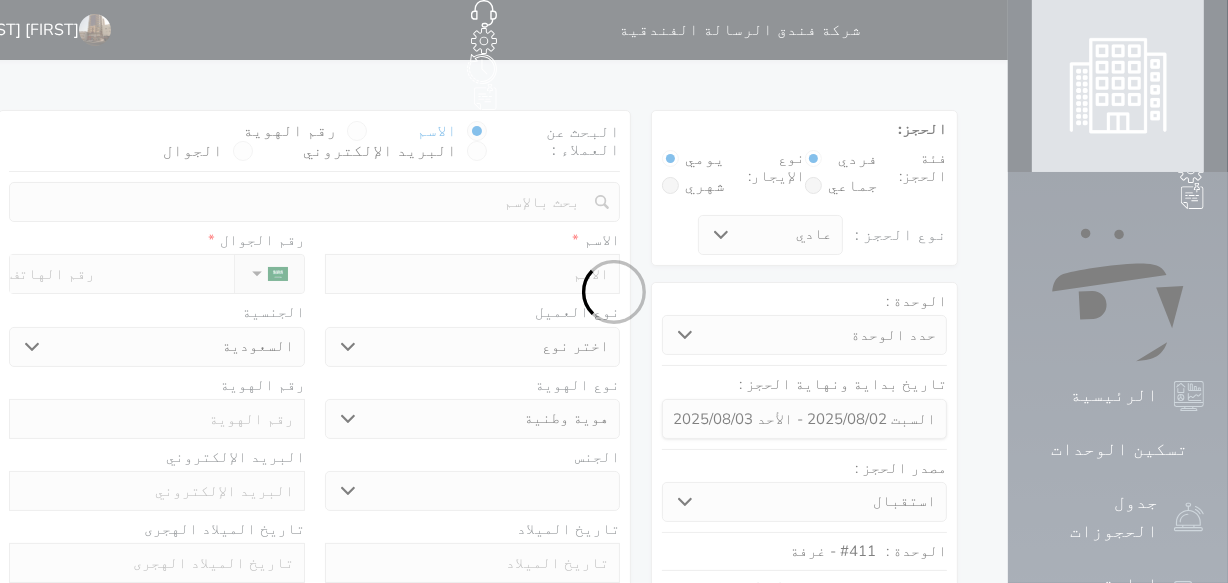 click at bounding box center [614, 291] 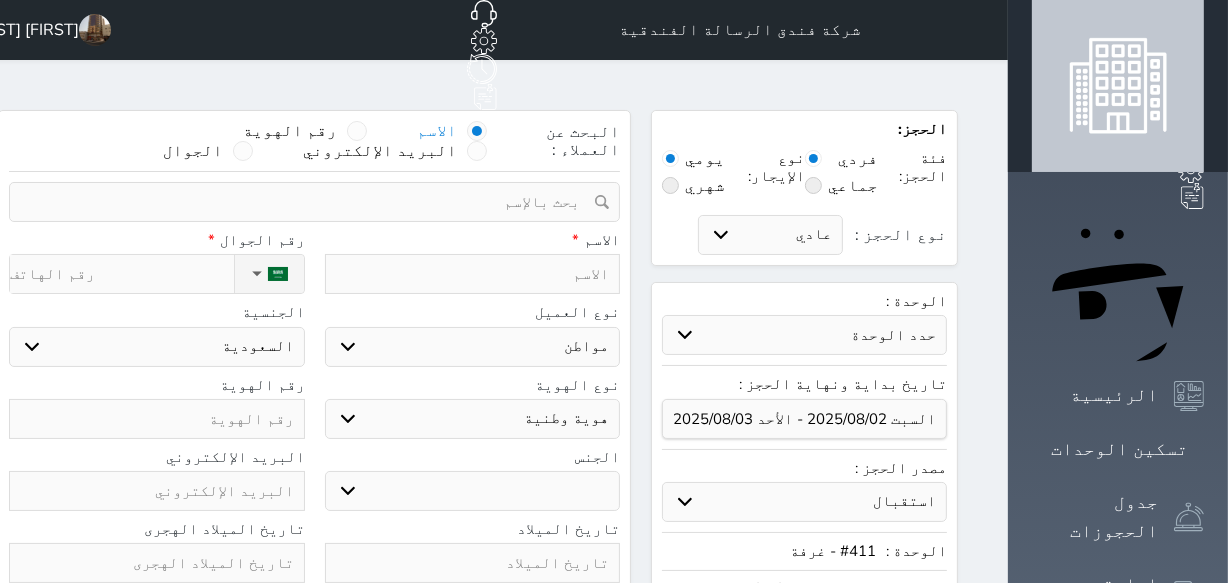 click at bounding box center [473, 274] 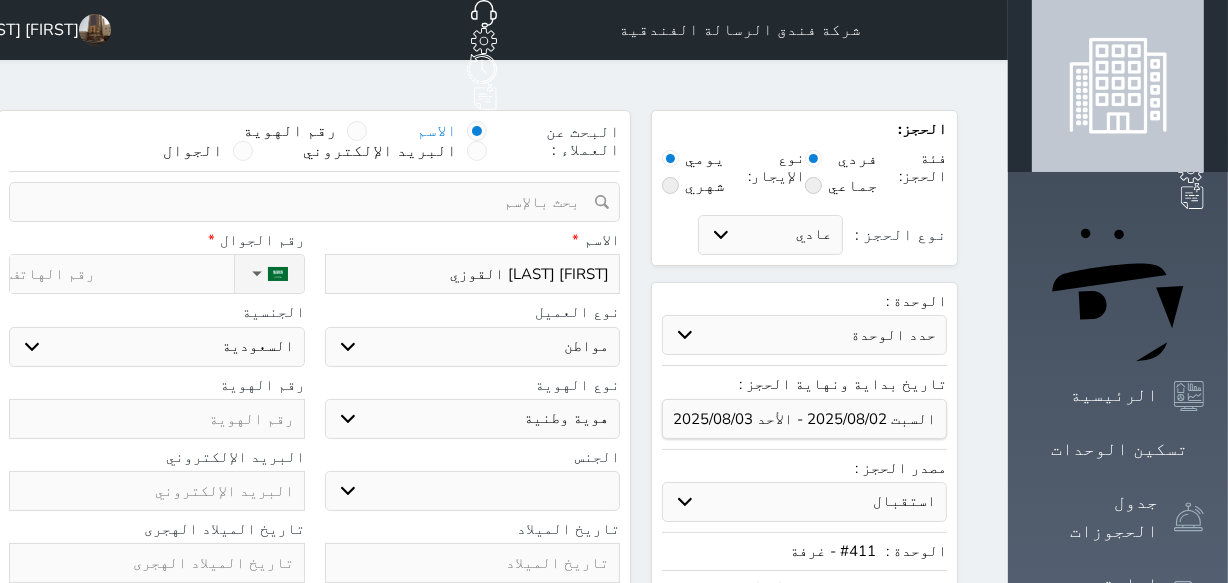 click on "نوع الحجز :" at bounding box center [121, 274] 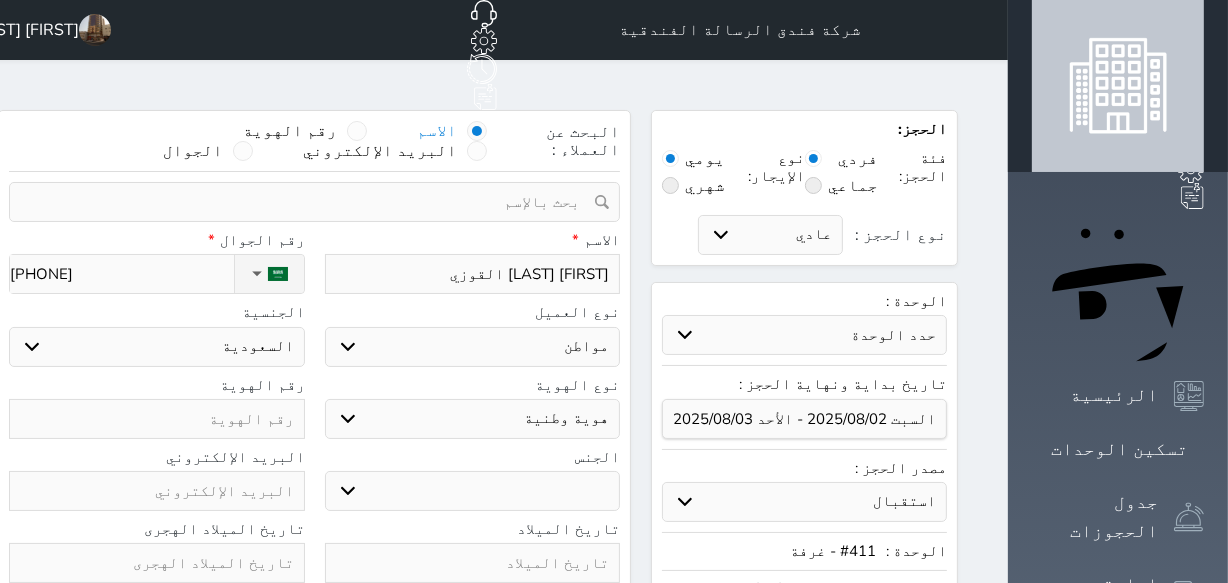 click at bounding box center [157, 419] 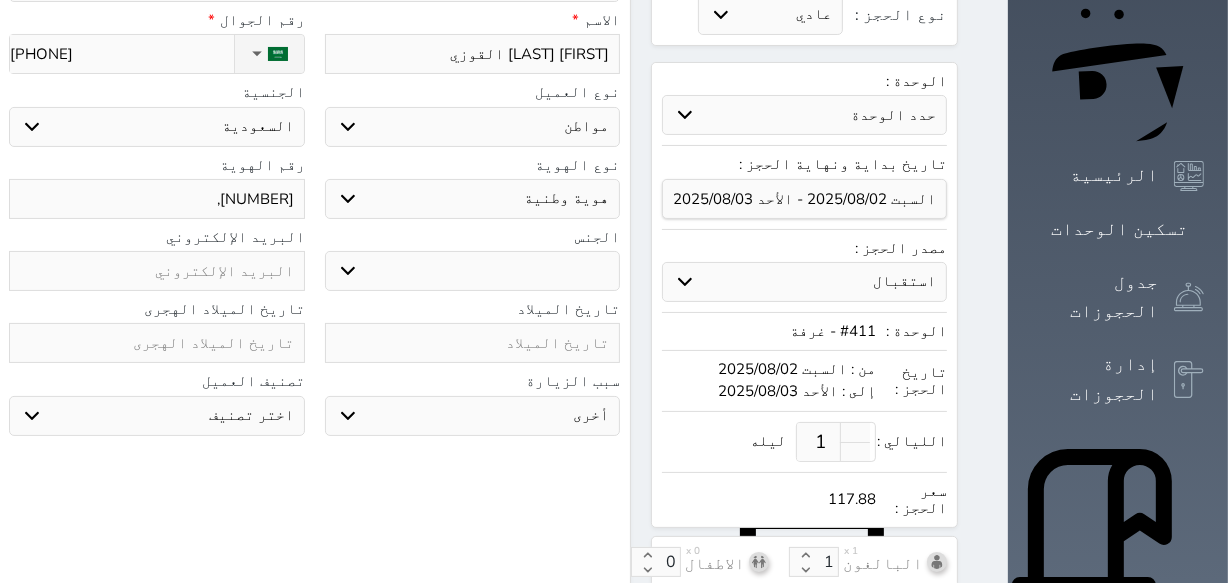 scroll, scrollTop: 187, scrollLeft: 0, axis: vertical 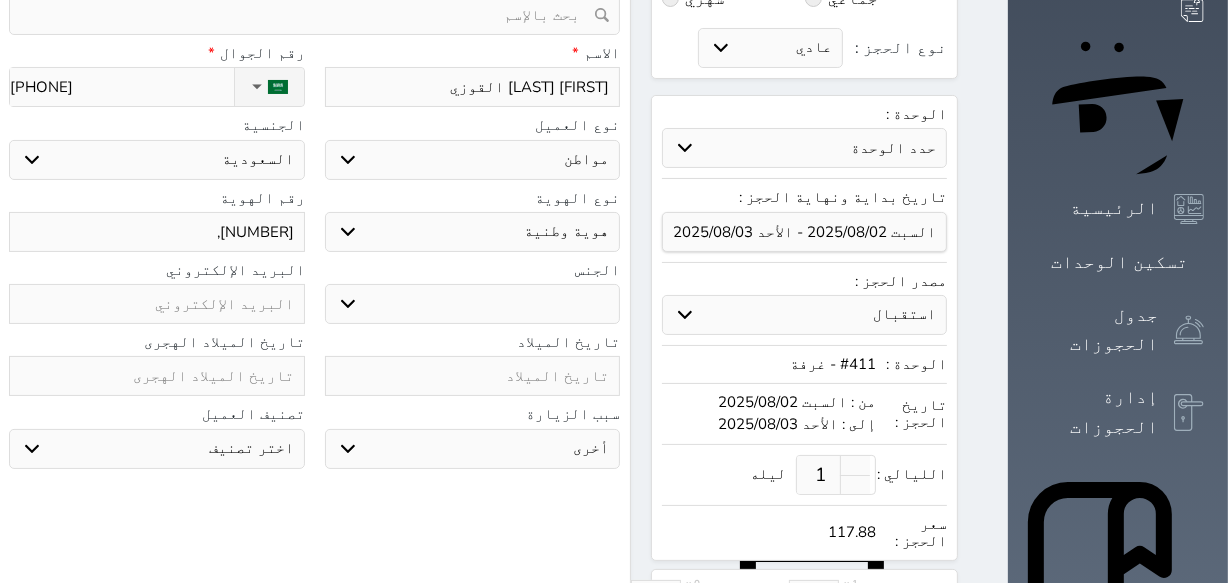 click on "ذكر   انثى" at bounding box center [473, 304] 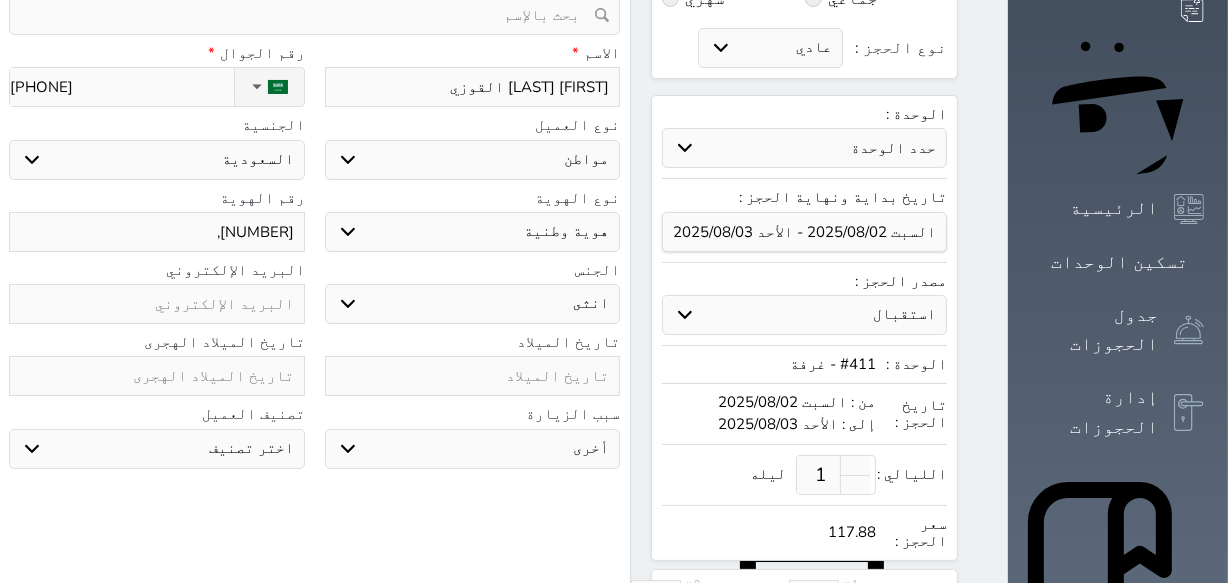 click on "ذكر   انثى" at bounding box center [473, 304] 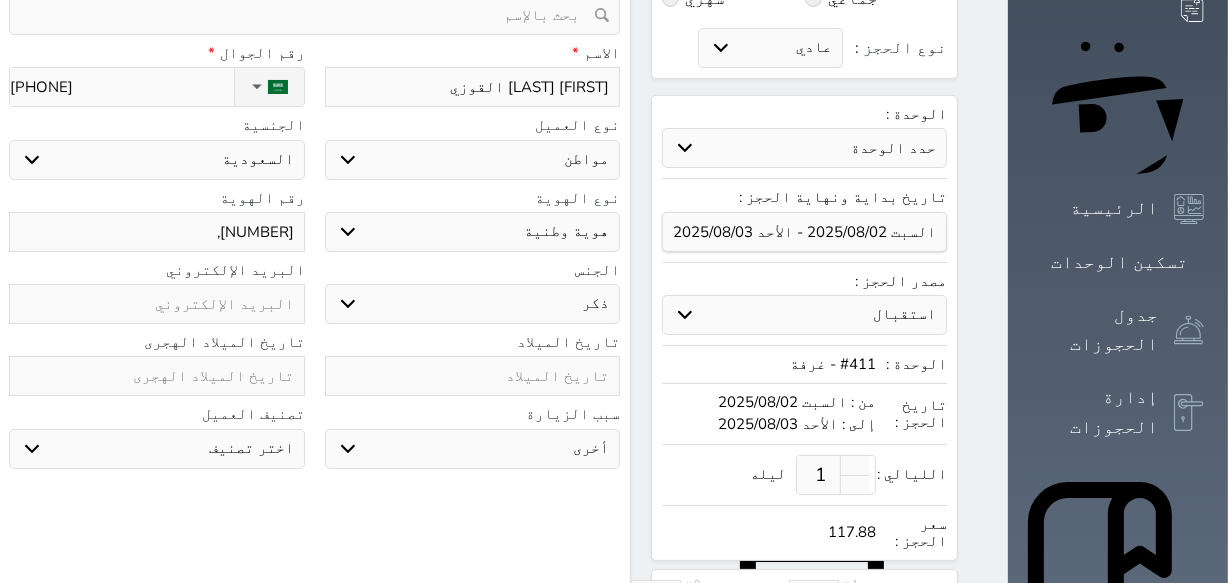 click on "ذكر   انثى" at bounding box center (473, 304) 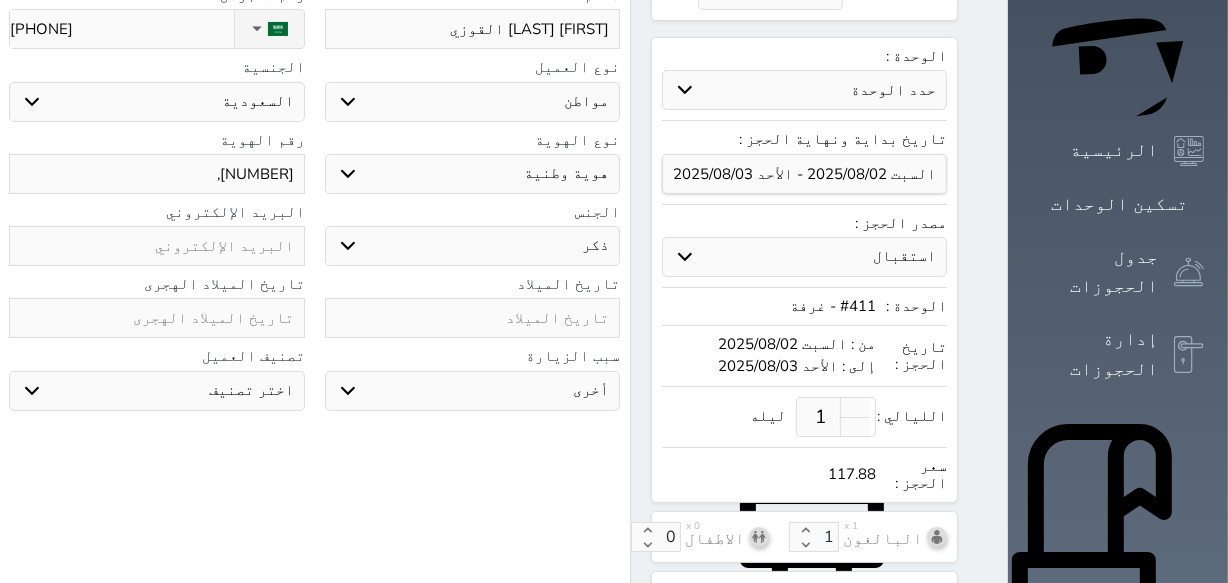 scroll, scrollTop: 278, scrollLeft: 0, axis: vertical 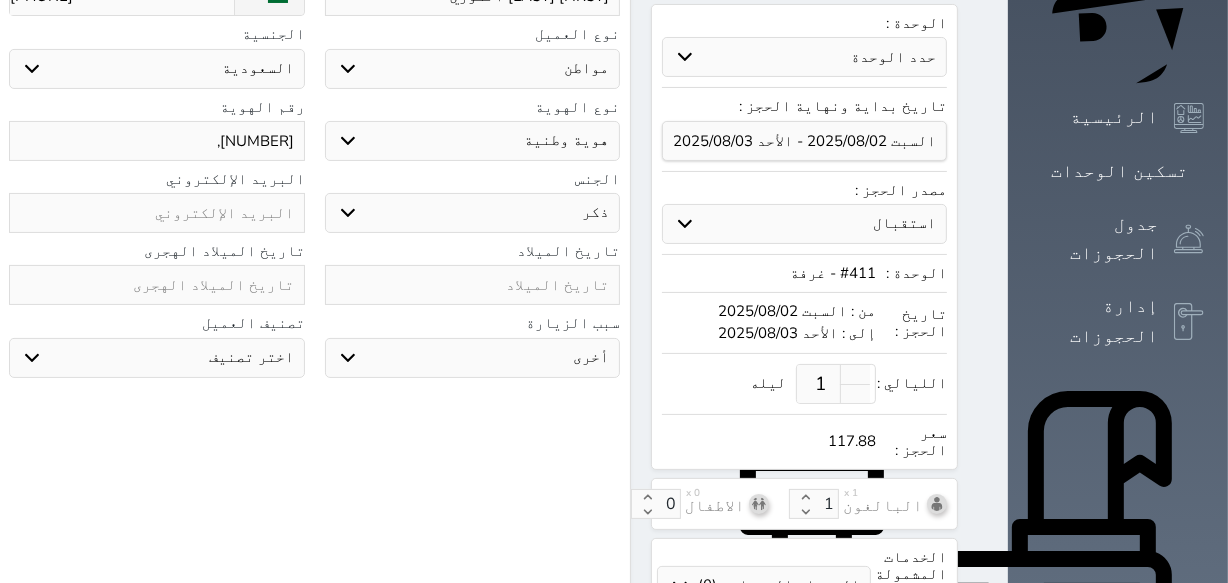 click on "117.88" at bounding box center (852, 441) 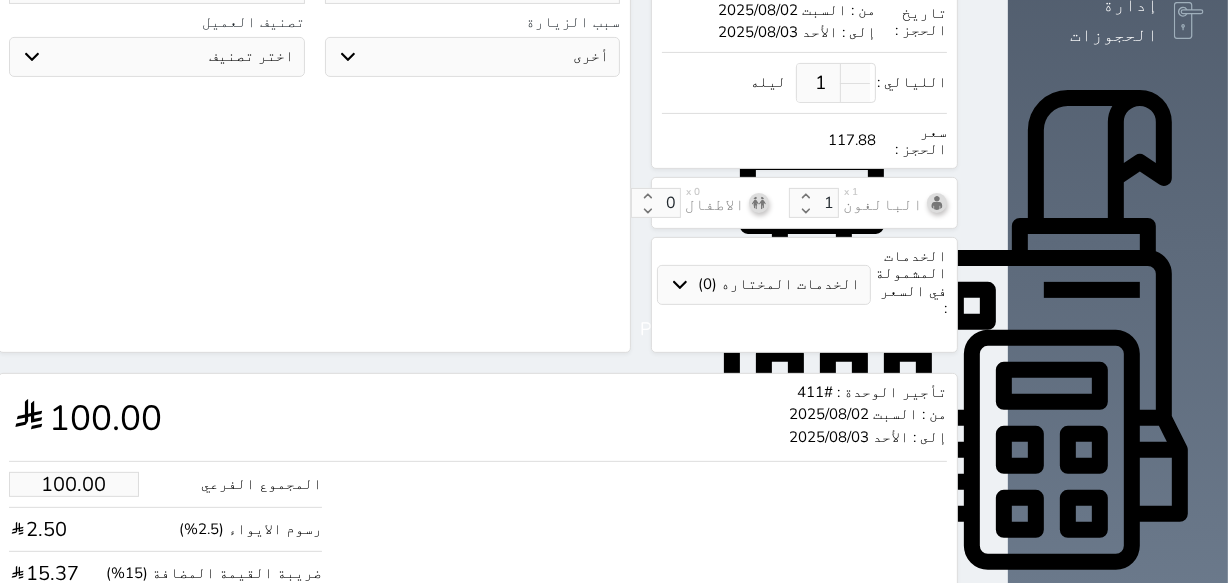 scroll, scrollTop: 641, scrollLeft: 0, axis: vertical 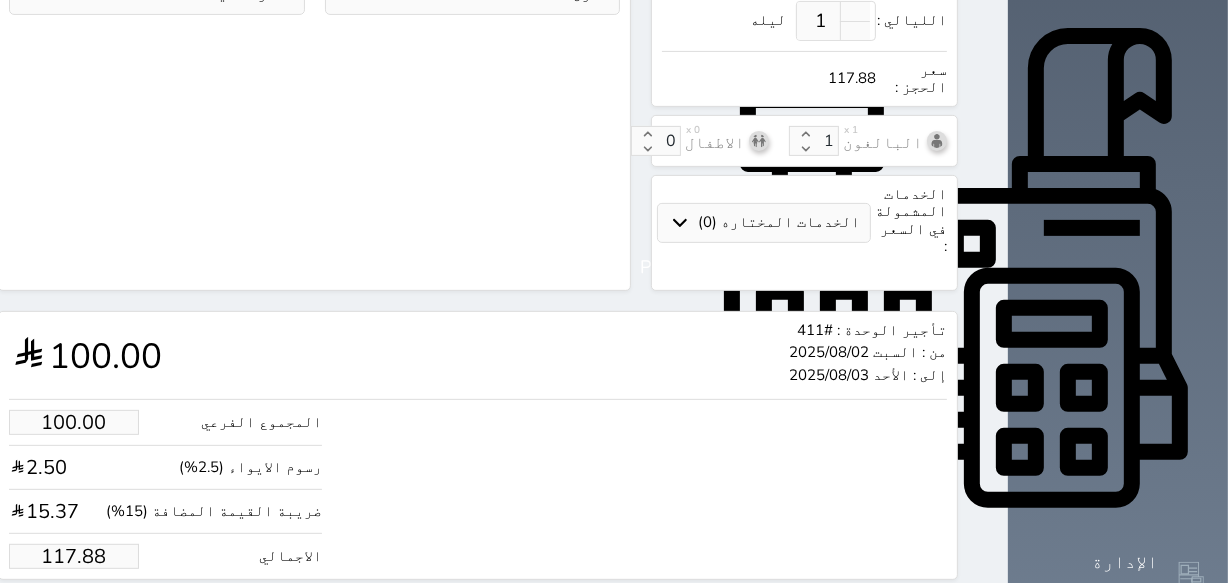 click on "117.88" at bounding box center [74, 556] 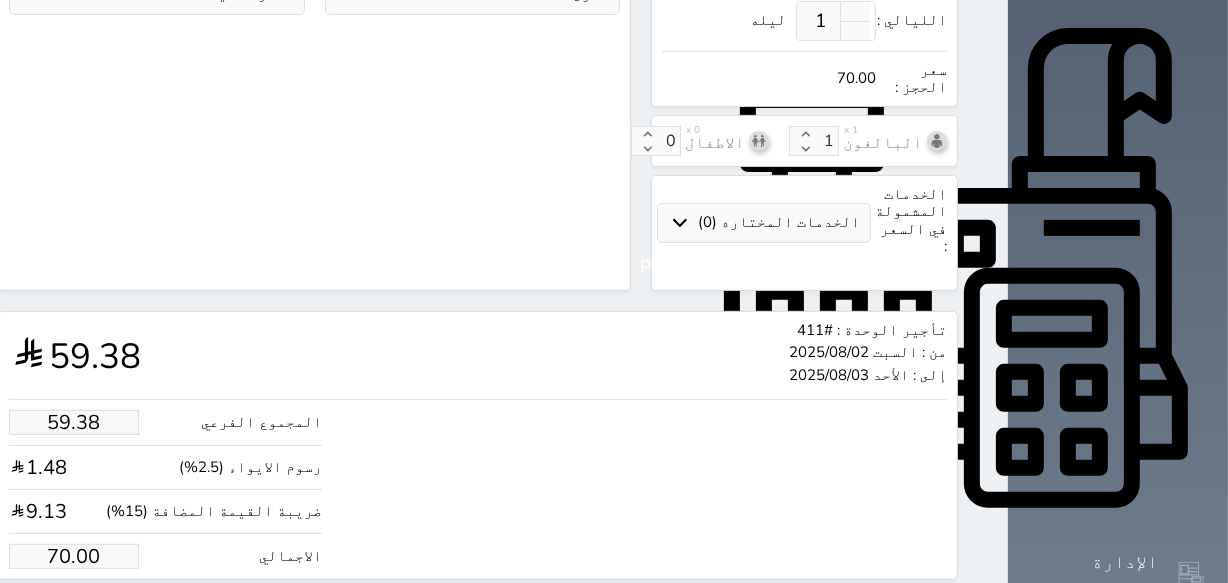 click on "حجز" at bounding box center (91, 617) 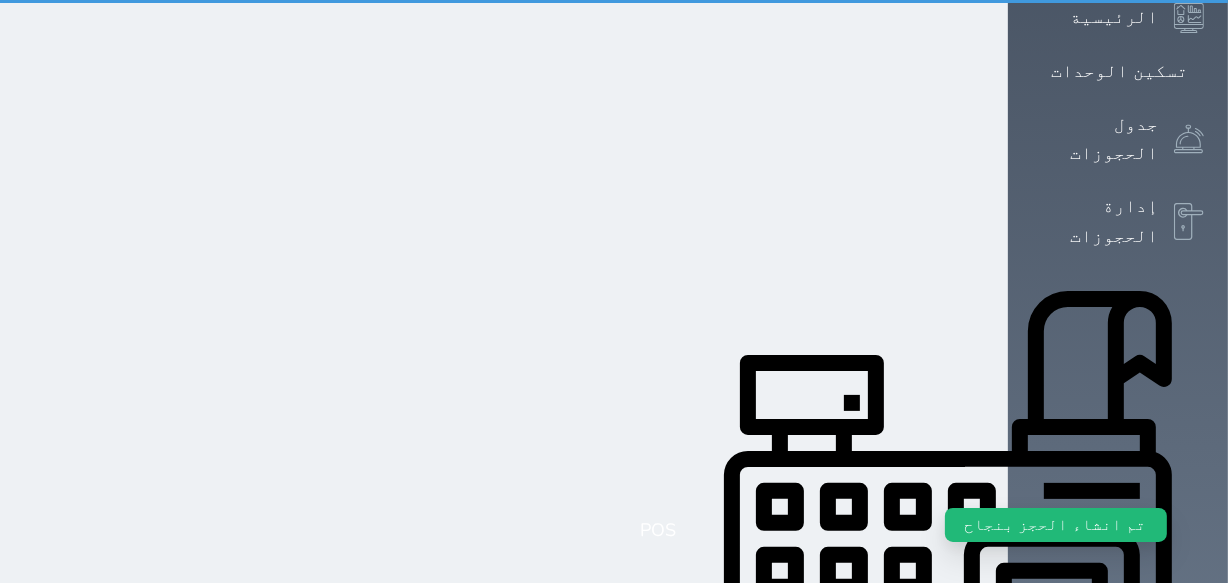 scroll, scrollTop: 0, scrollLeft: 0, axis: both 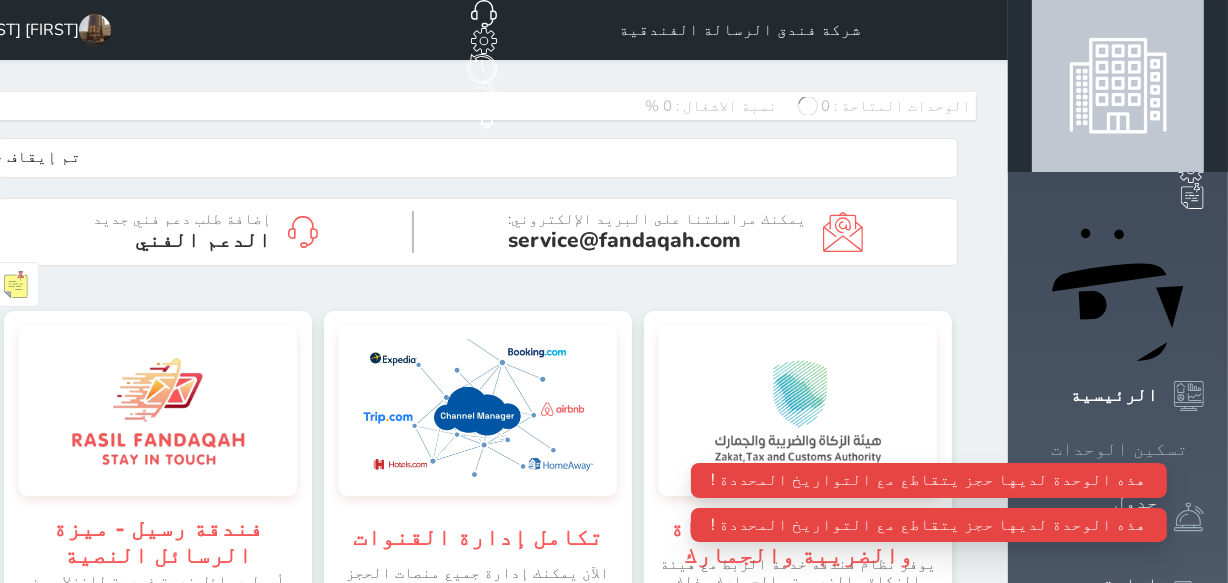 click 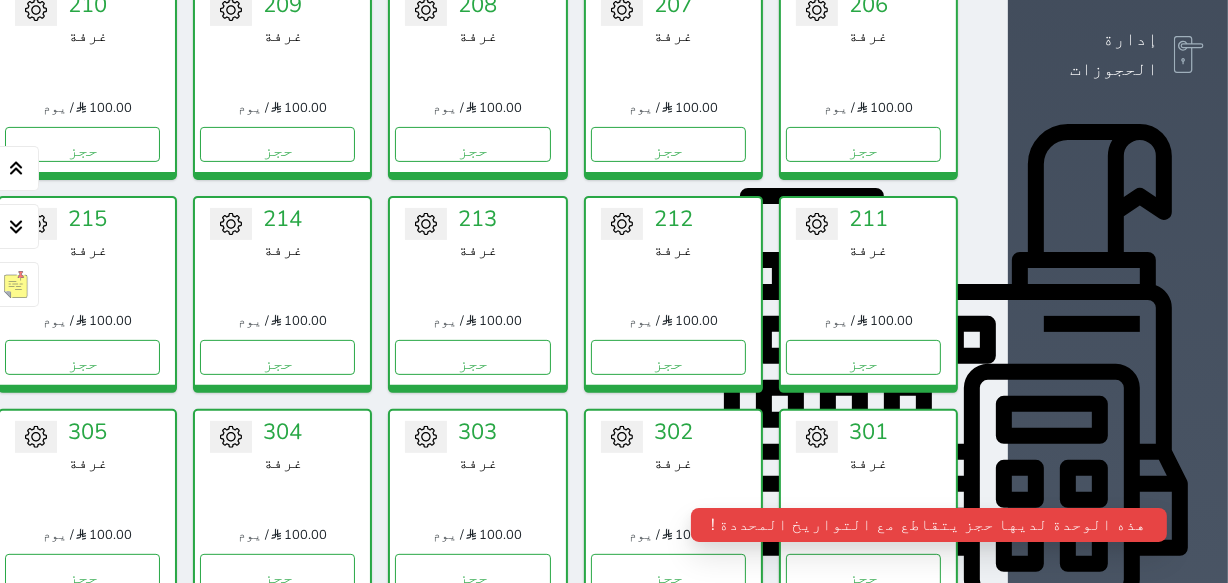 scroll, scrollTop: 78, scrollLeft: 0, axis: vertical 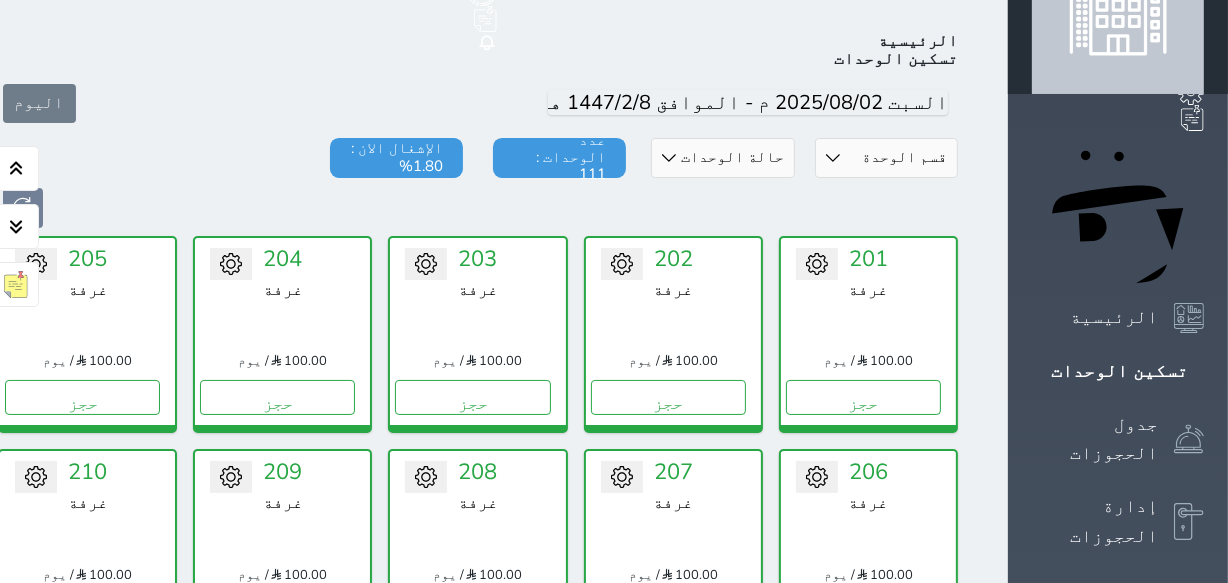 click 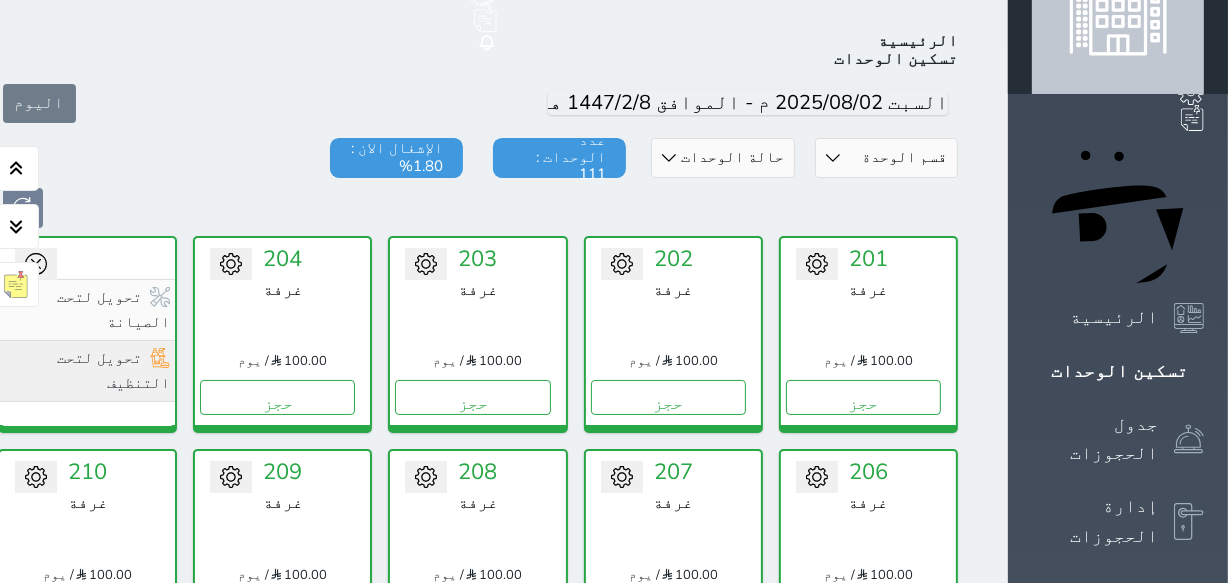 click on "تحويل لتحت التنظيف" at bounding box center [87, 371] 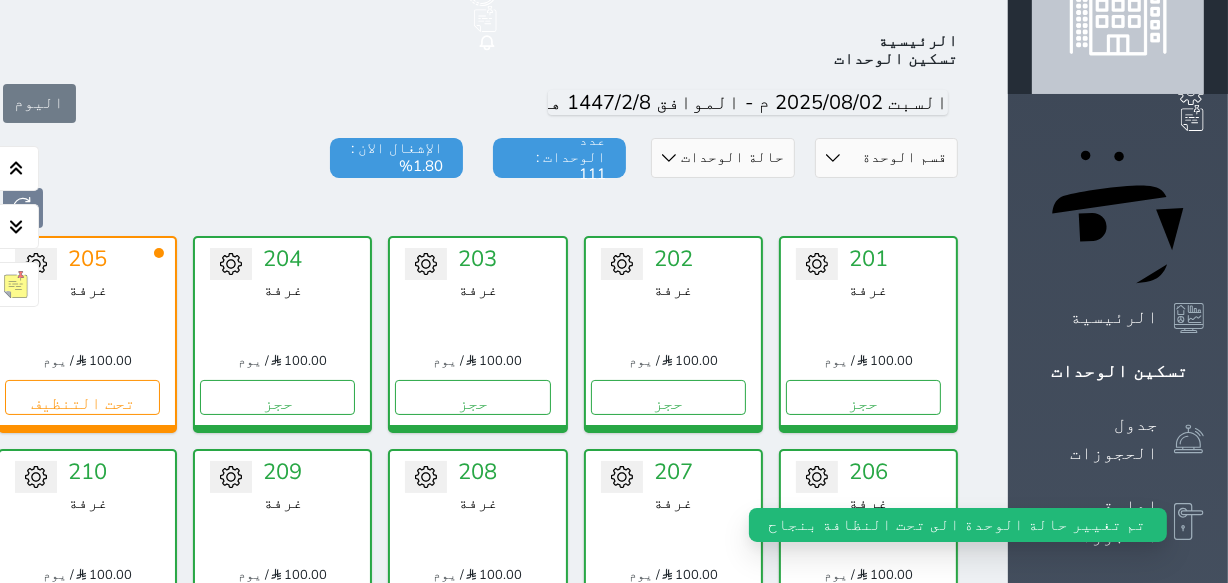click 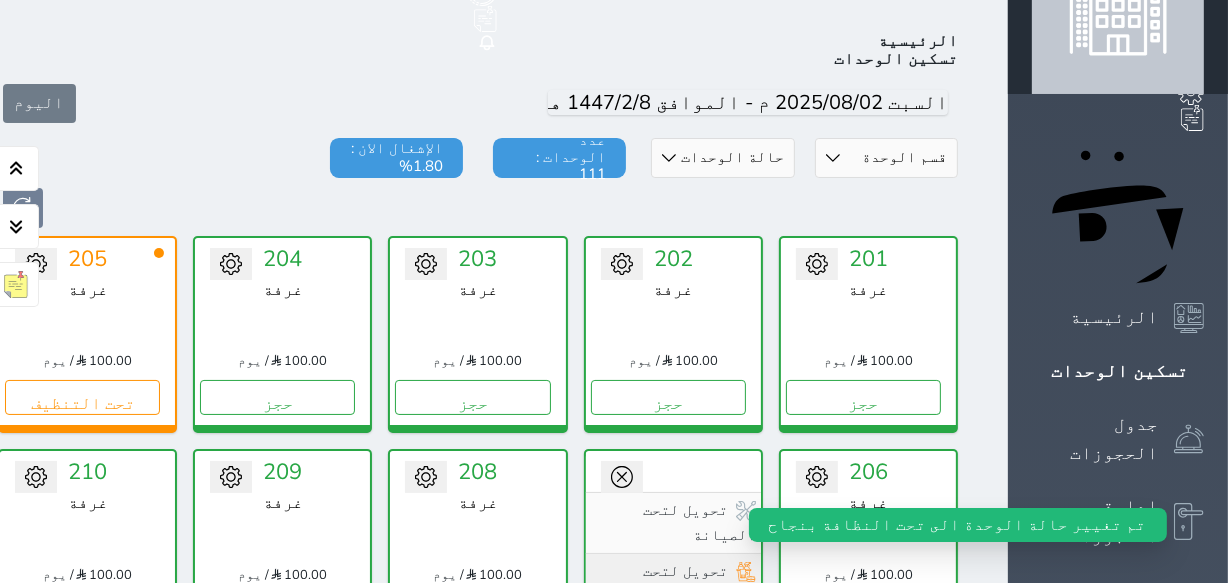 click on "تحويل لتحت التنظيف" at bounding box center (673, 584) 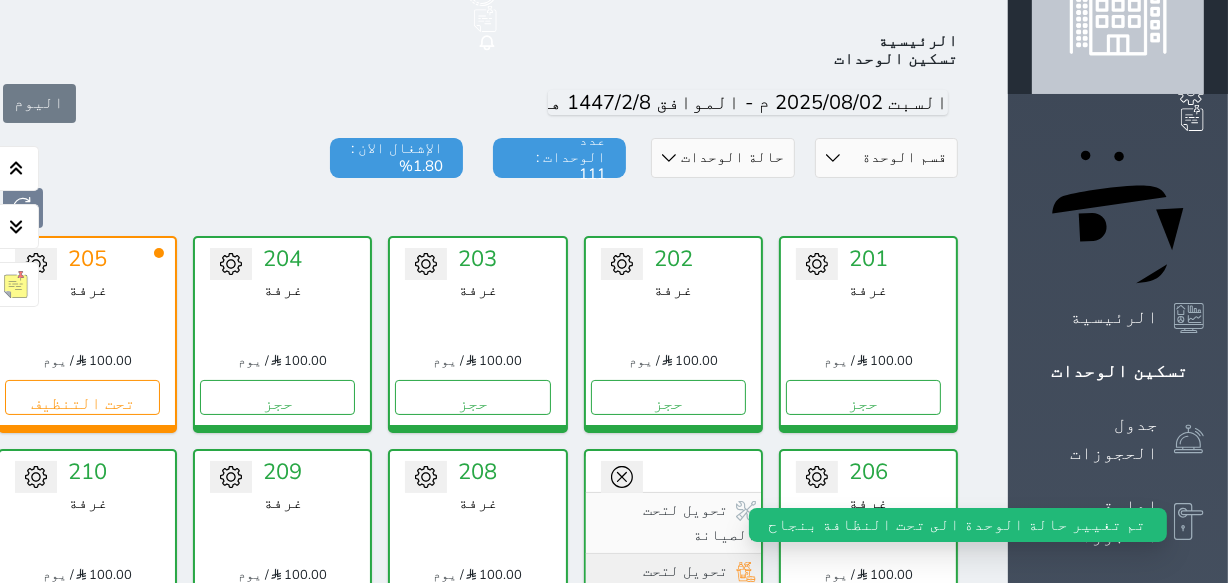 click on "تحويل لتحت التنظيف" at bounding box center (673, 584) 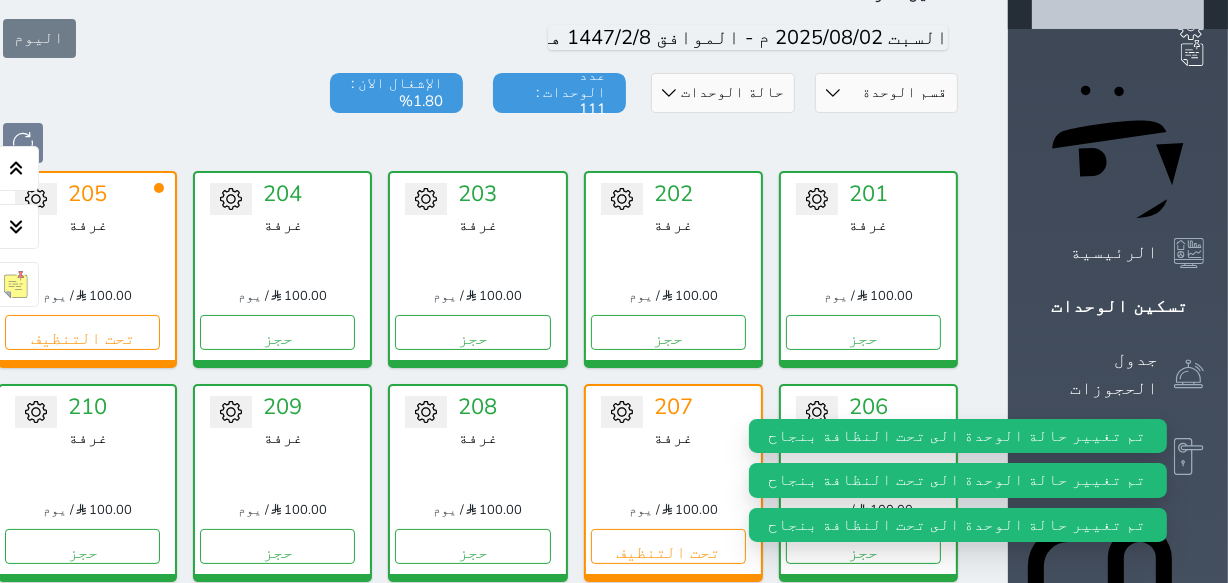 scroll, scrollTop: 78, scrollLeft: 0, axis: vertical 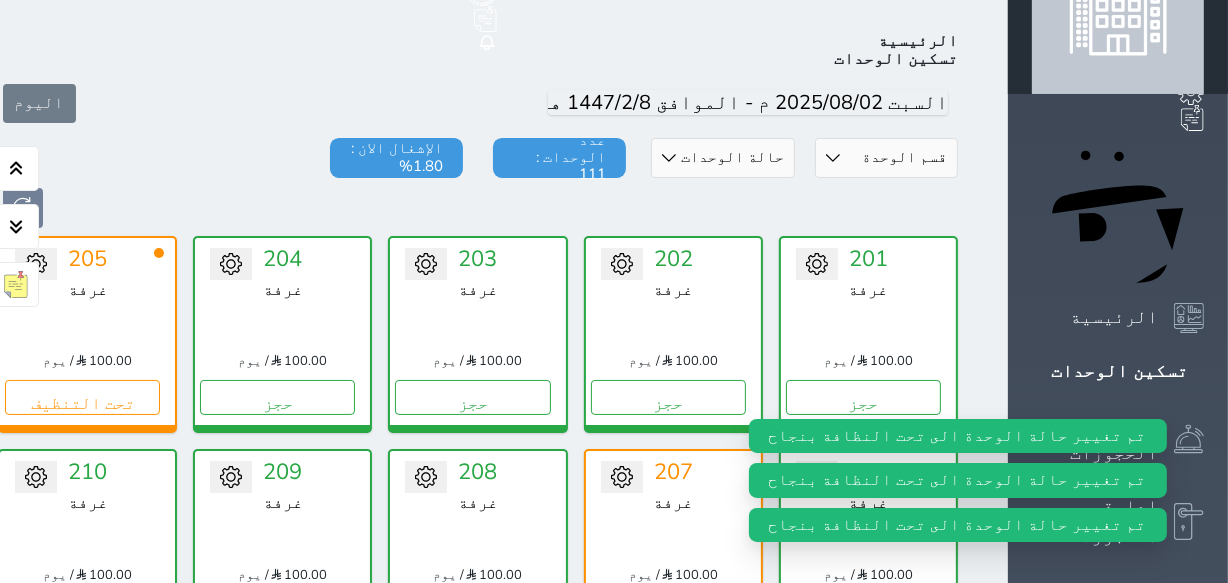 click 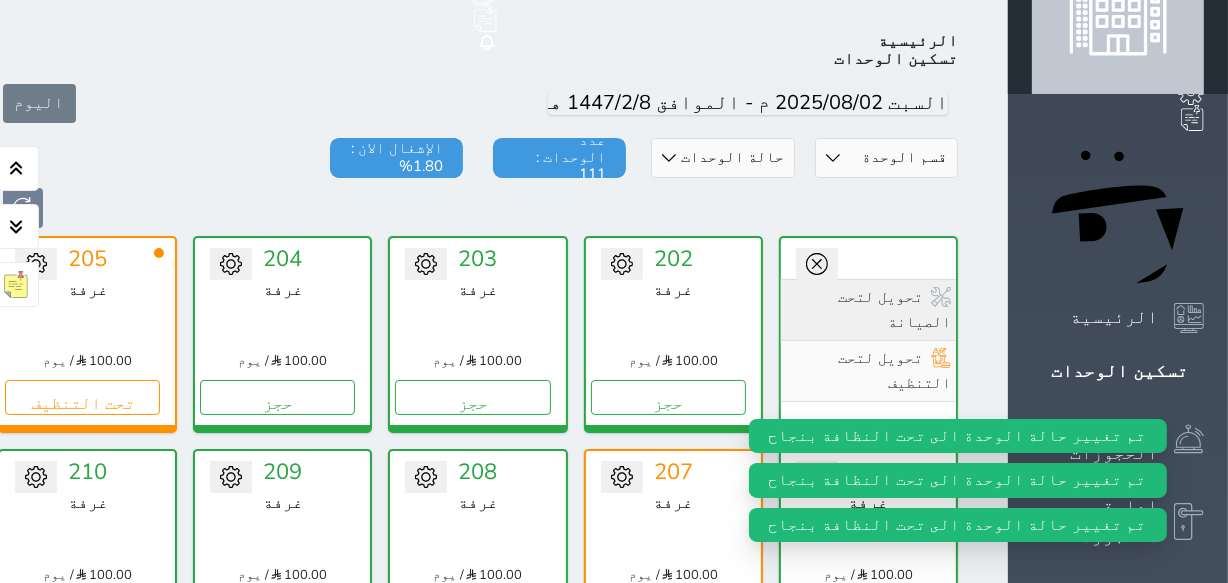 click on "تحويل لتحت الصيانة" at bounding box center [868, 309] 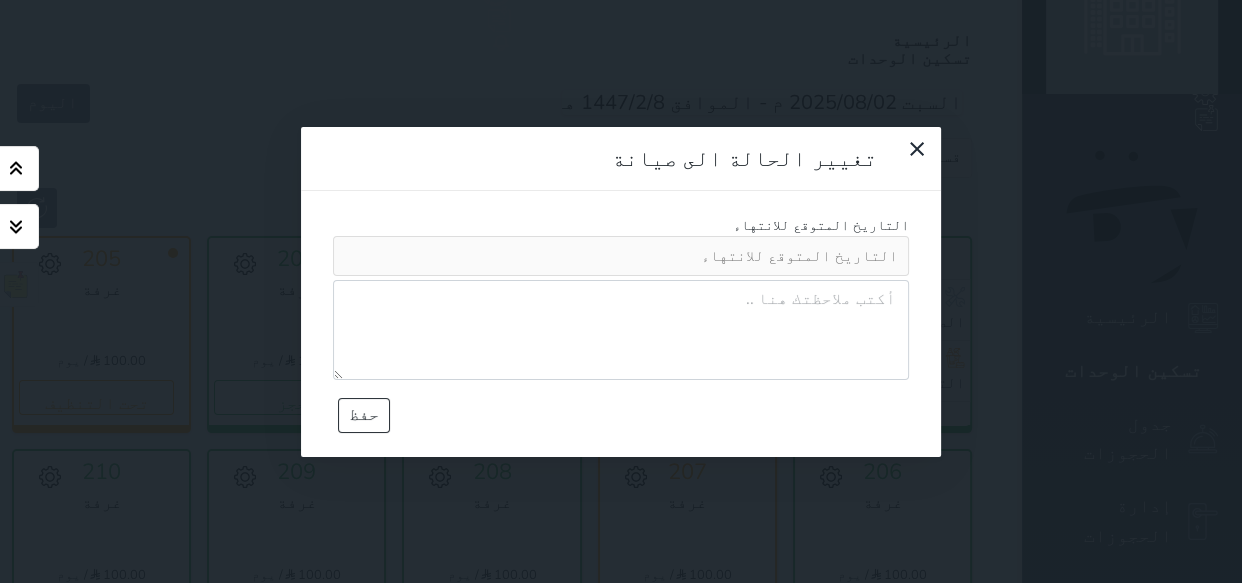 click at bounding box center (621, 330) 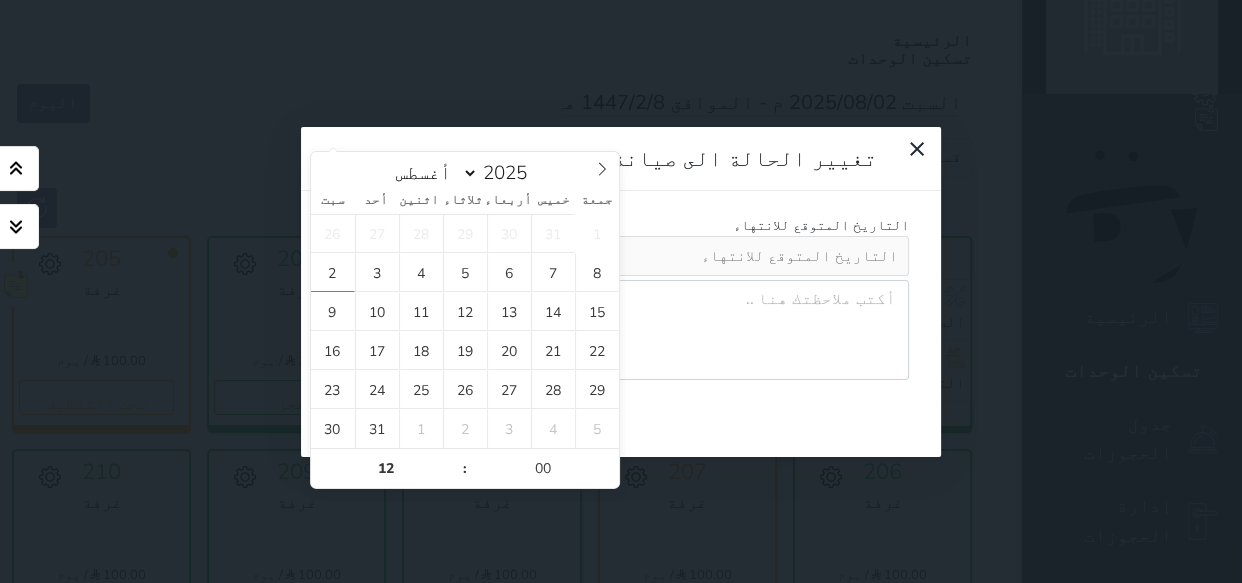 click at bounding box center (621, 256) 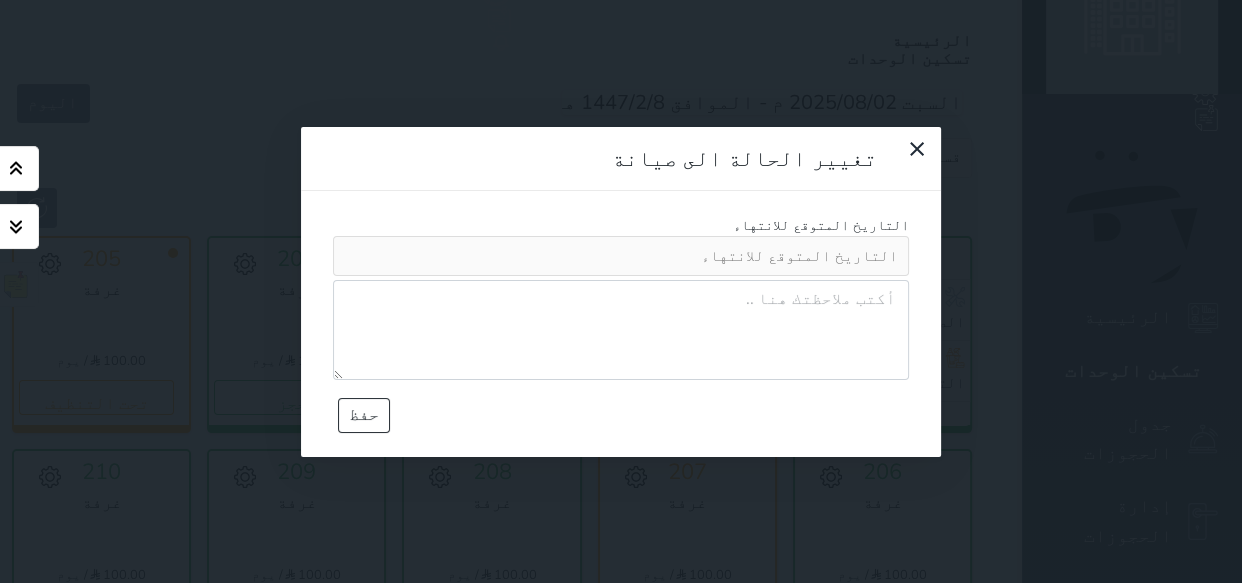 click at bounding box center [621, 330] 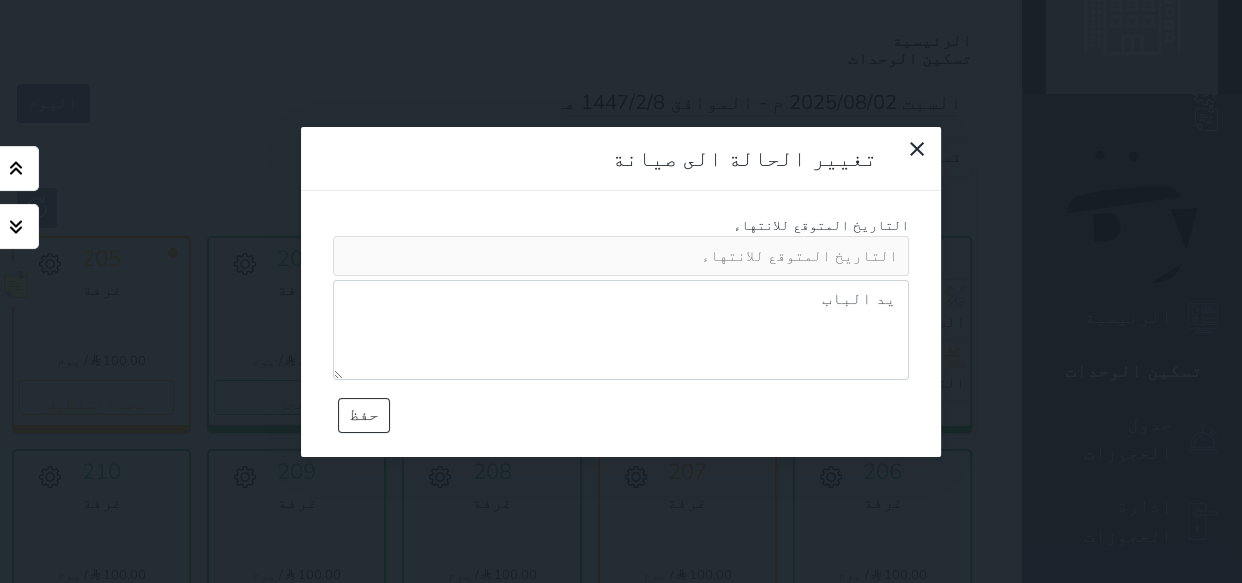 click at bounding box center (621, 256) 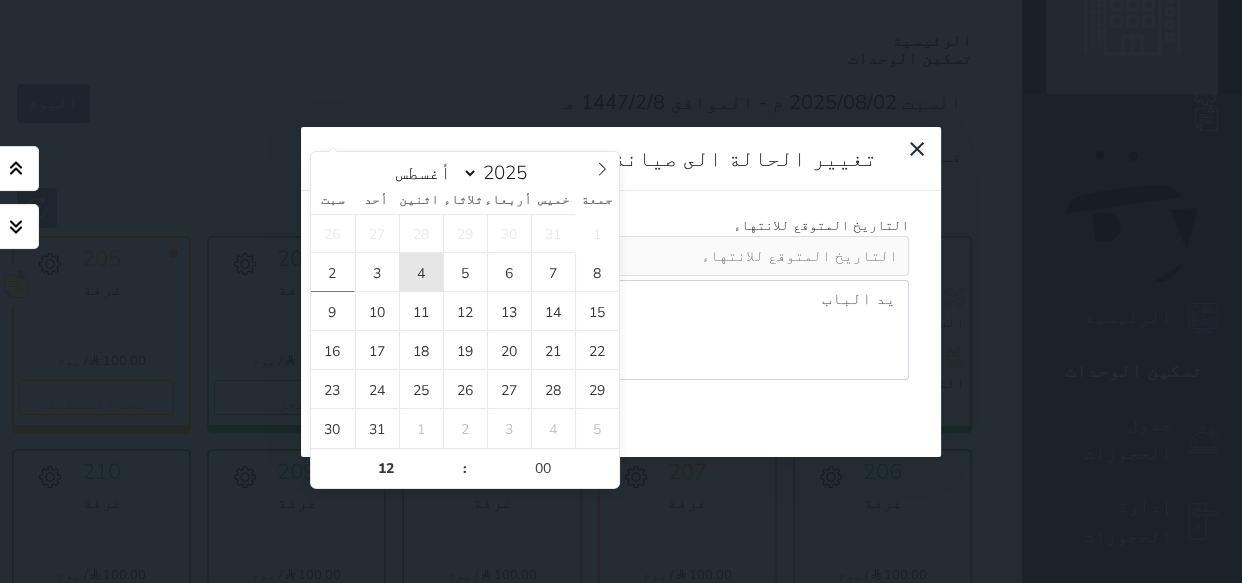click on "4" at bounding box center (421, 272) 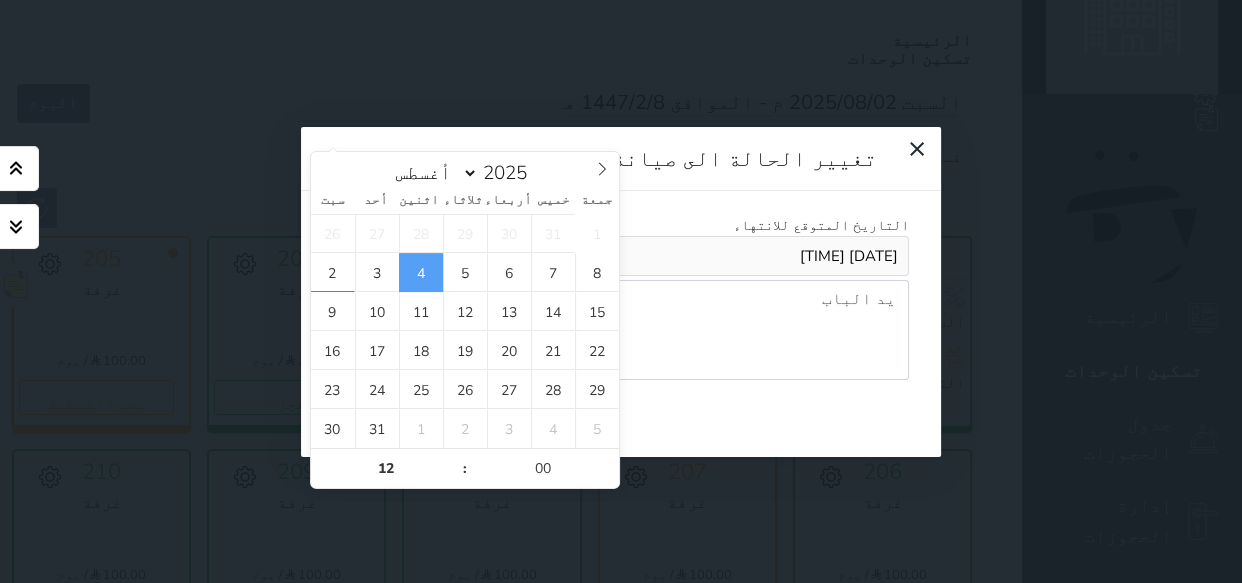 click on "تغيير الحالة الى صيانة                   التاريخ المتوقع للانتهاء   [DATE] [TIME]   يد الباب   حفظ" at bounding box center [621, 291] 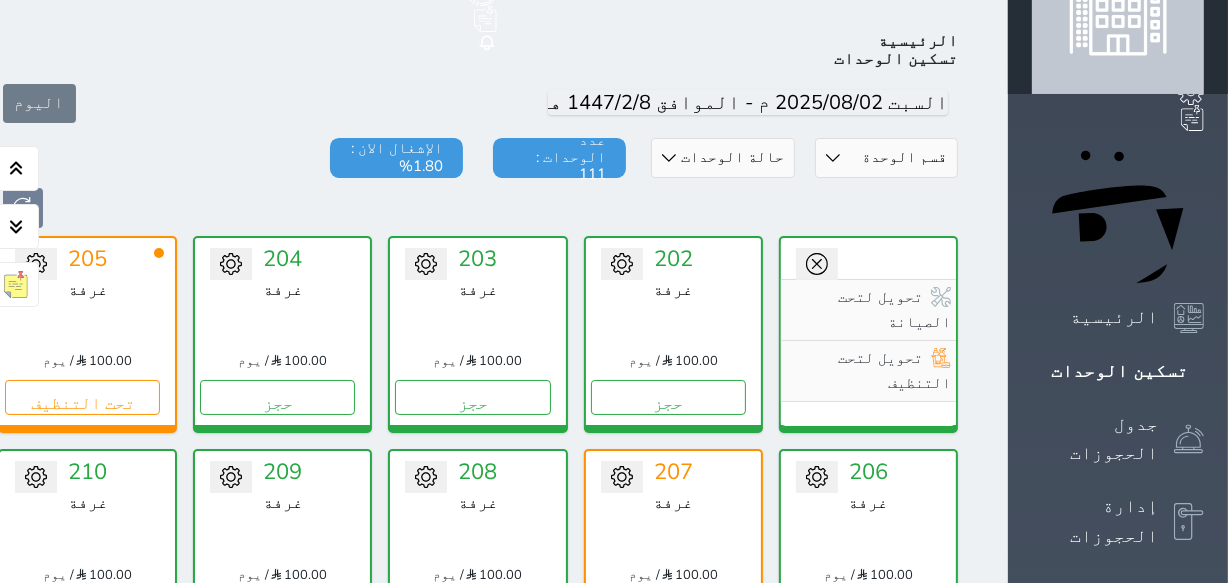 drag, startPoint x: 967, startPoint y: 229, endPoint x: 970, endPoint y: 239, distance: 10.440307 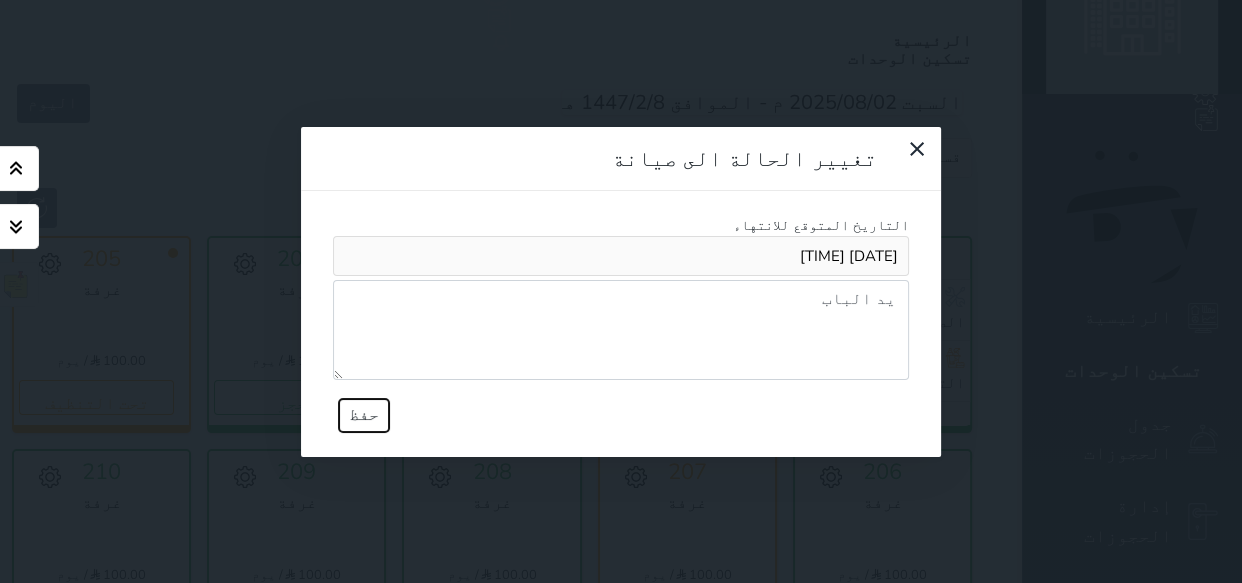 click on "حفظ" at bounding box center [364, 415] 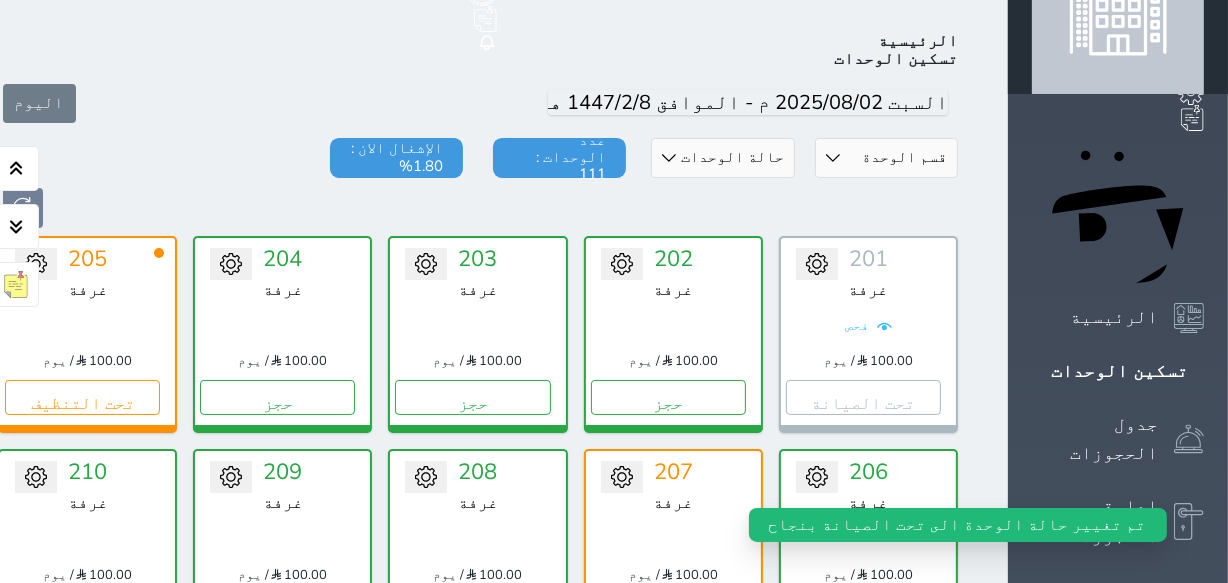 click 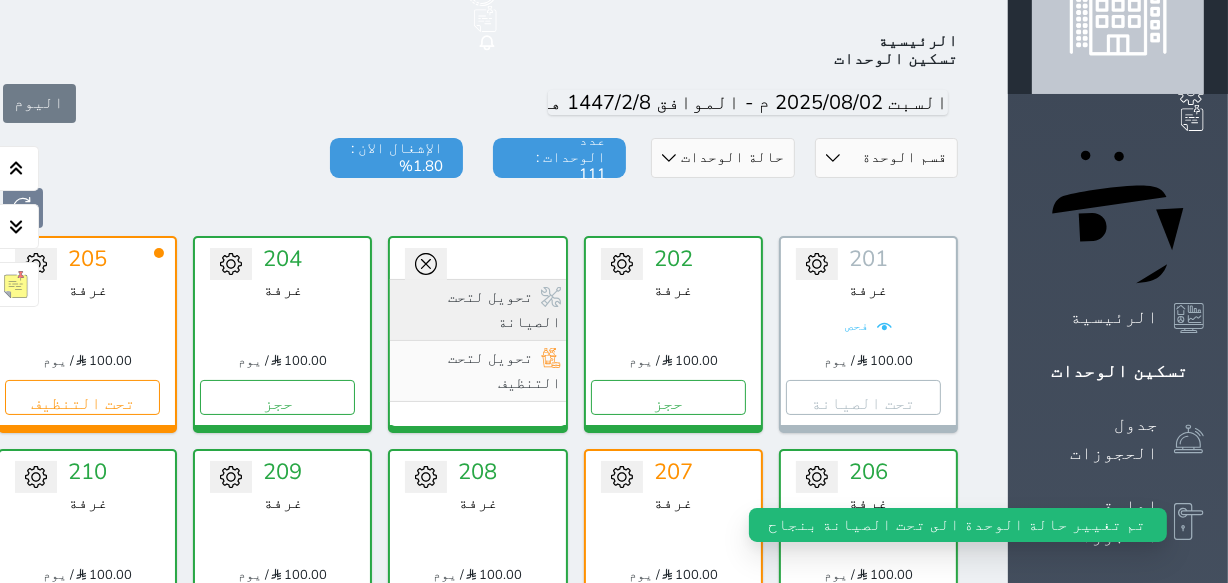 click on "تحويل لتحت الصيانة" at bounding box center [477, 309] 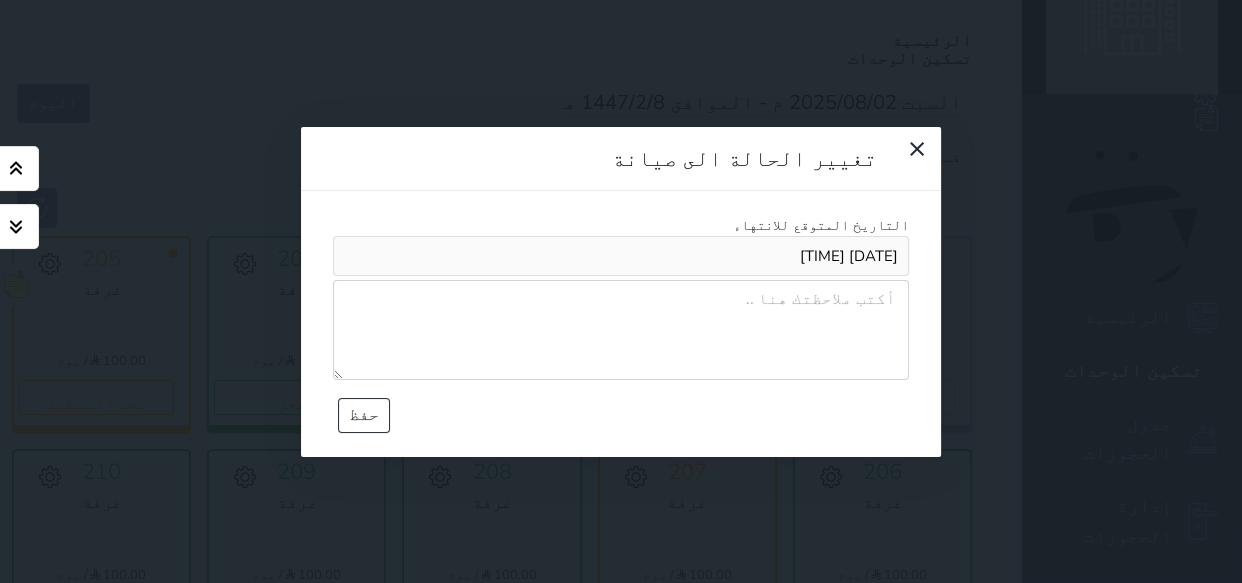 click at bounding box center [621, 330] 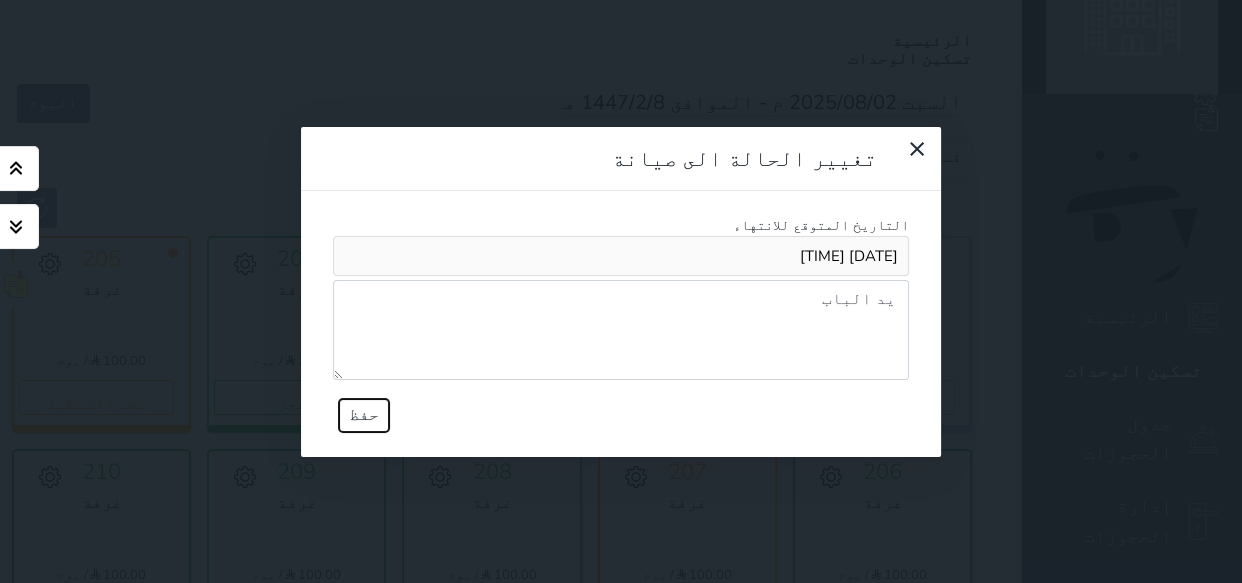 click on "حفظ" at bounding box center [364, 415] 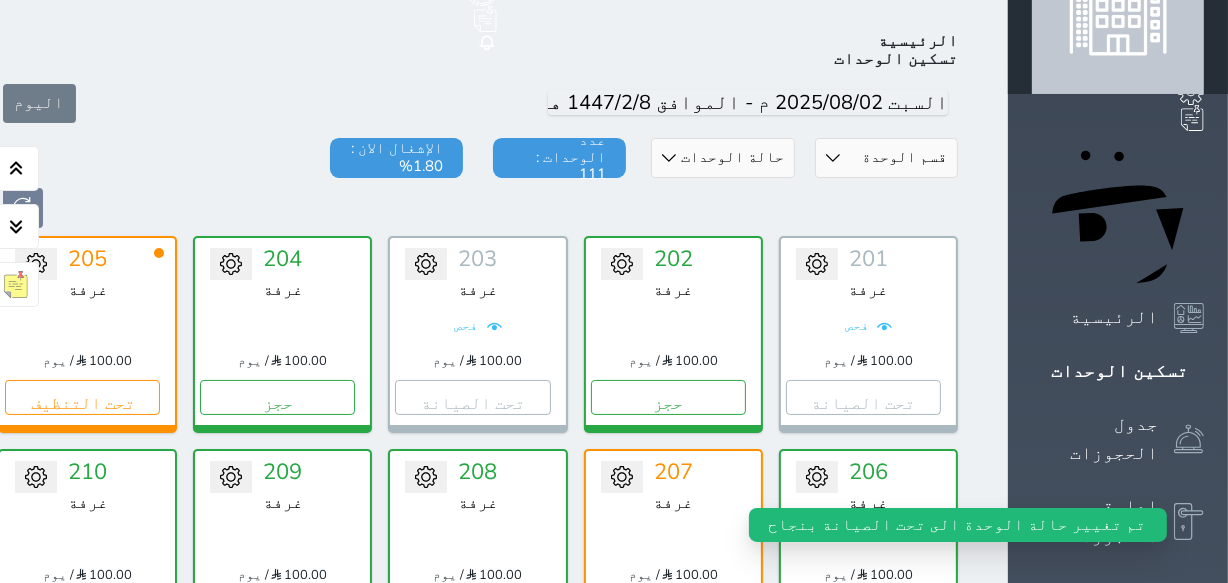 click on "فحص" at bounding box center (467, 326) 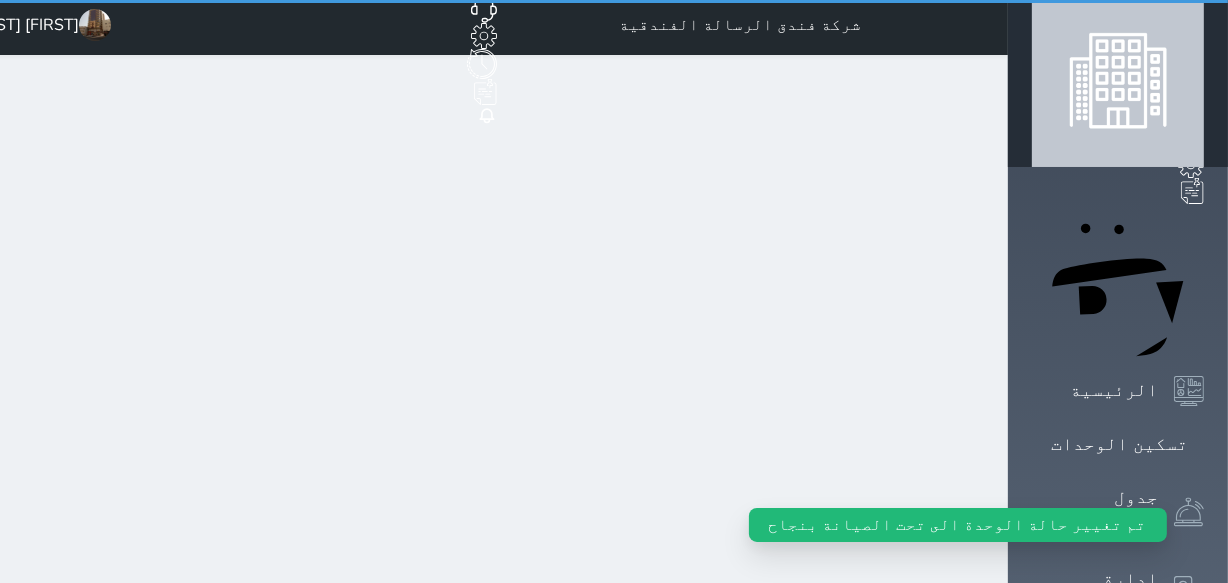 scroll, scrollTop: 0, scrollLeft: 0, axis: both 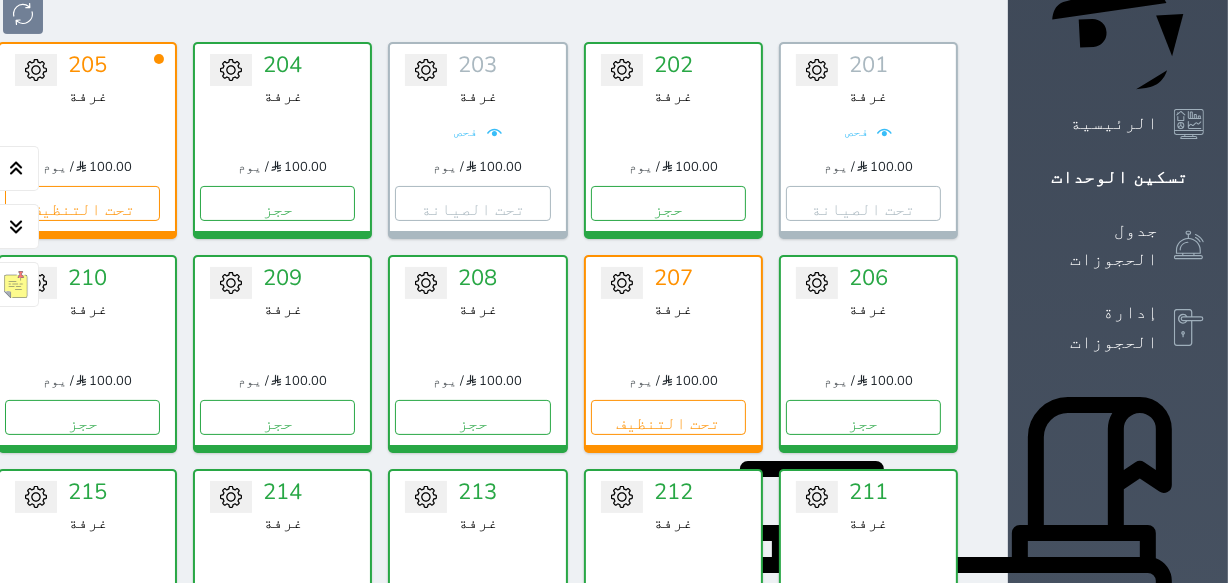 click 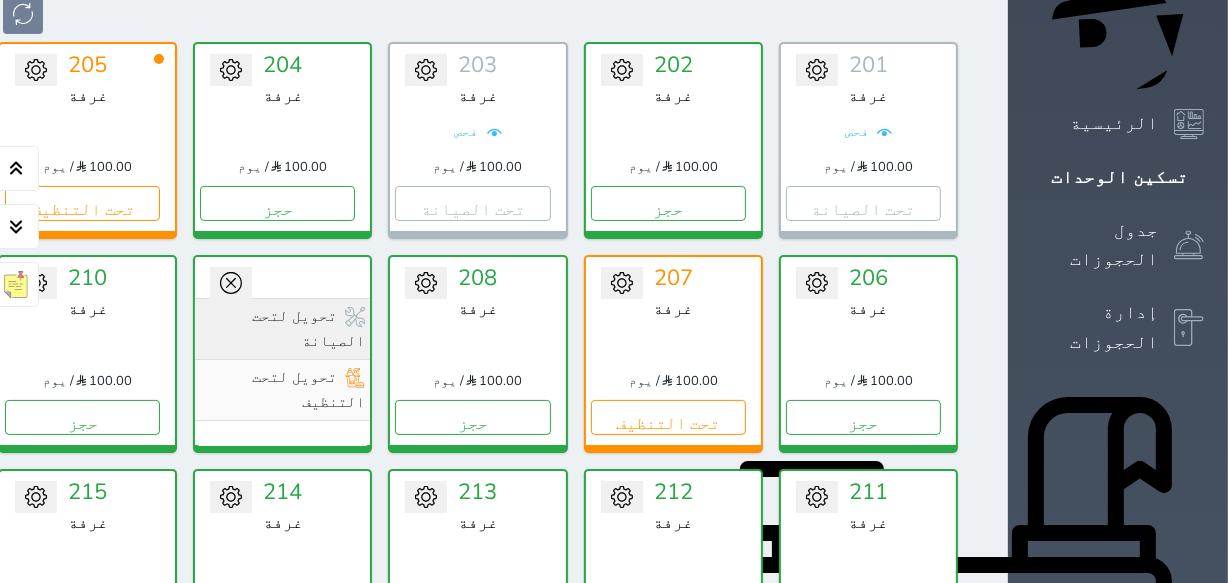 click on "تحويل لتحت الصيانة" at bounding box center [282, 328] 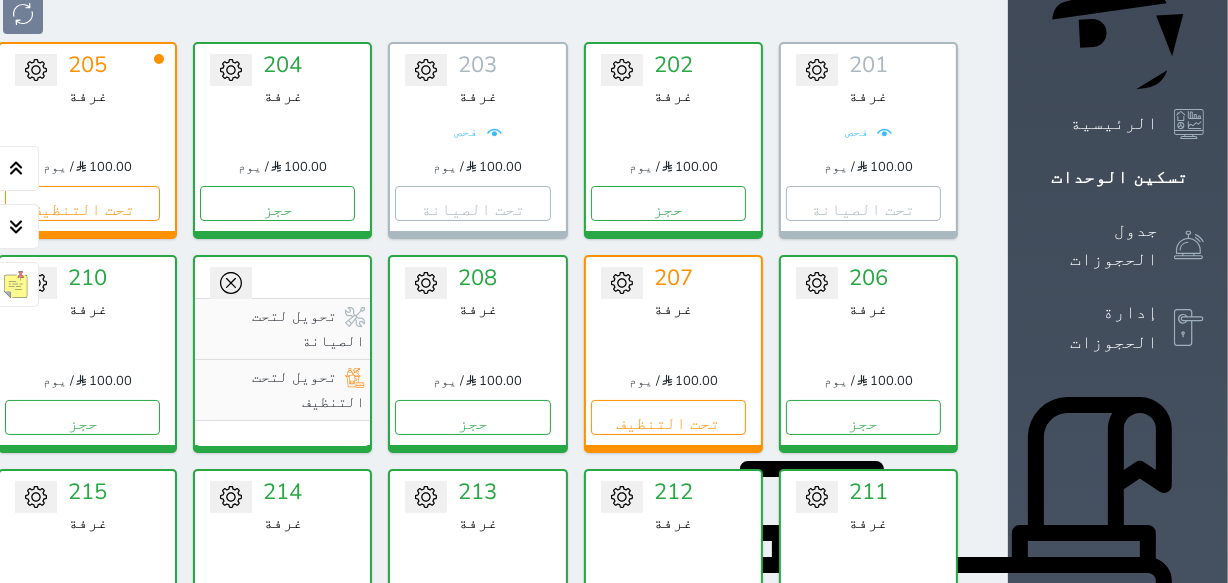scroll, scrollTop: 260, scrollLeft: 0, axis: vertical 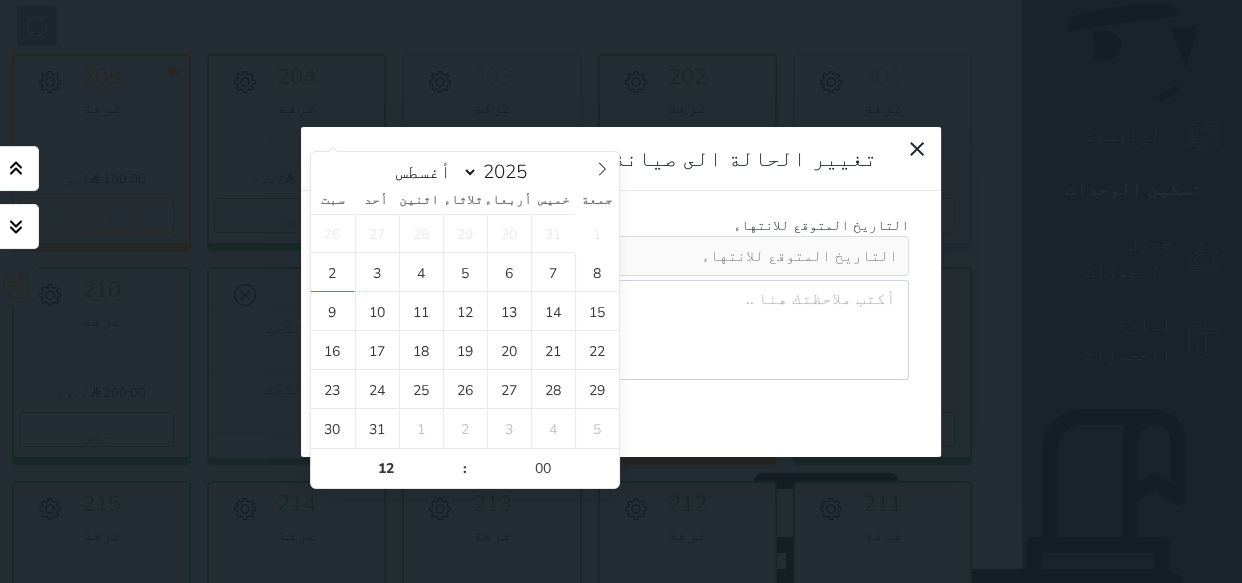 click at bounding box center [621, 256] 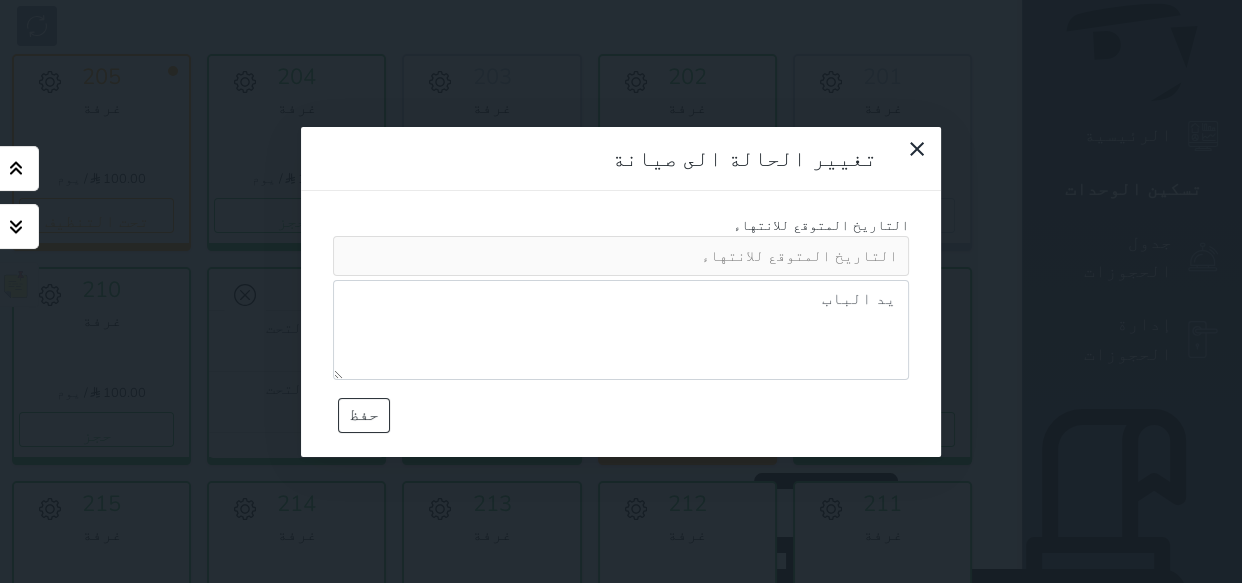 click on "التاريخ المتوقع للانتهاء     يد الباب   حفظ" at bounding box center (621, 324) 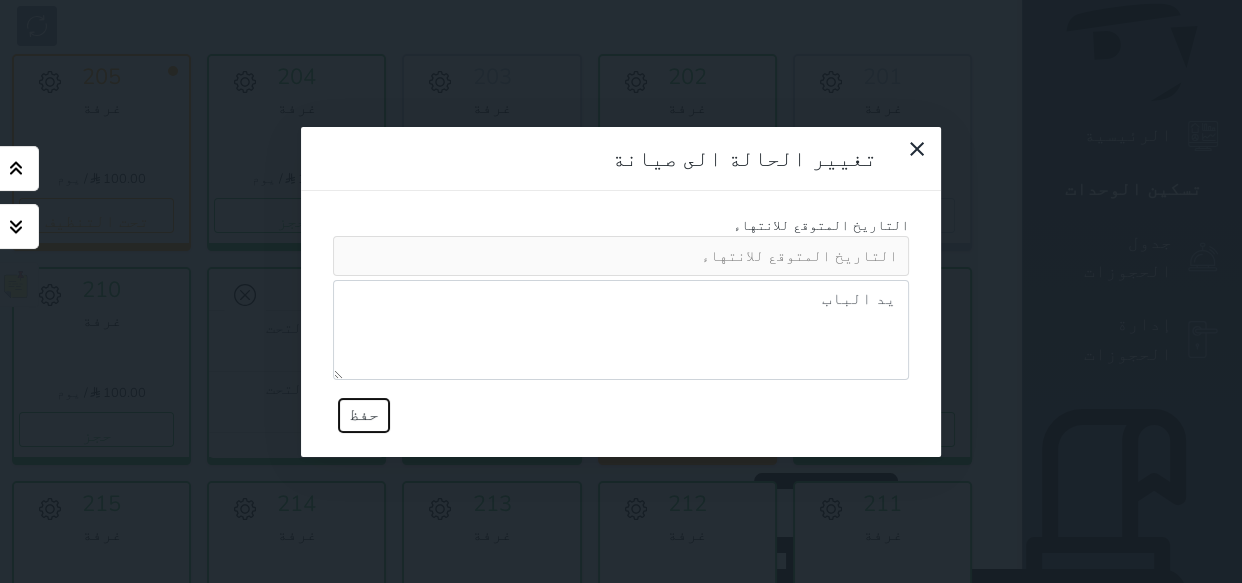 click on "حفظ" at bounding box center [364, 415] 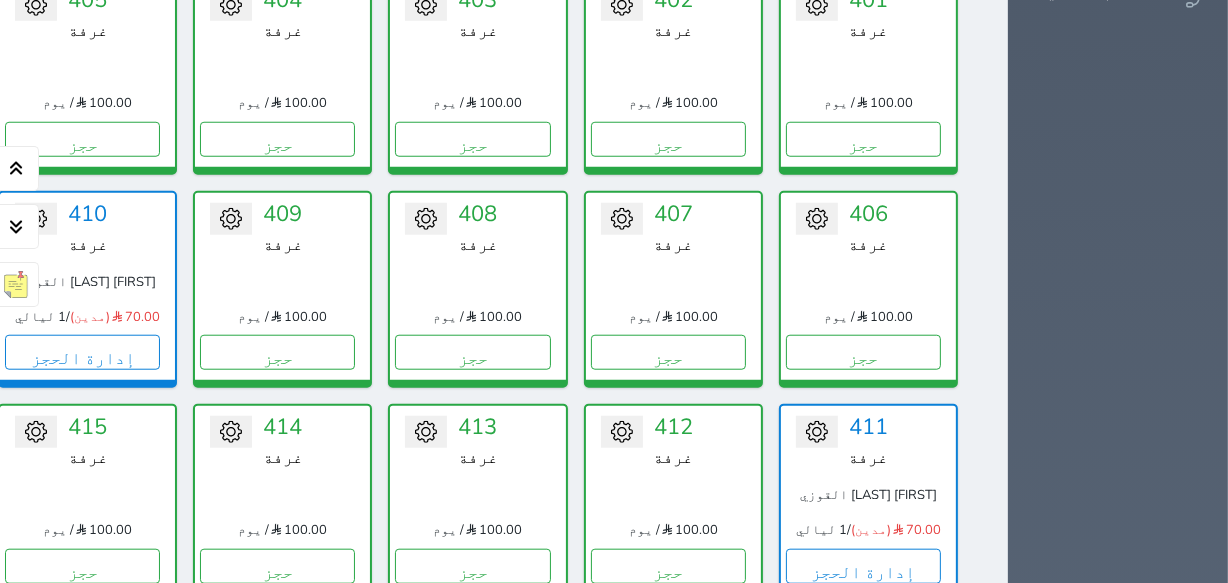 scroll, scrollTop: 1623, scrollLeft: 0, axis: vertical 